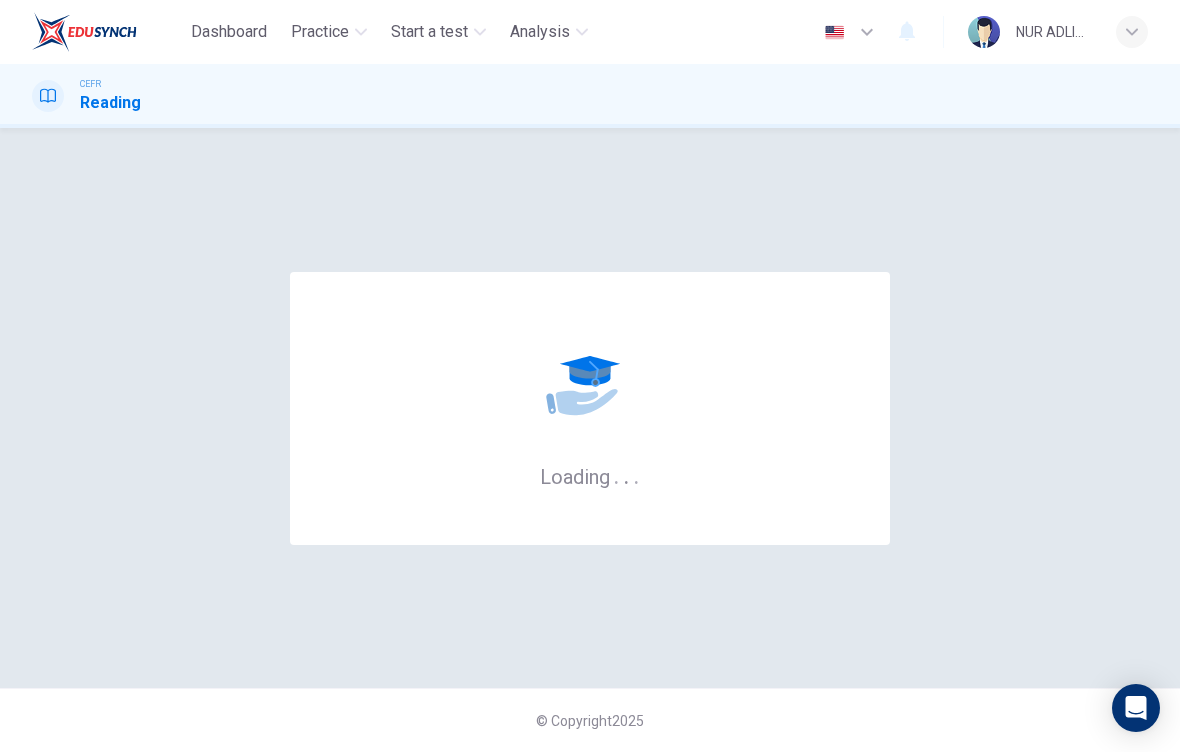 scroll, scrollTop: 0, scrollLeft: 0, axis: both 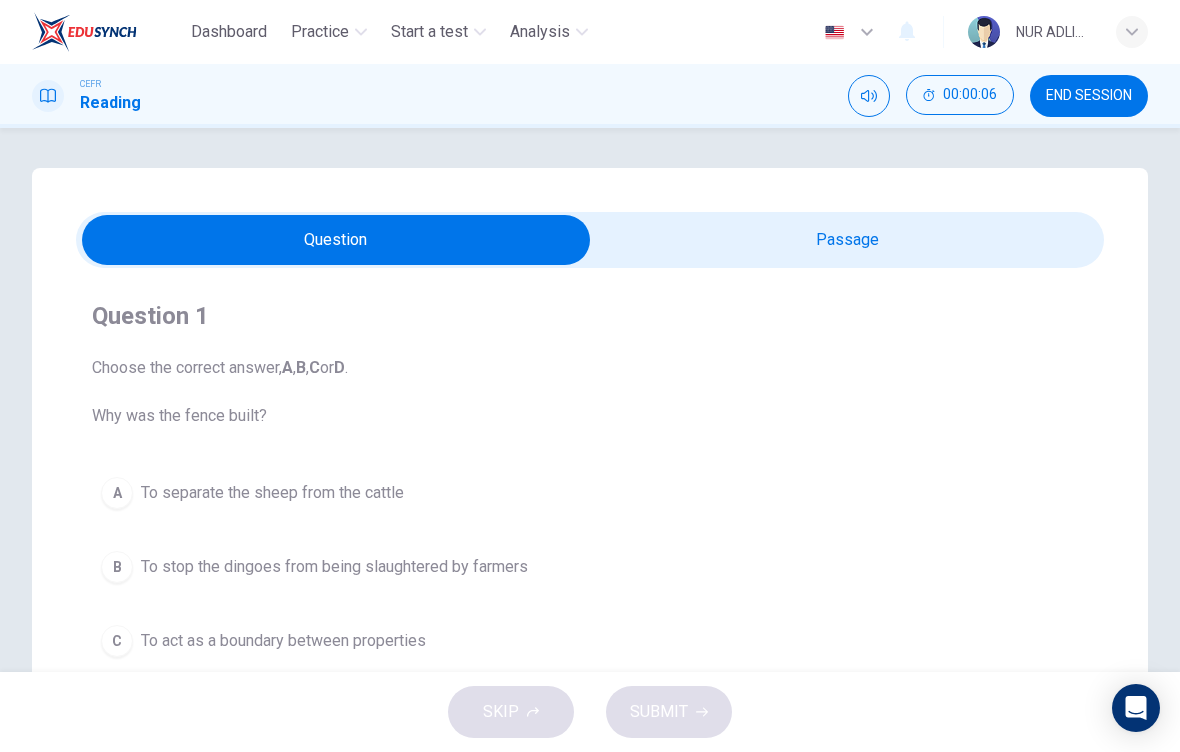 click at bounding box center (336, 240) 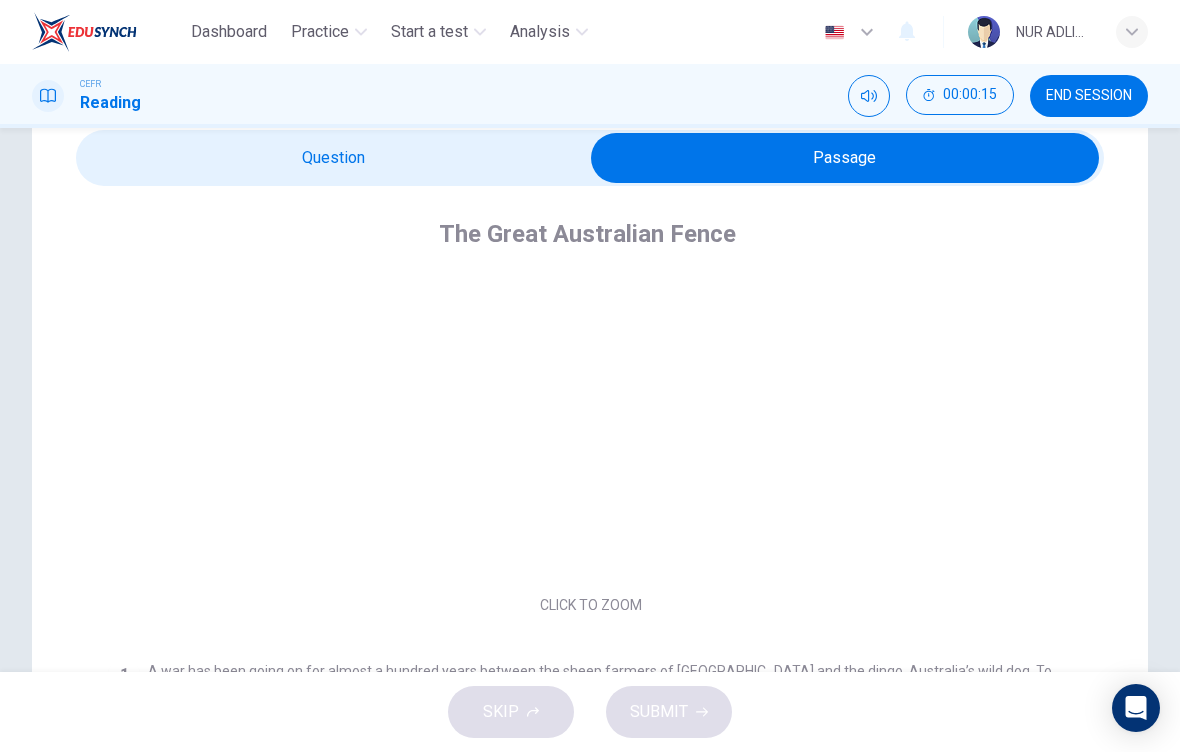scroll, scrollTop: 39, scrollLeft: 0, axis: vertical 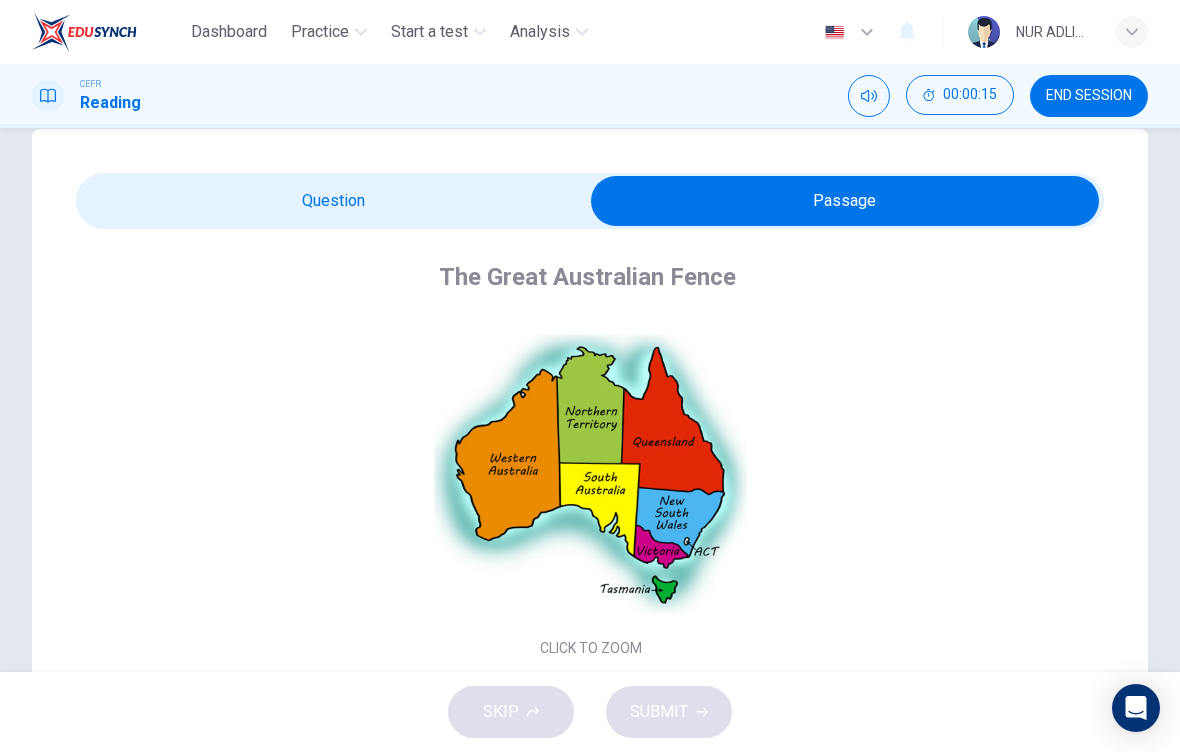 click at bounding box center (845, 201) 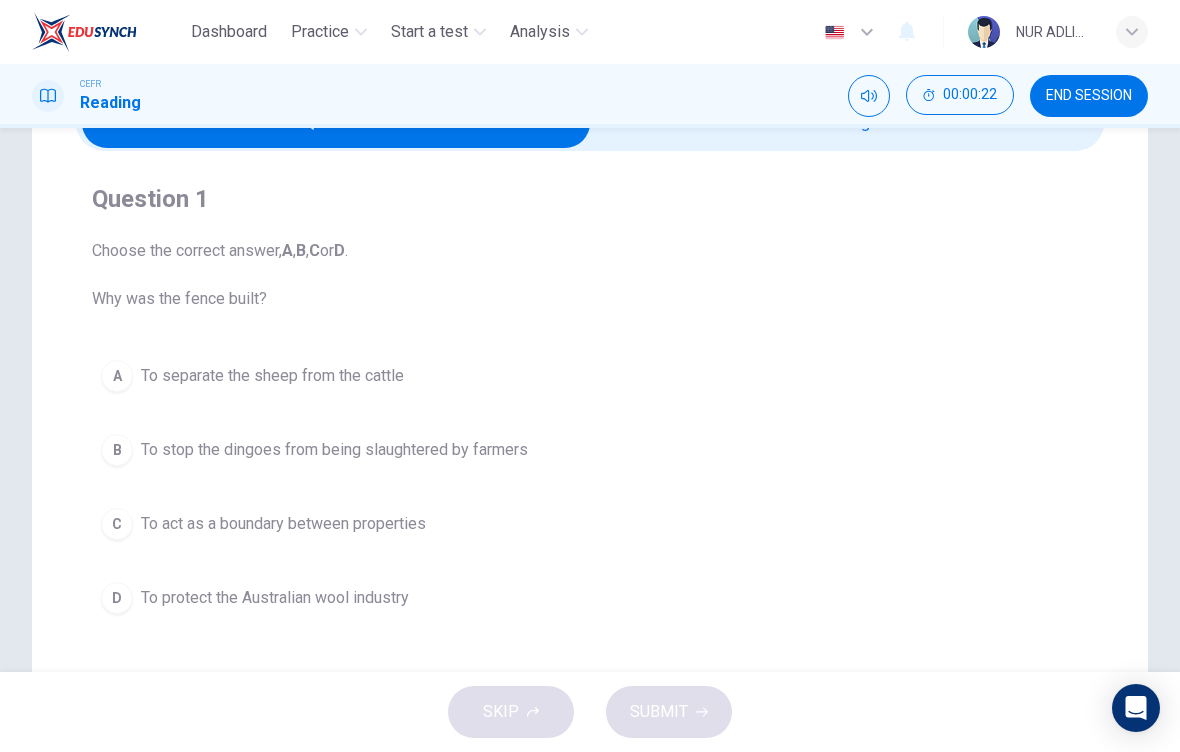 scroll, scrollTop: 69, scrollLeft: 0, axis: vertical 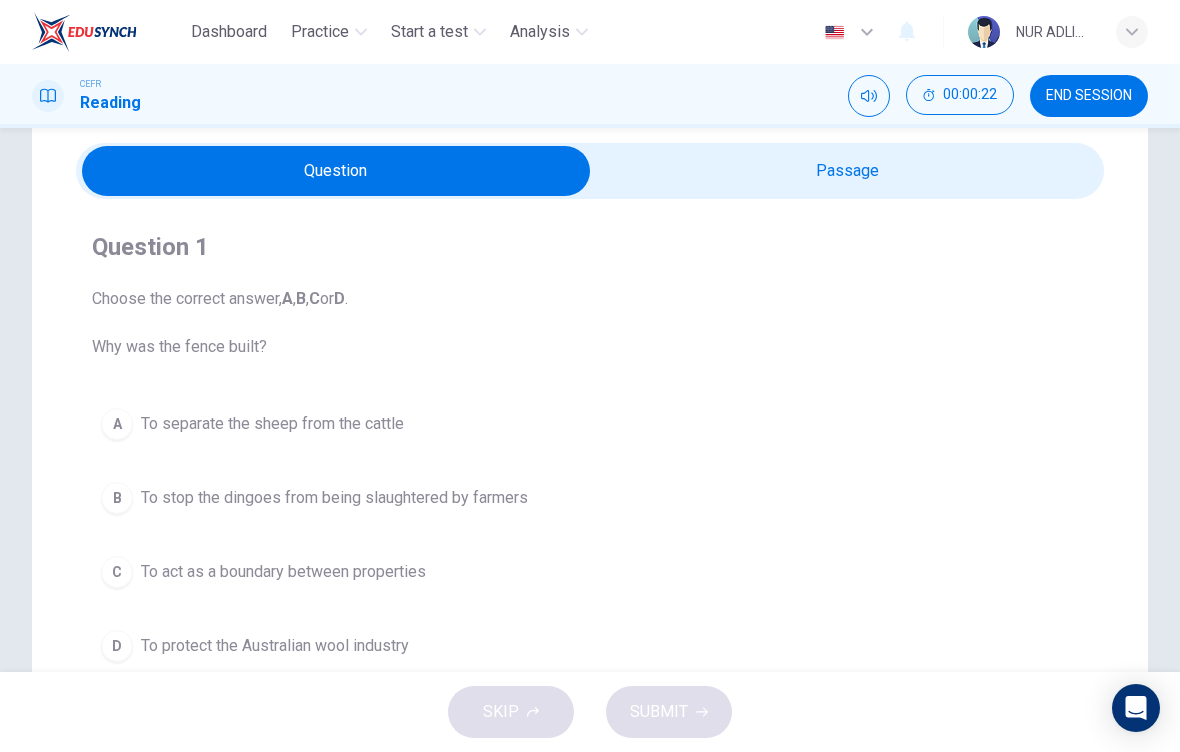 click at bounding box center (336, 171) 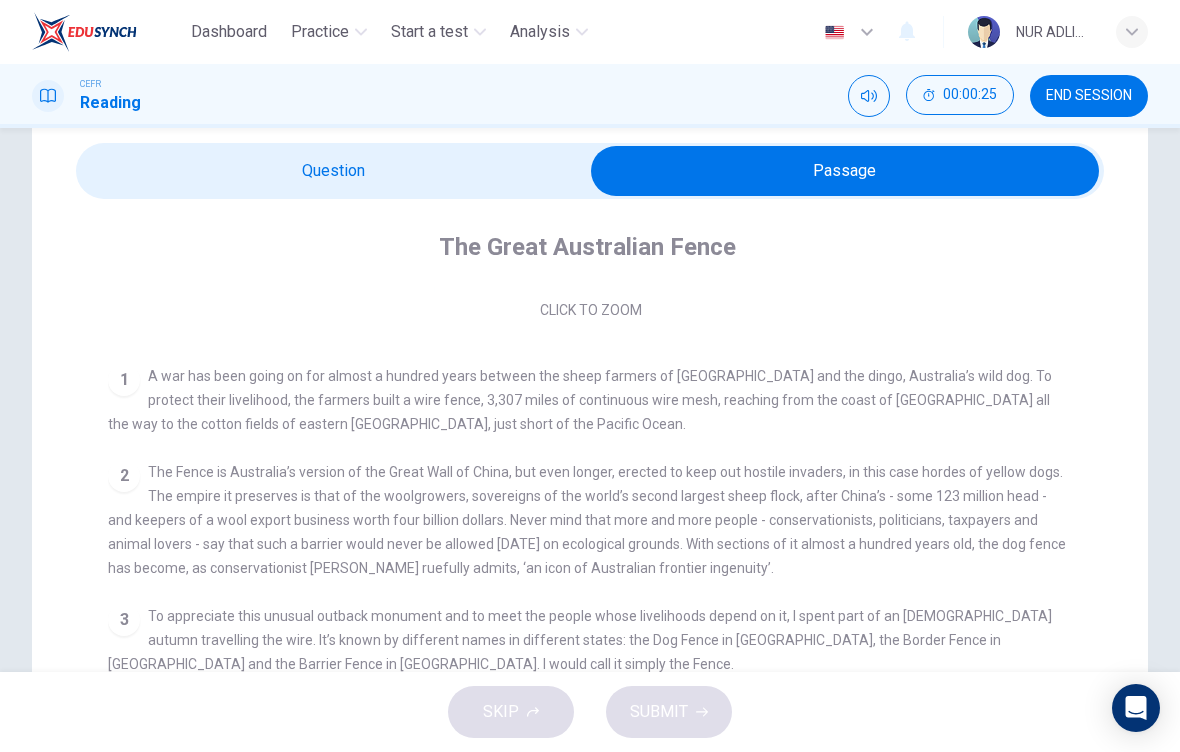 scroll, scrollTop: 298, scrollLeft: 0, axis: vertical 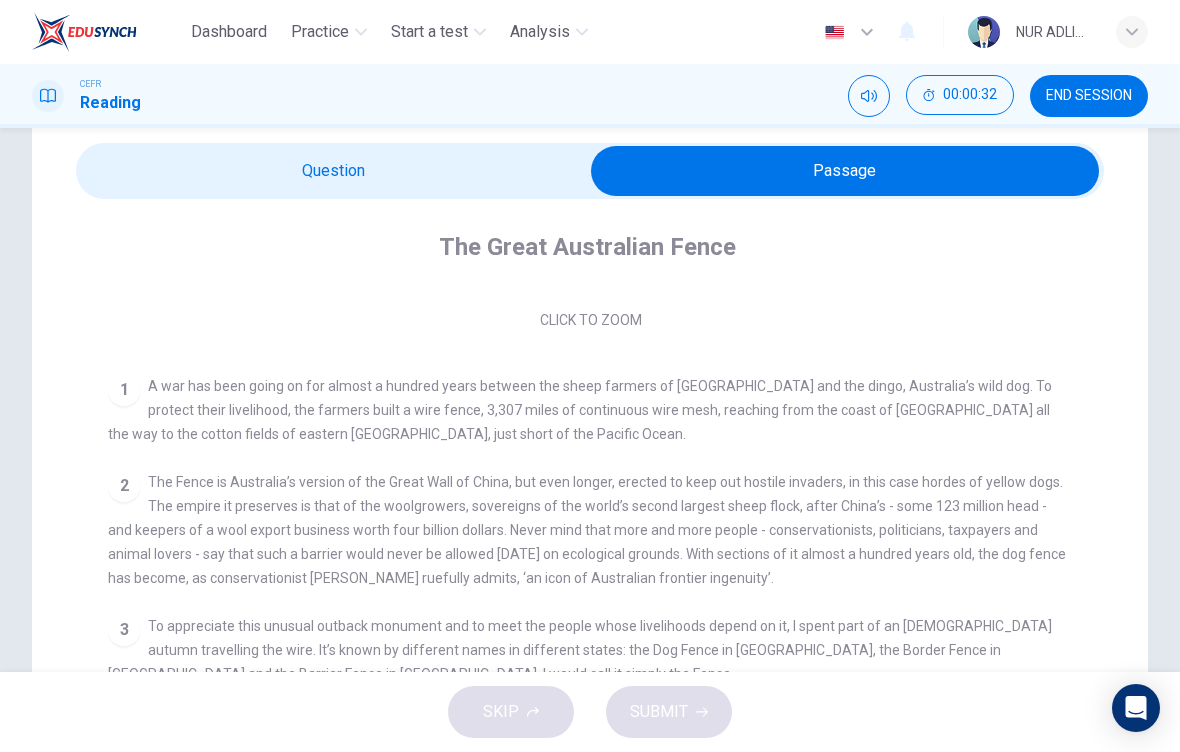 click at bounding box center [845, 171] 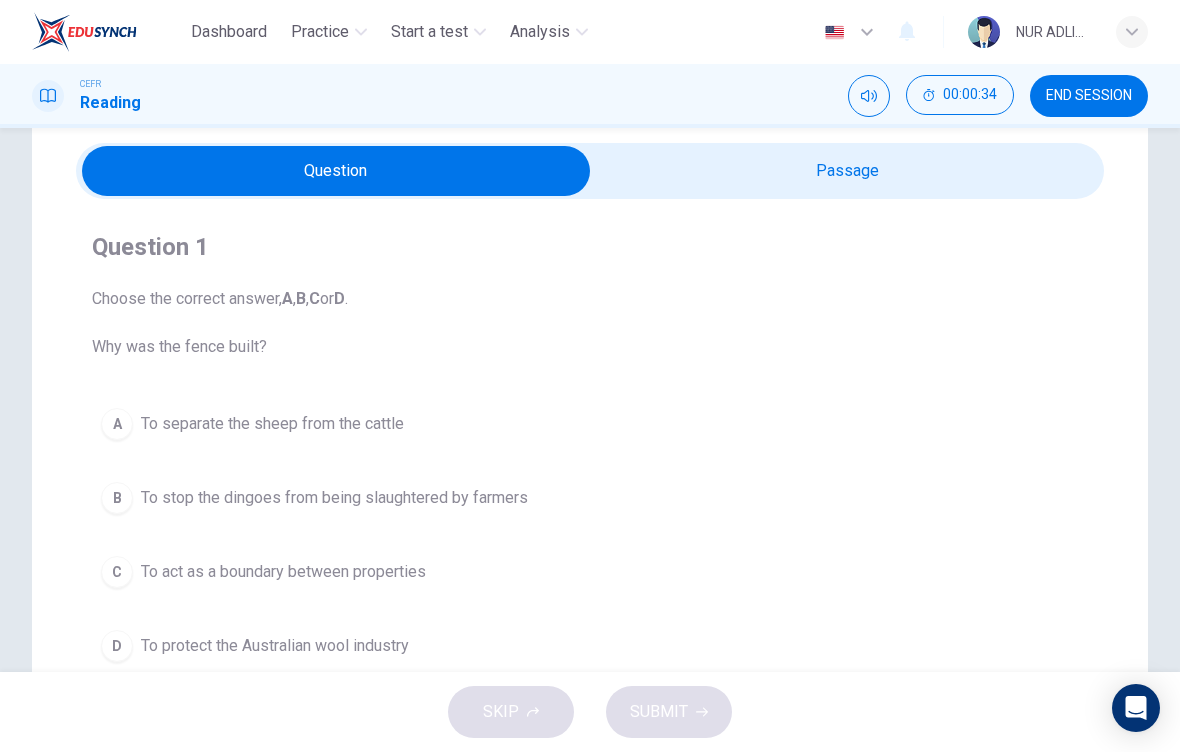 click on "C" at bounding box center [117, 572] 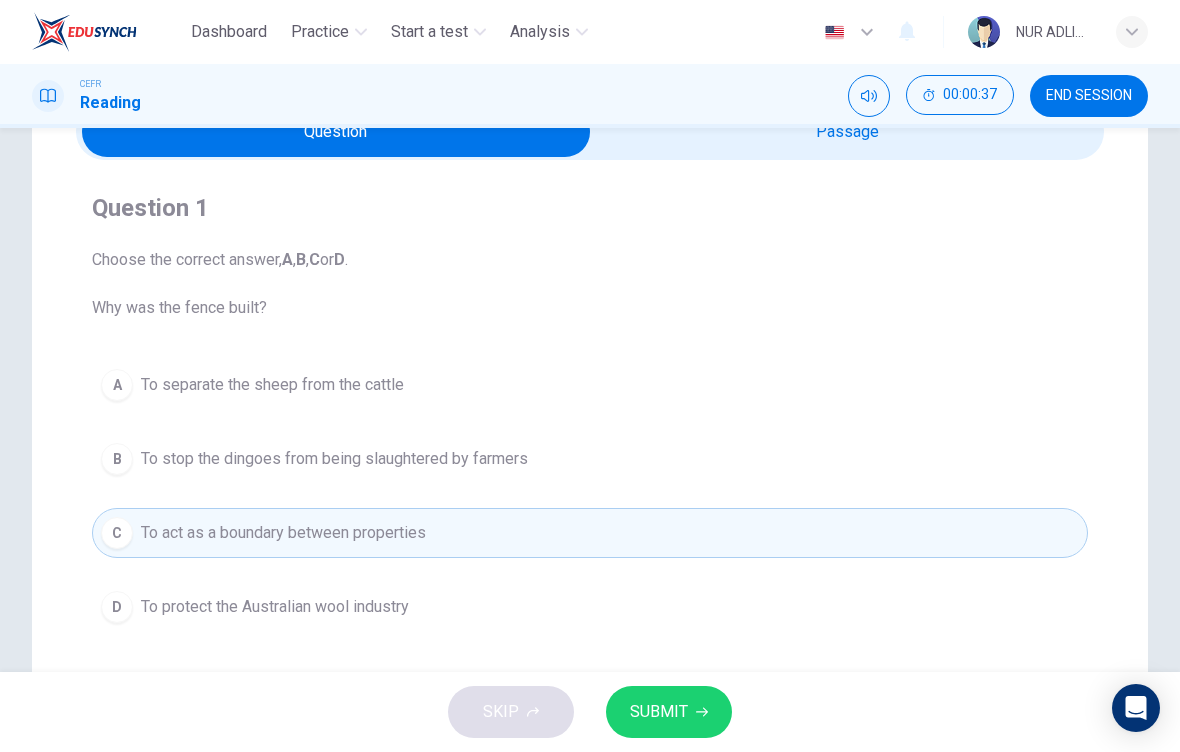 scroll, scrollTop: 101, scrollLeft: 0, axis: vertical 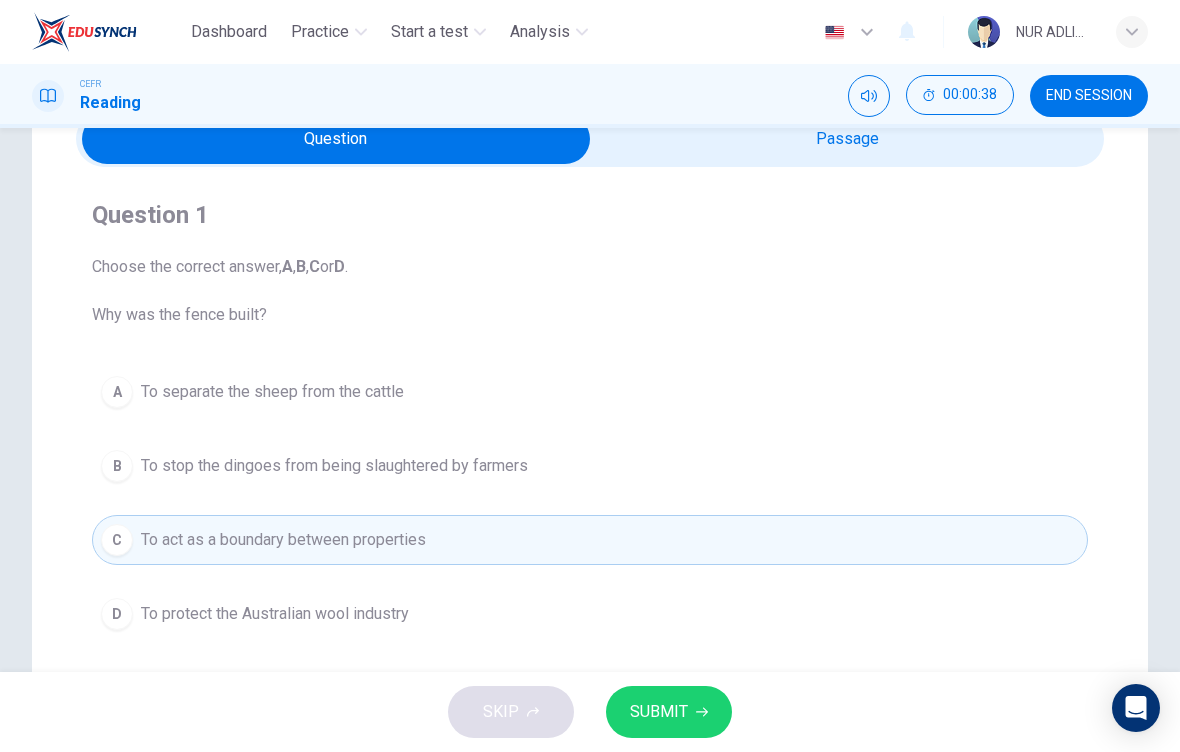 click on "SUBMIT" at bounding box center [669, 712] 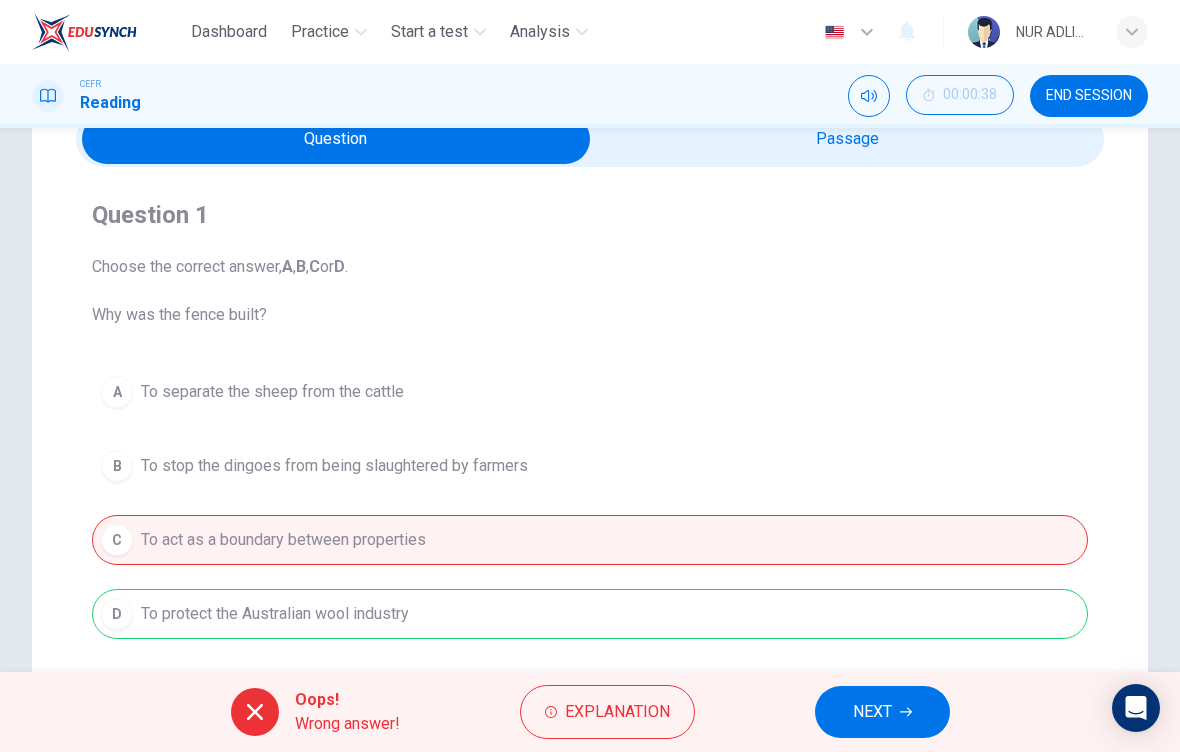 click on "NEXT" at bounding box center [872, 712] 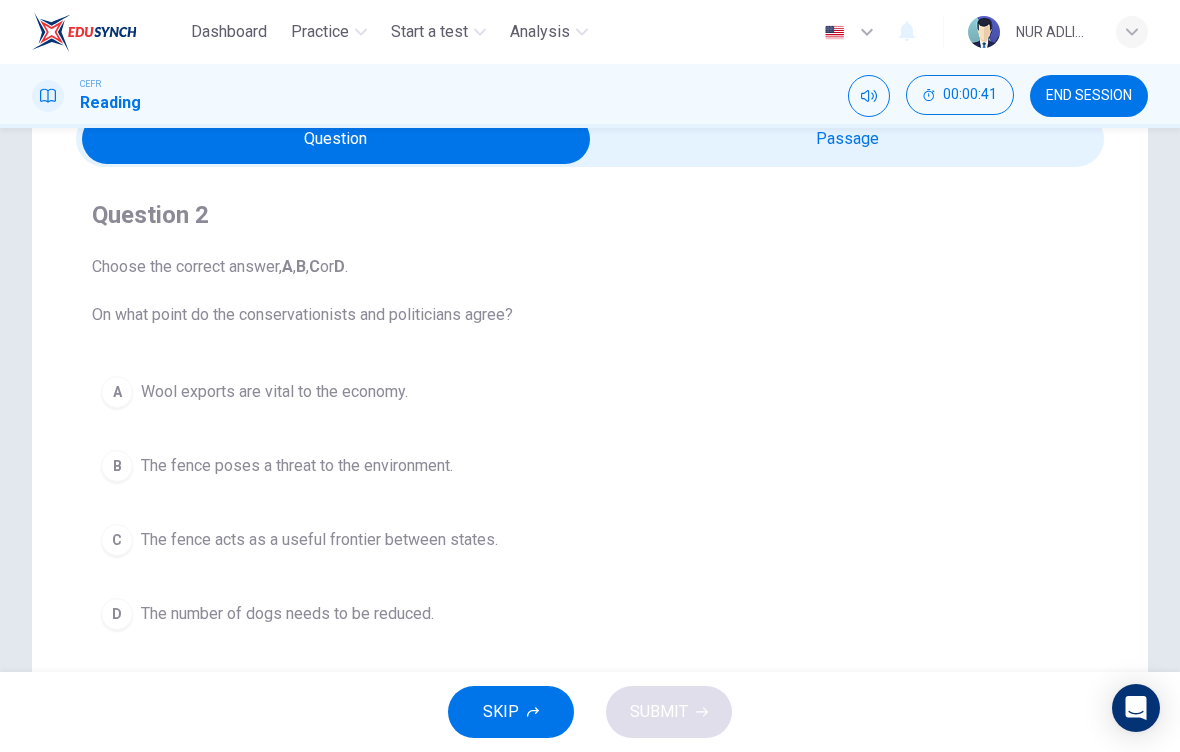 scroll, scrollTop: 36, scrollLeft: 0, axis: vertical 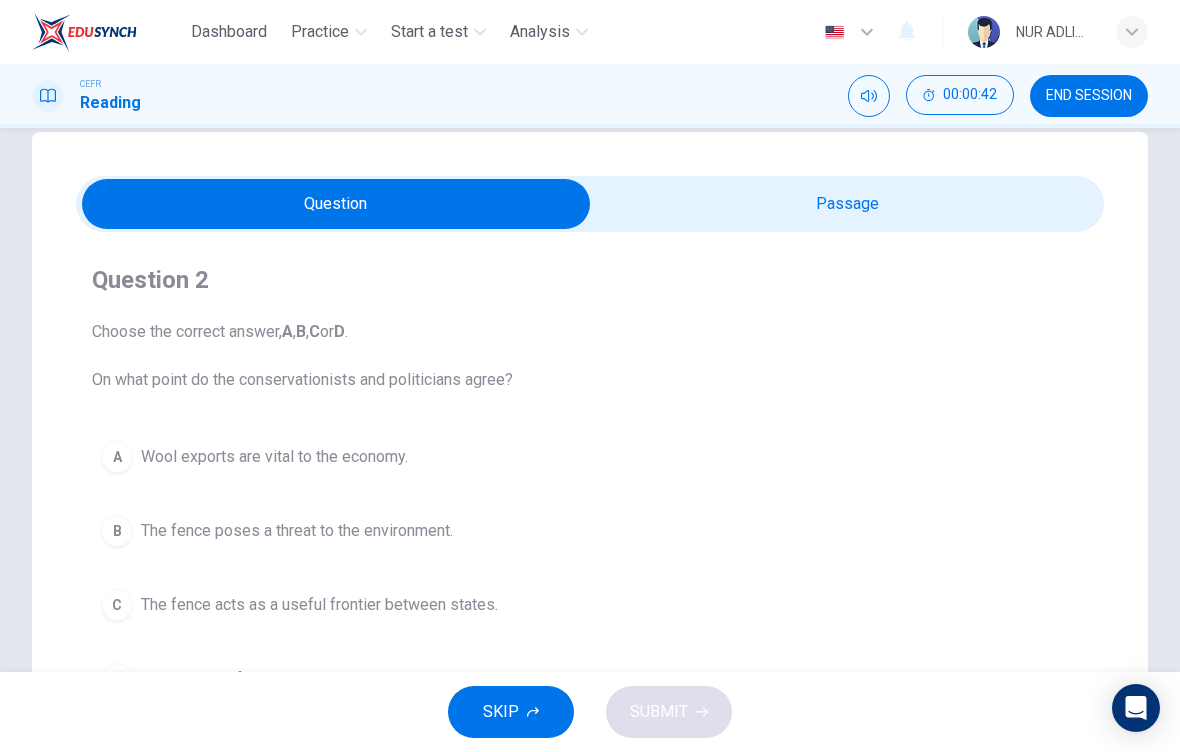 click at bounding box center [336, 204] 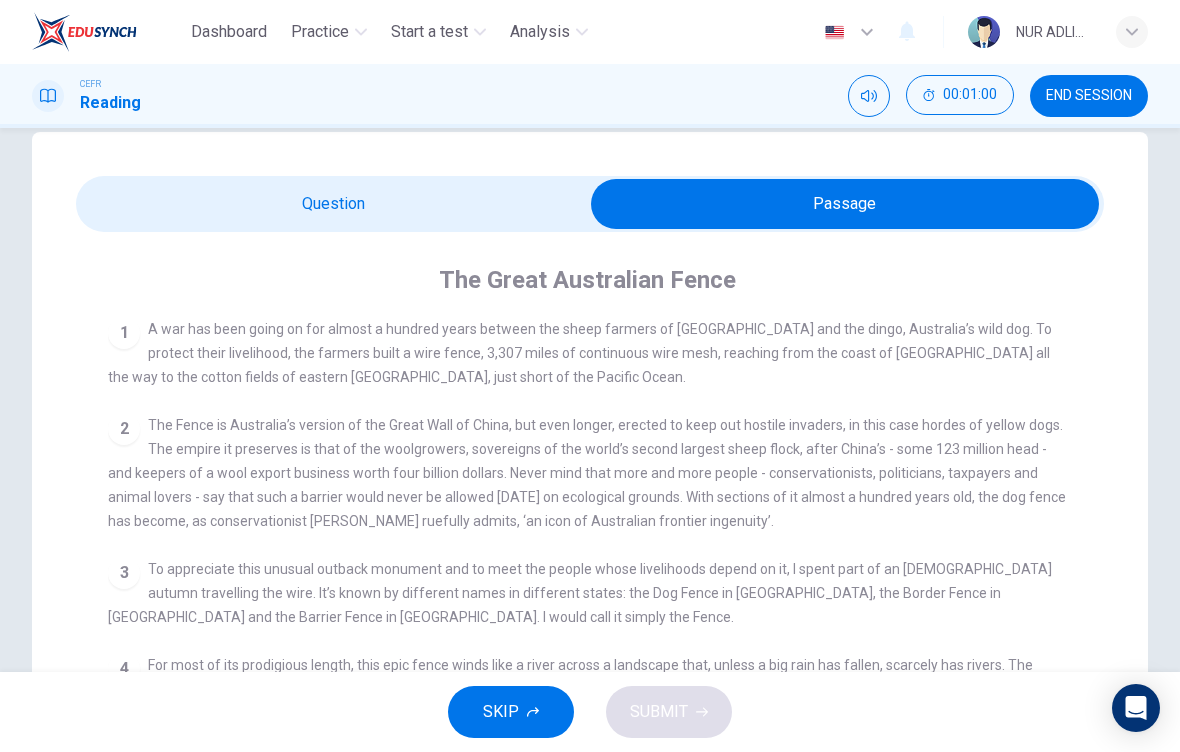 scroll, scrollTop: 389, scrollLeft: 0, axis: vertical 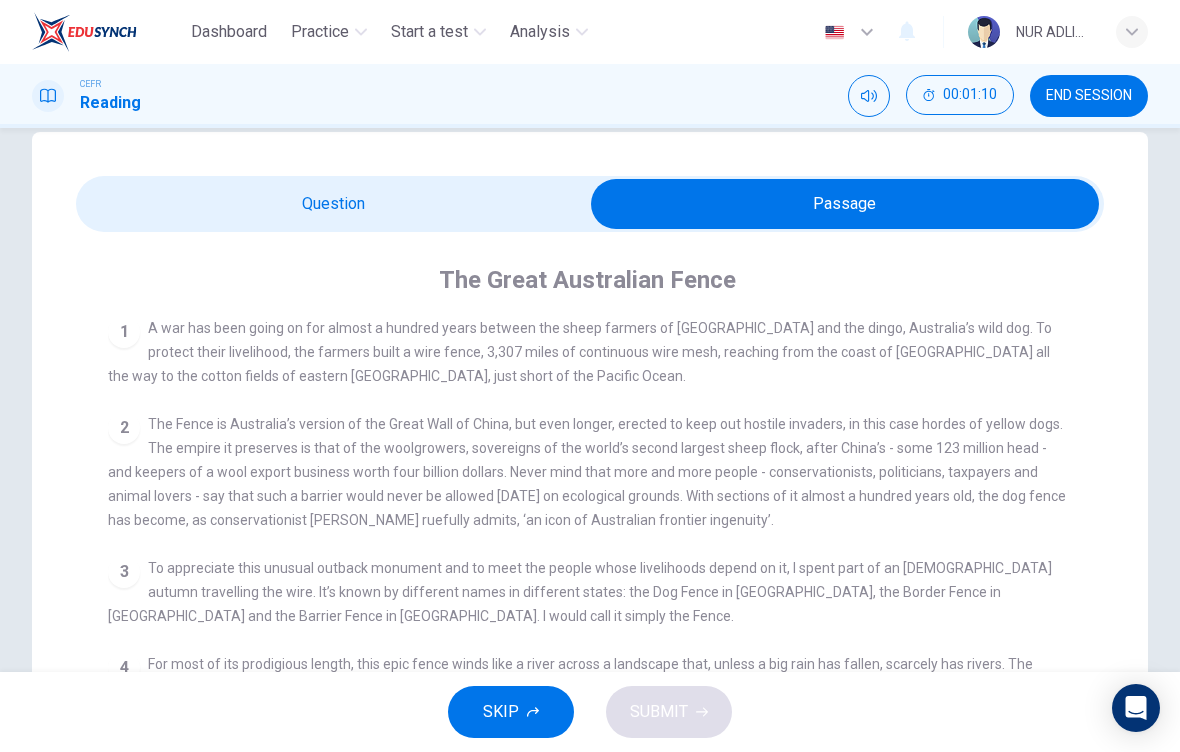 click at bounding box center (845, 204) 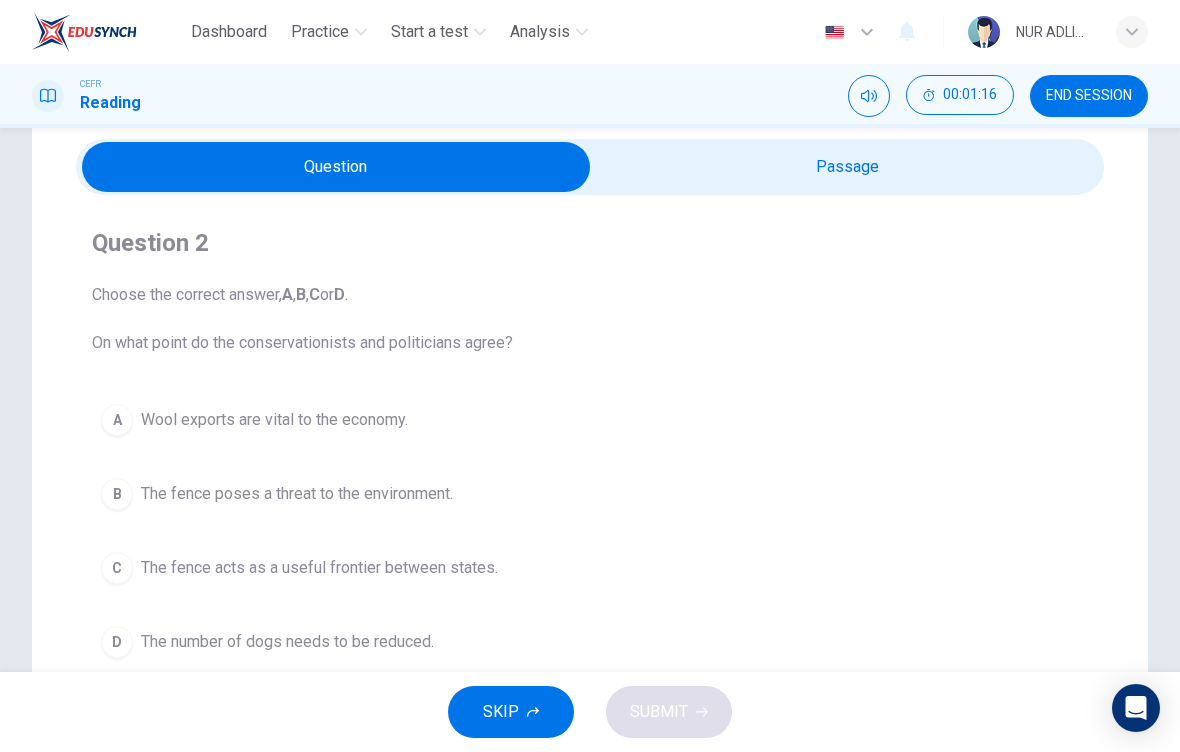 scroll, scrollTop: 69, scrollLeft: 0, axis: vertical 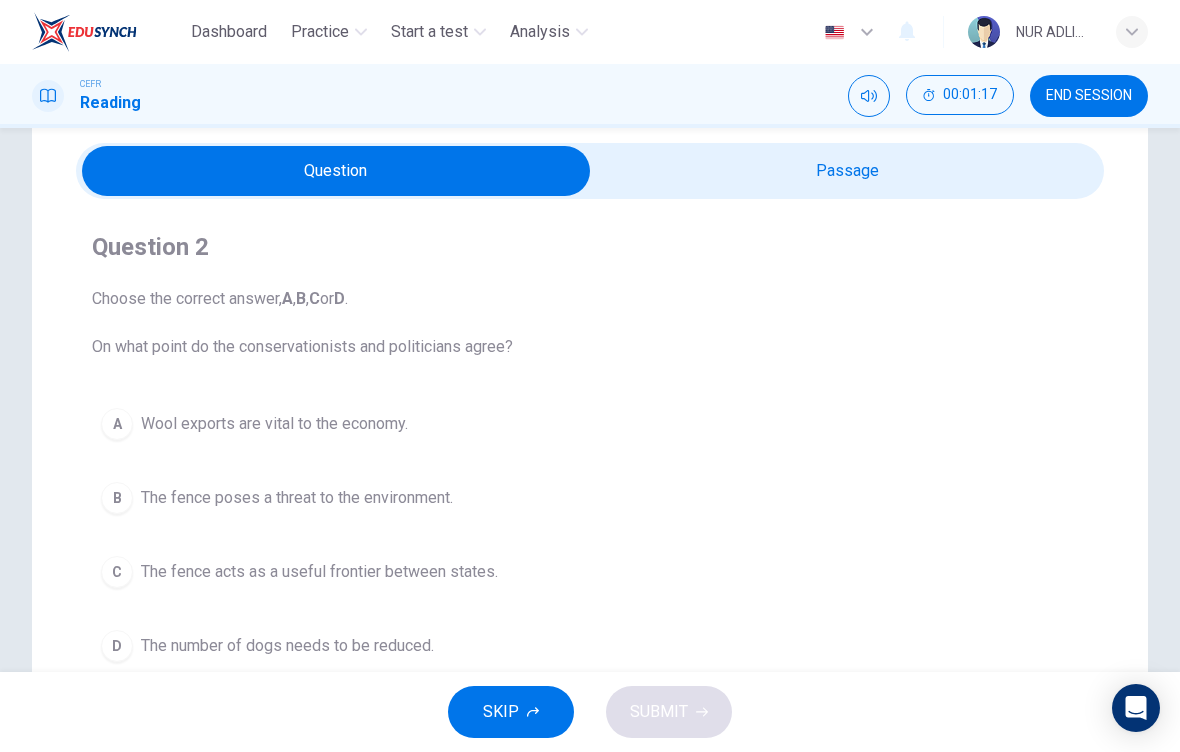 click on "B" at bounding box center (117, 498) 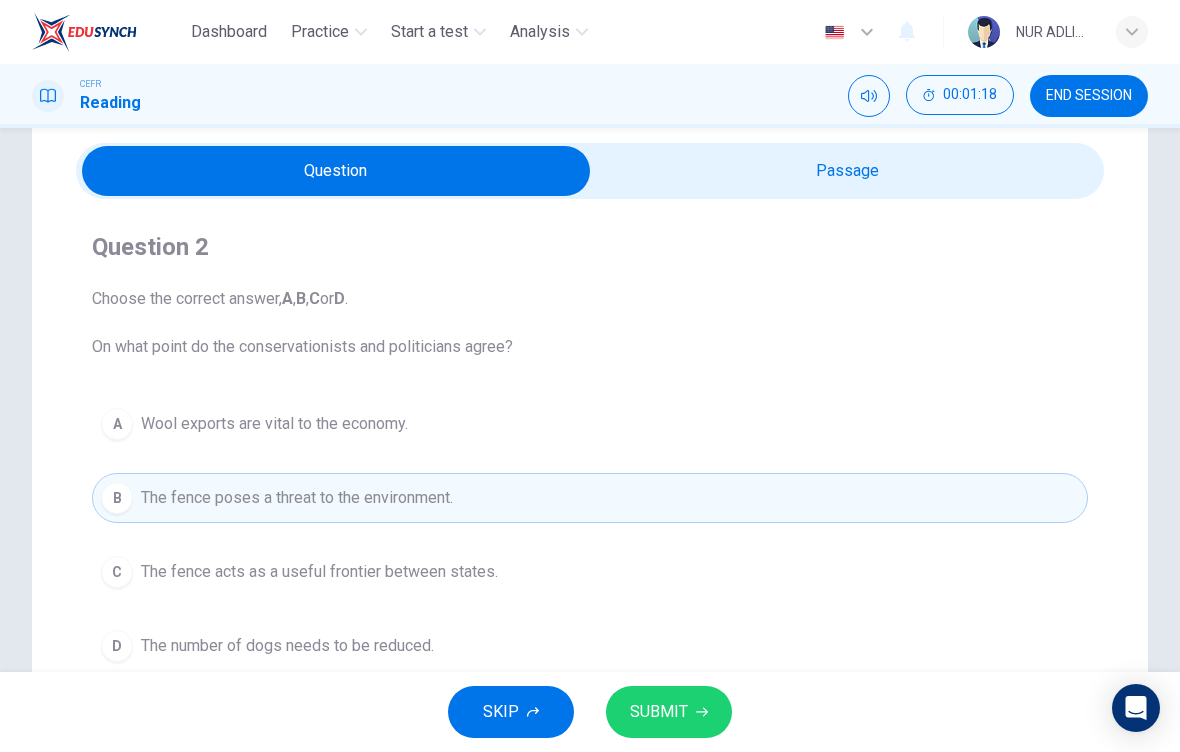 click on "SUBMIT" at bounding box center (659, 712) 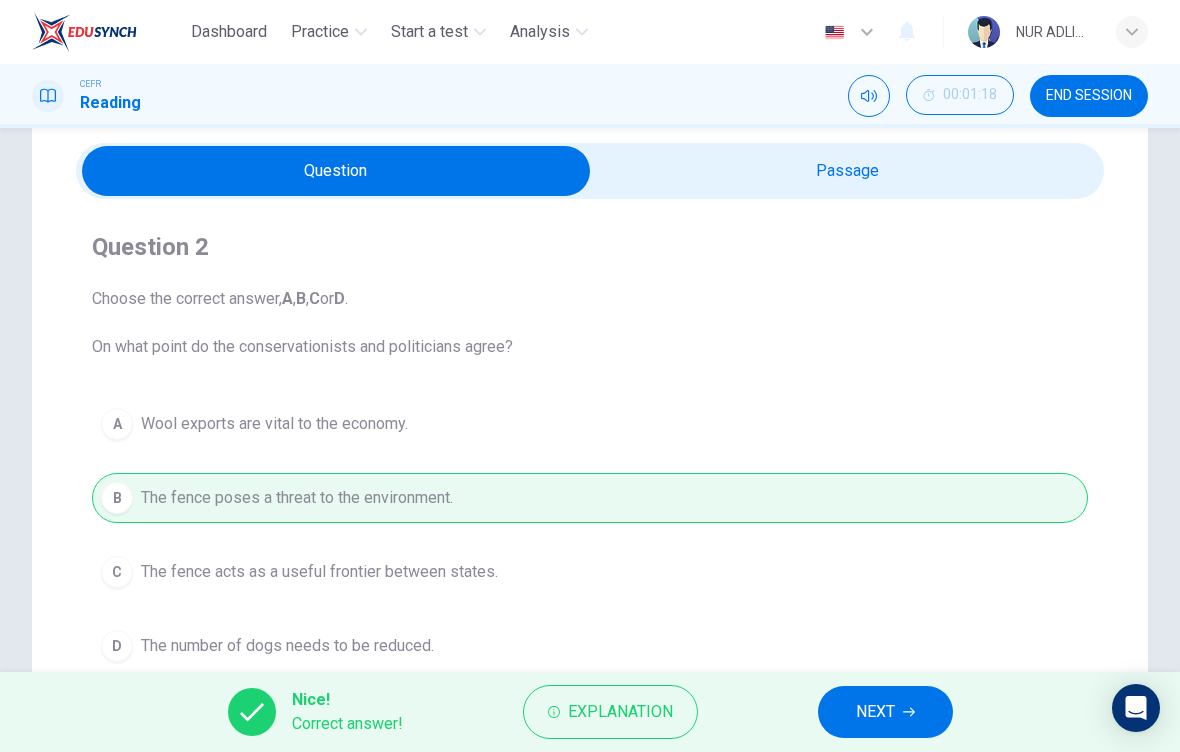 click on "NEXT" at bounding box center [885, 712] 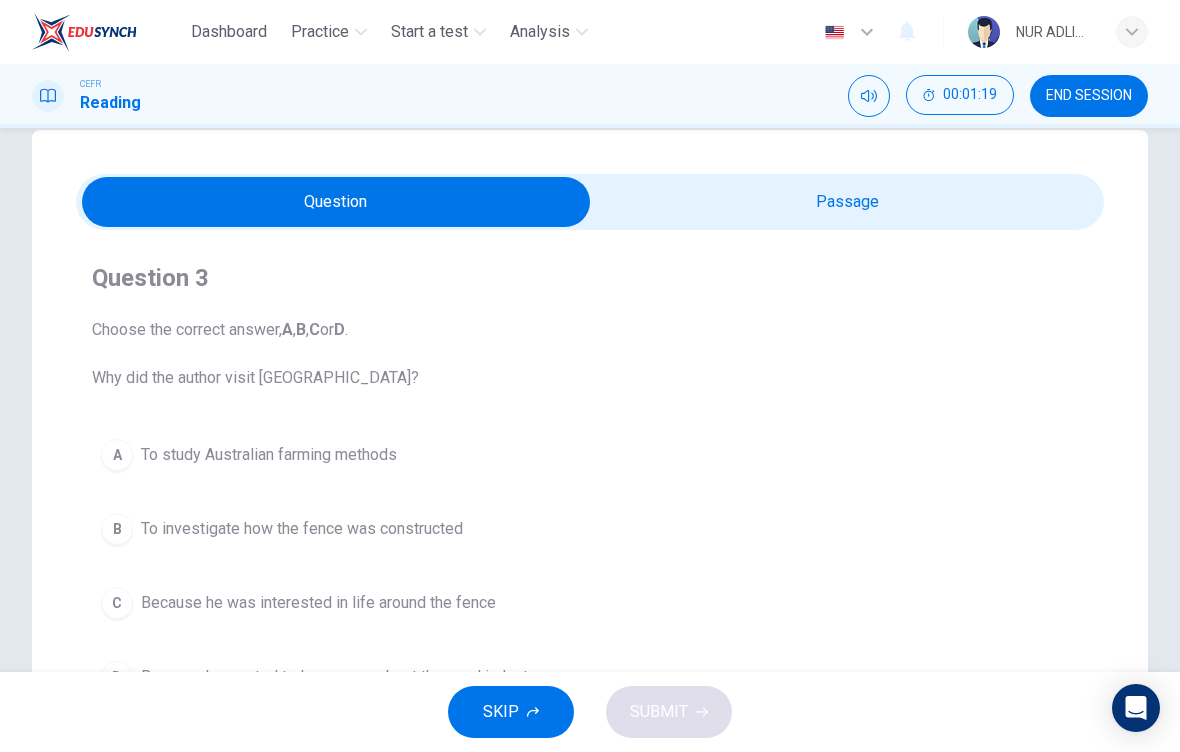 scroll, scrollTop: 39, scrollLeft: 0, axis: vertical 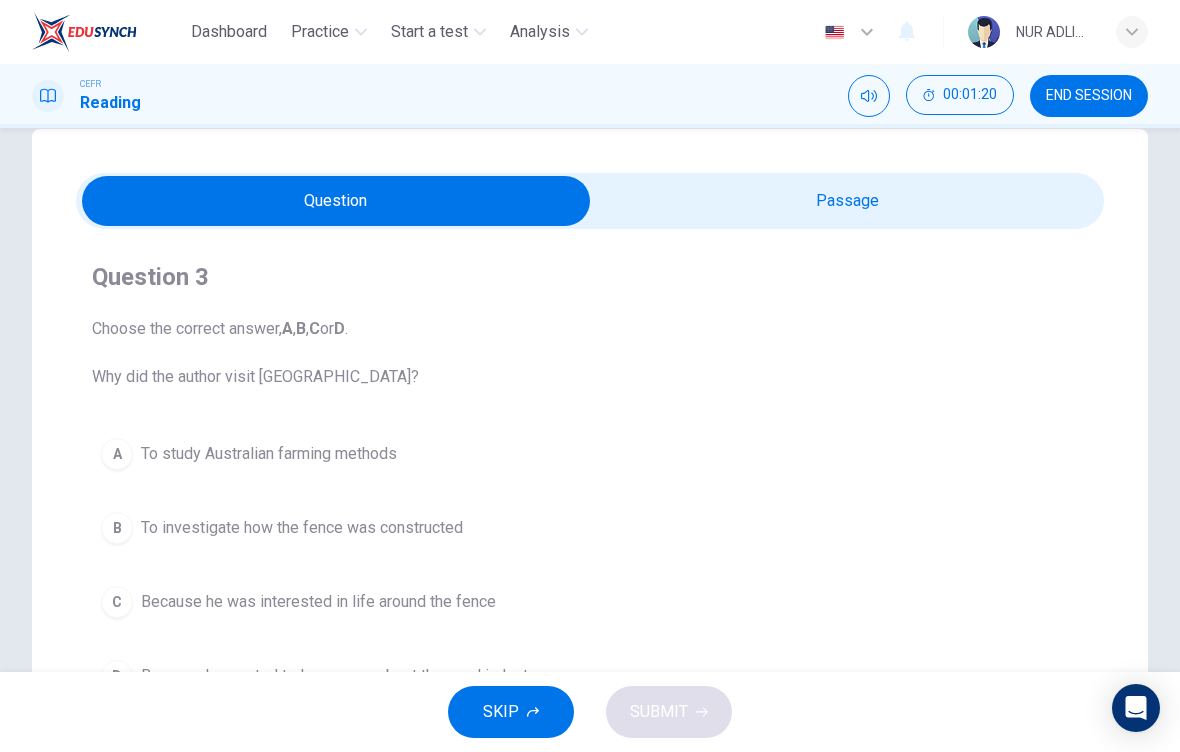click at bounding box center [336, 201] 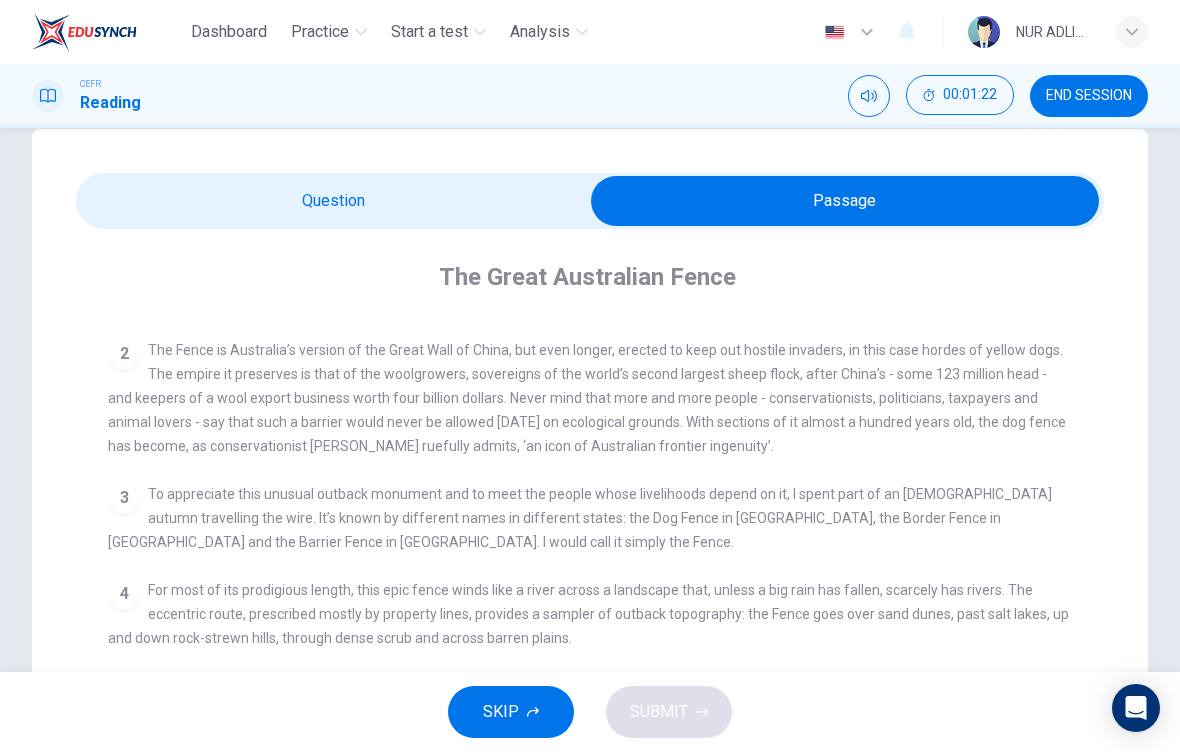 scroll, scrollTop: 466, scrollLeft: 0, axis: vertical 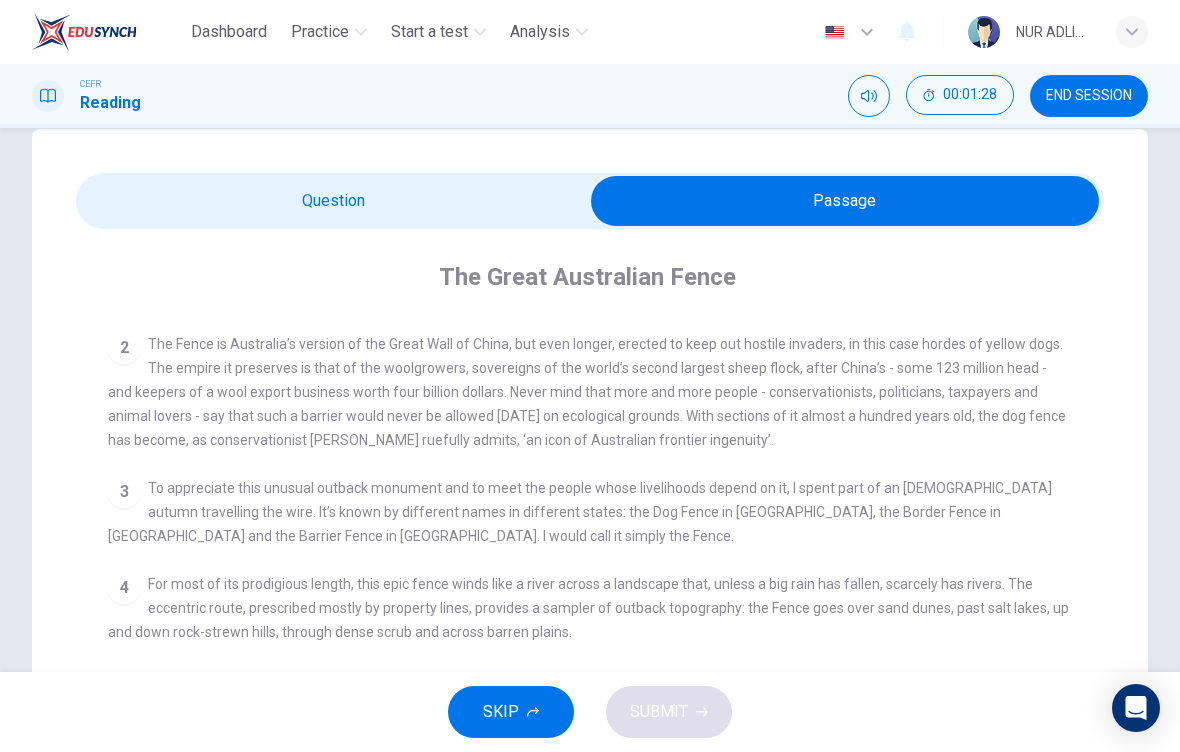 click at bounding box center (845, 201) 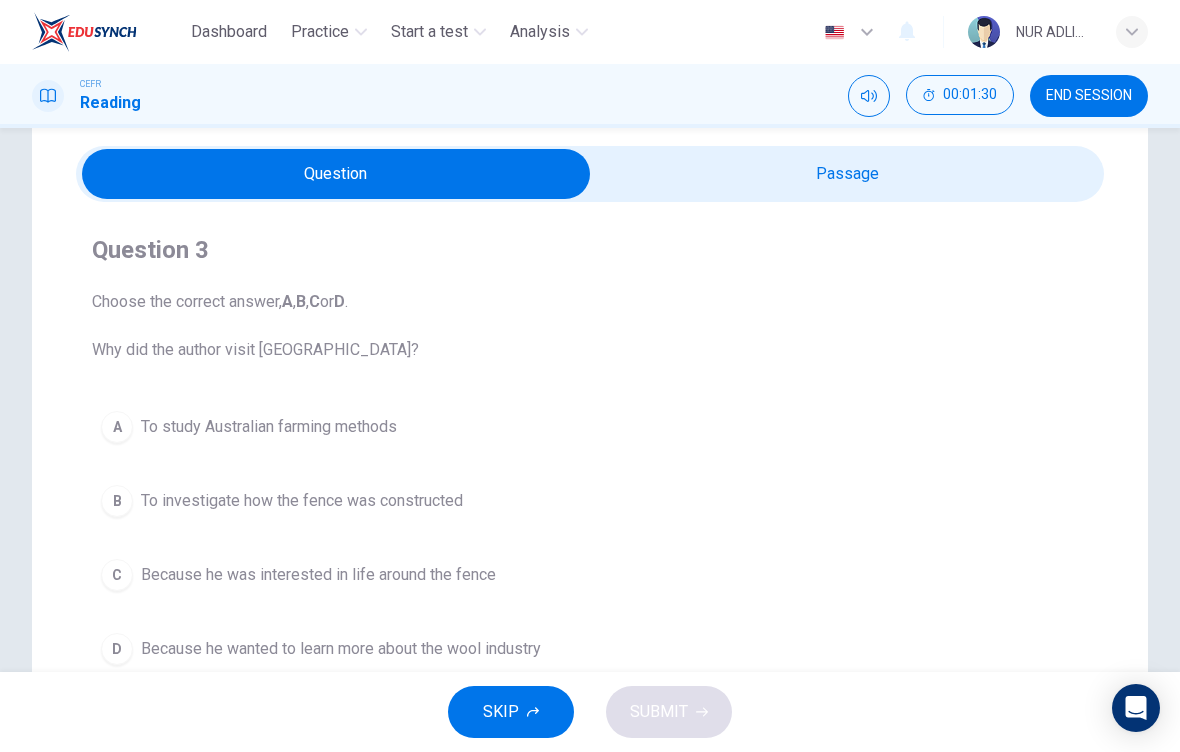 scroll, scrollTop: 83, scrollLeft: 0, axis: vertical 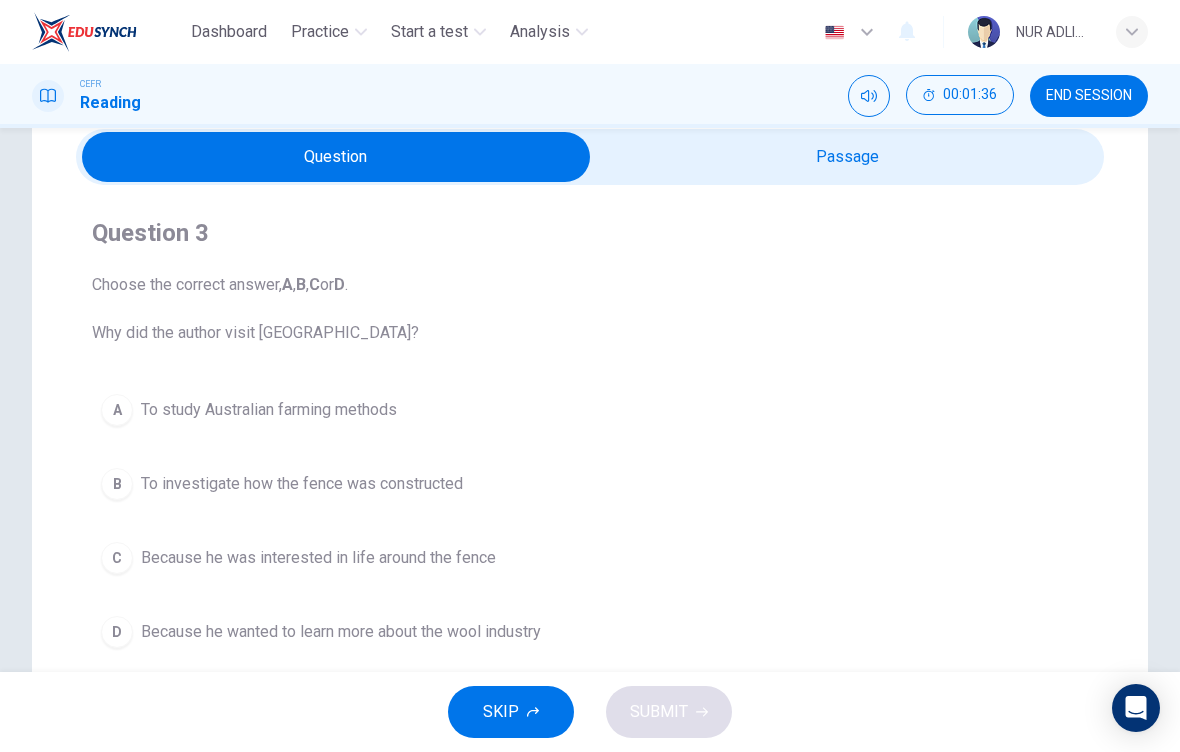 click on "Because he was interested in life around the fence" at bounding box center [318, 558] 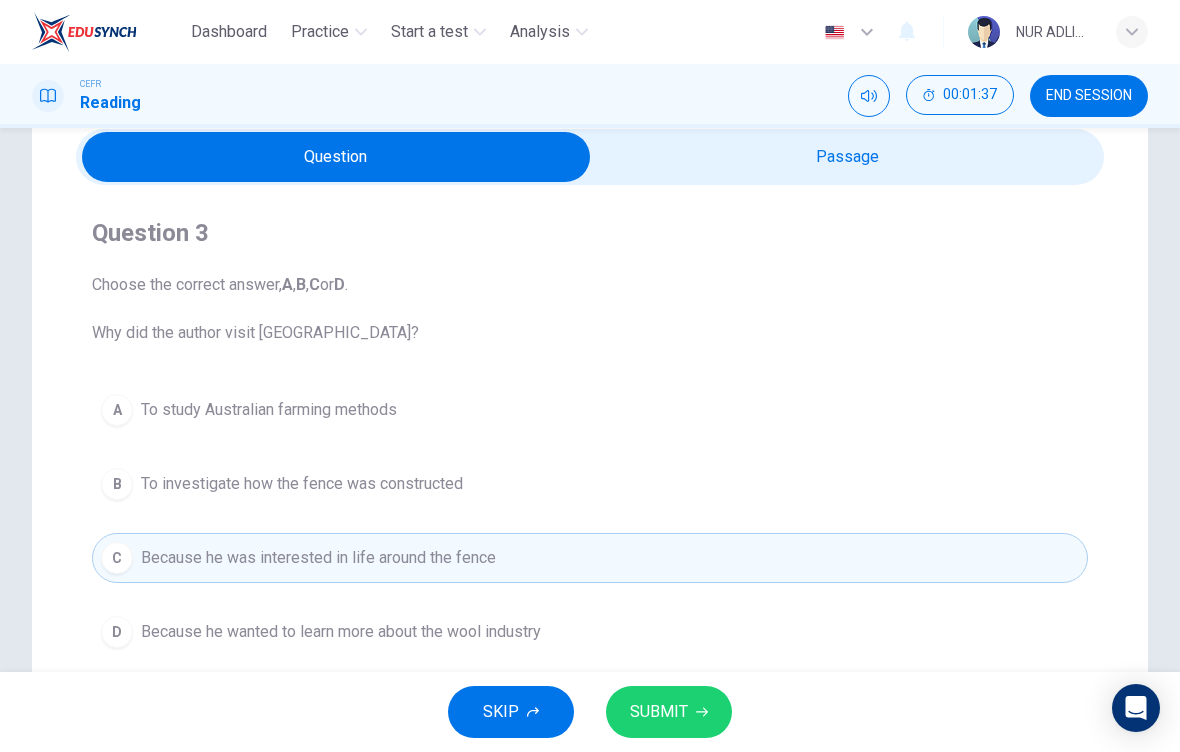 click 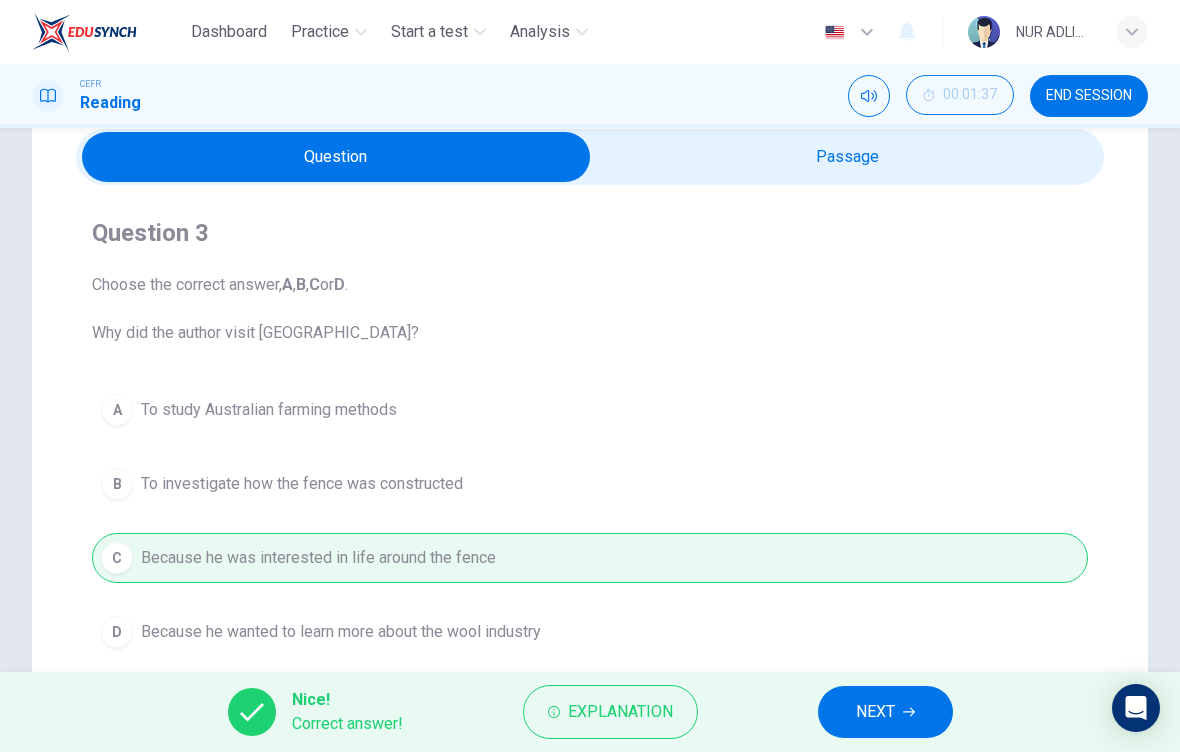 click on "NEXT" at bounding box center (875, 712) 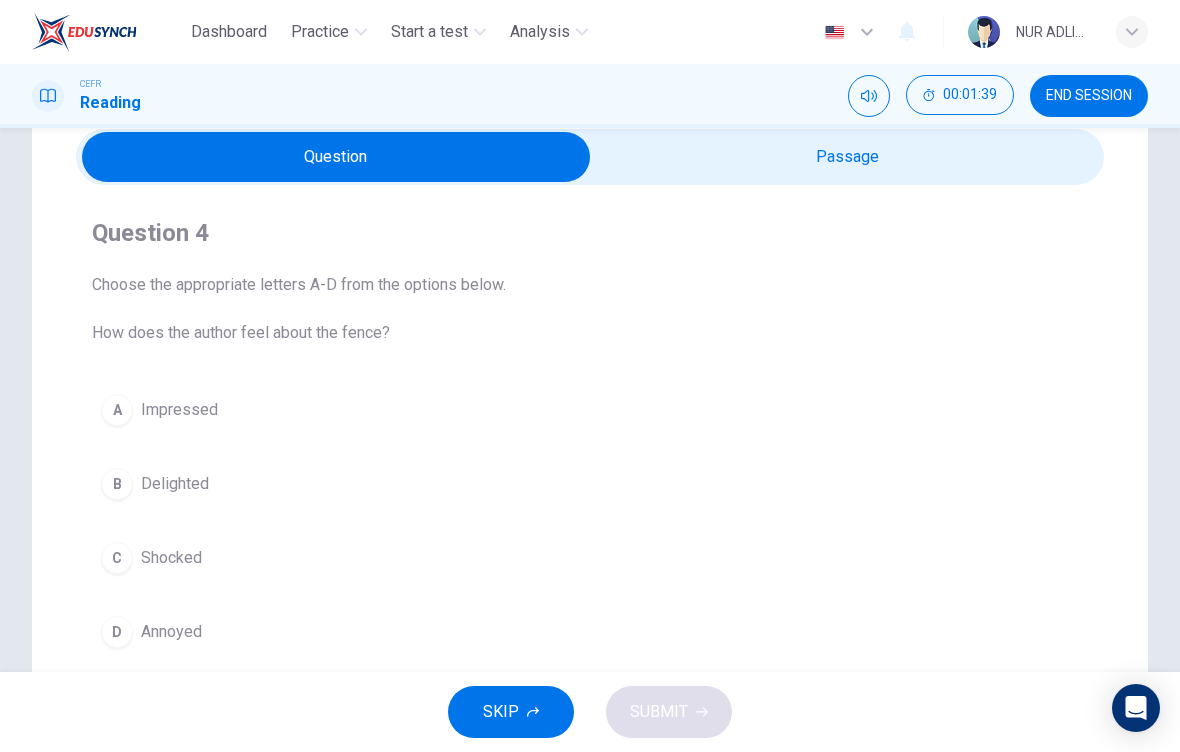 click at bounding box center (336, 157) 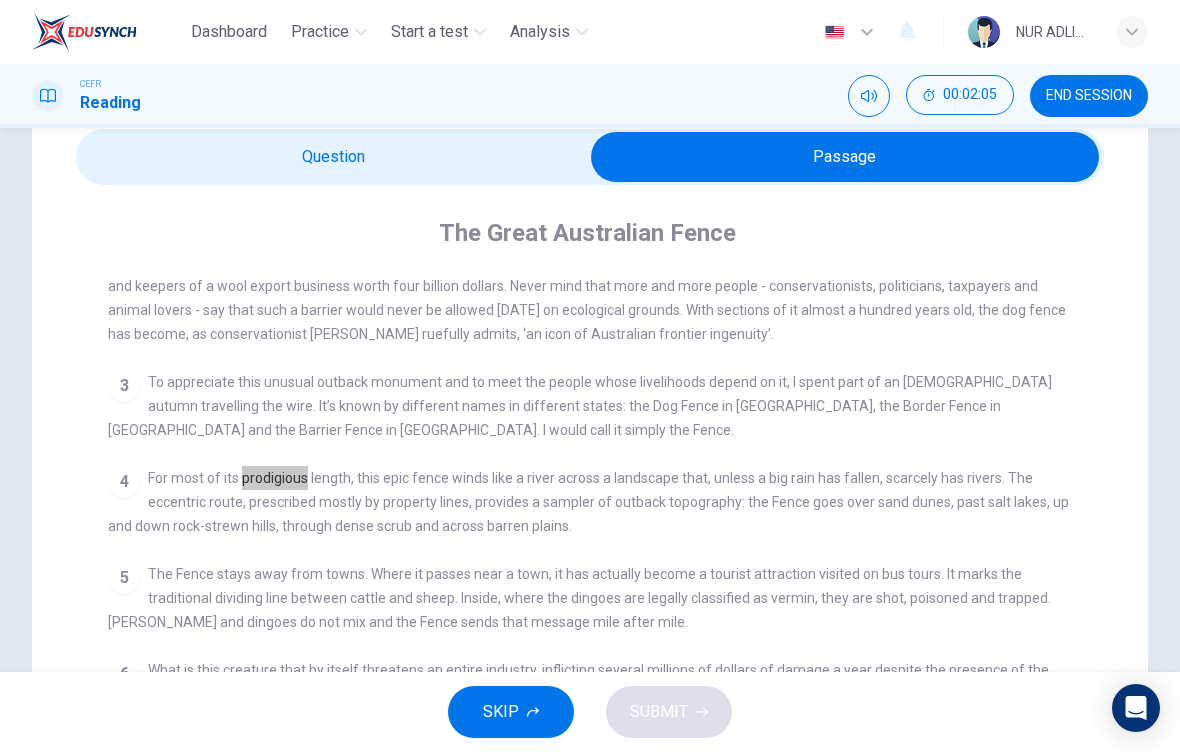 scroll, scrollTop: 547, scrollLeft: 0, axis: vertical 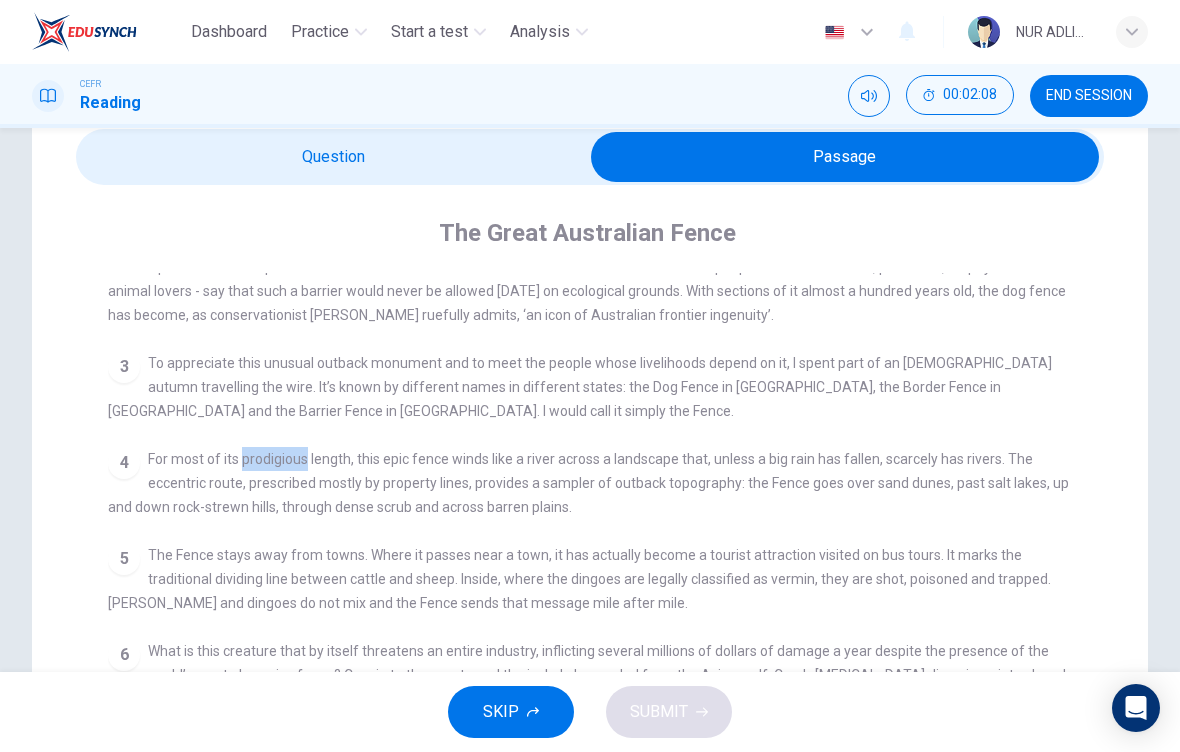 click on "CEFR Reading 00:02:08 END SESSION" at bounding box center (590, 96) 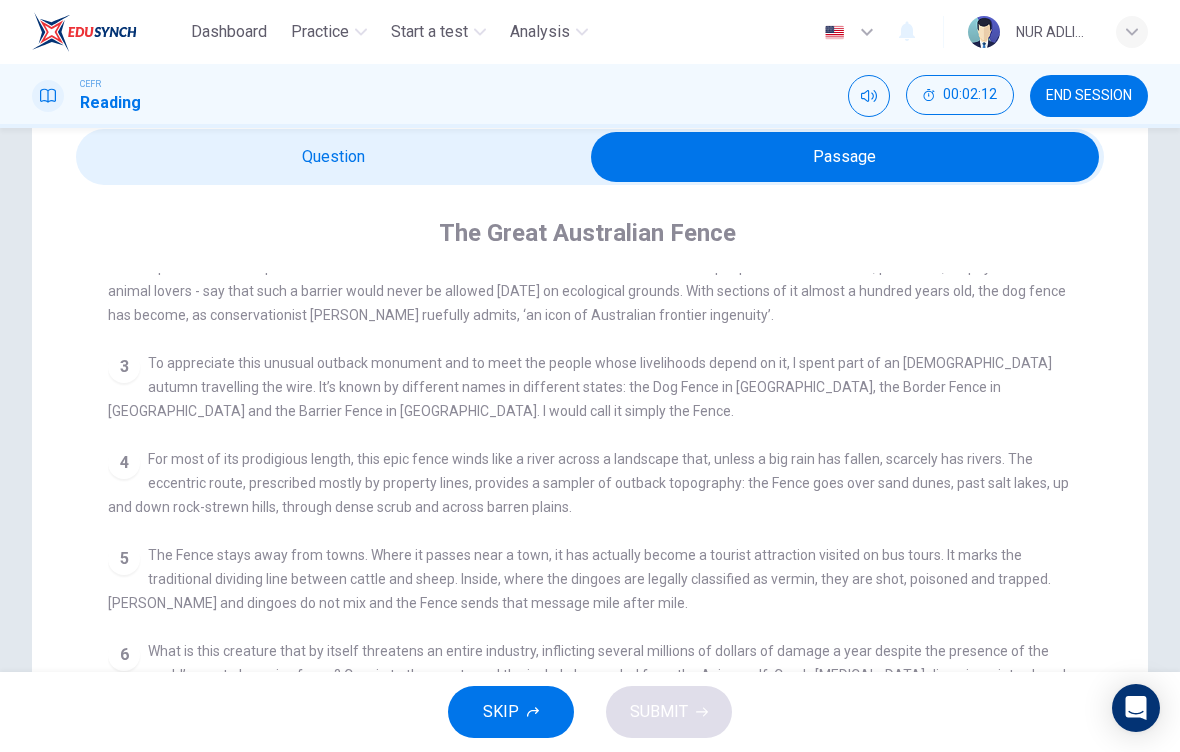 click at bounding box center [845, 157] 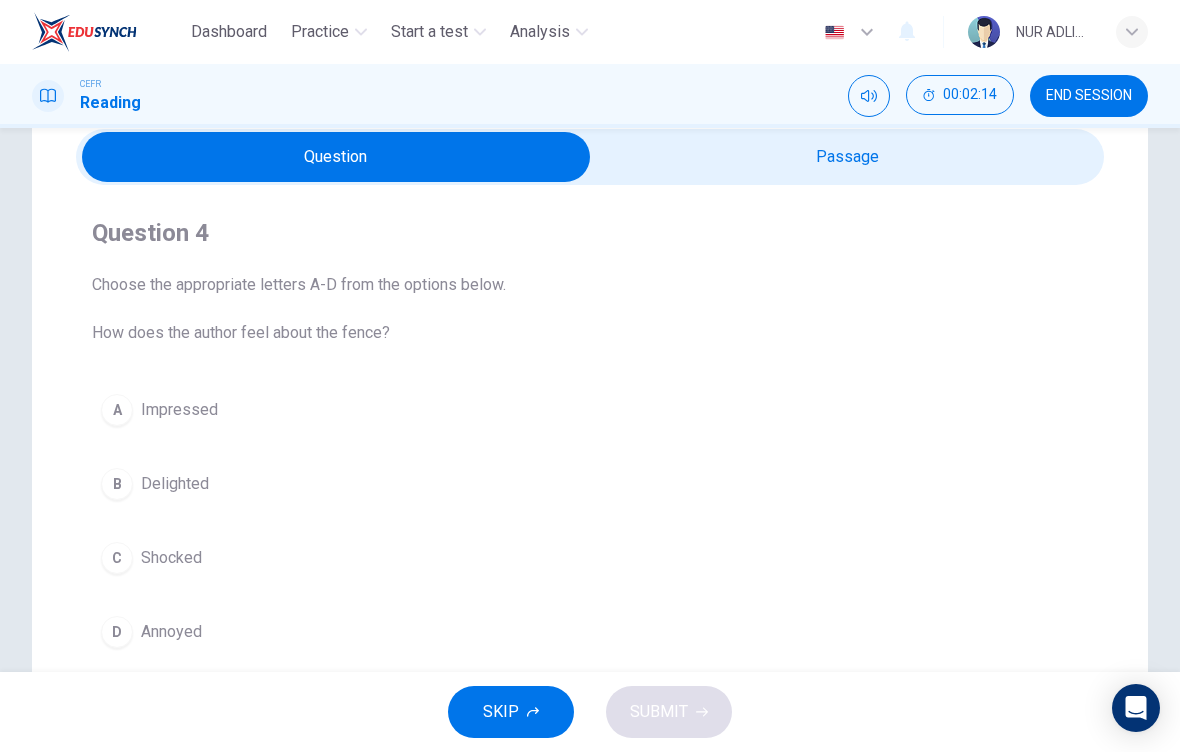 click on "A Impressed" at bounding box center [590, 410] 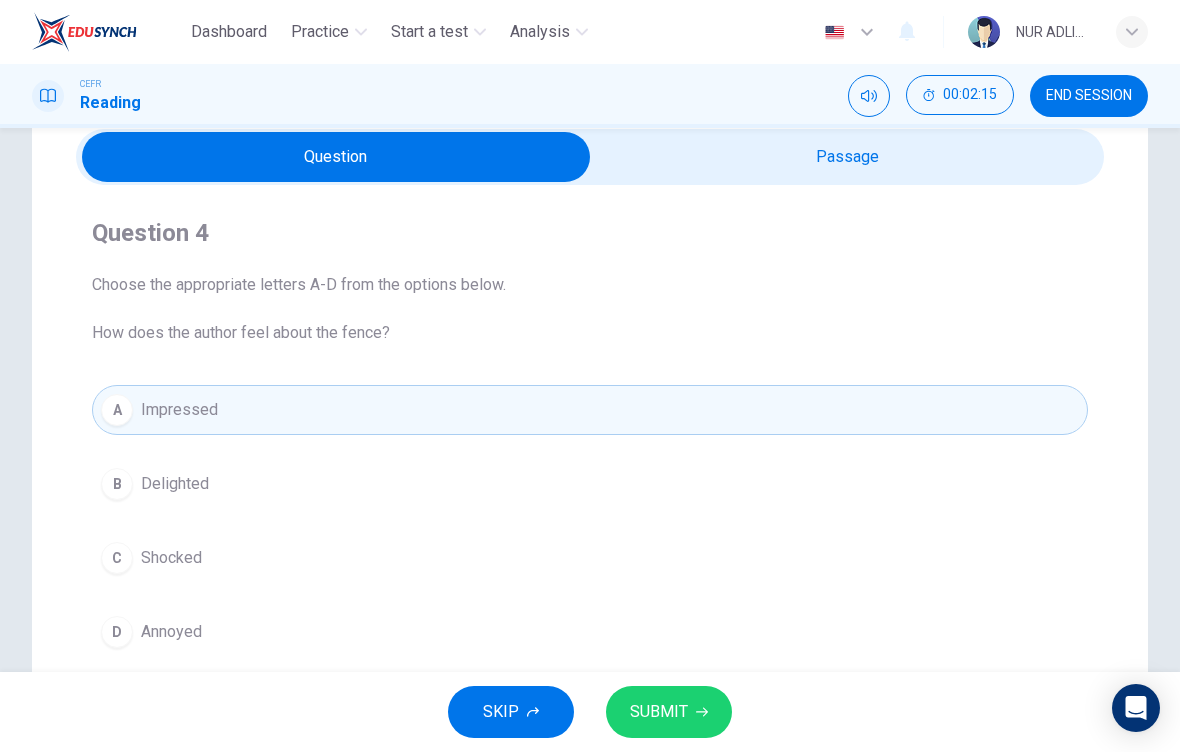 click on "SUBMIT" at bounding box center (669, 712) 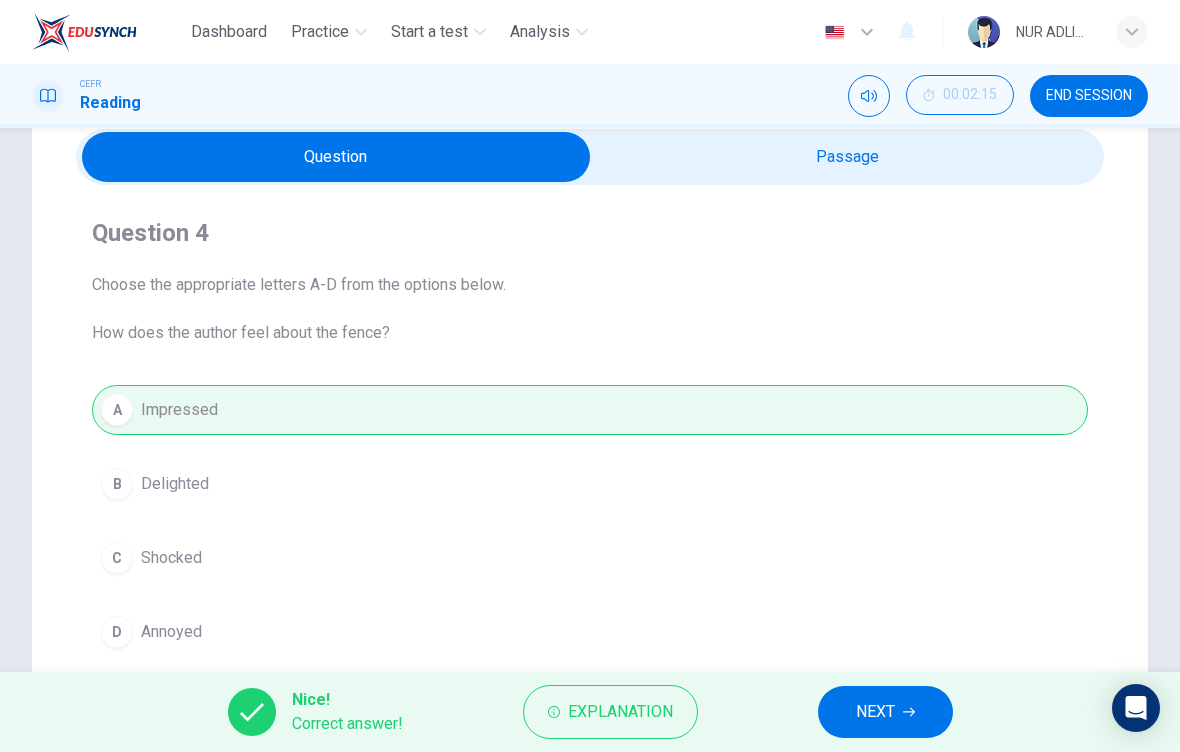click on "NEXT" at bounding box center (885, 712) 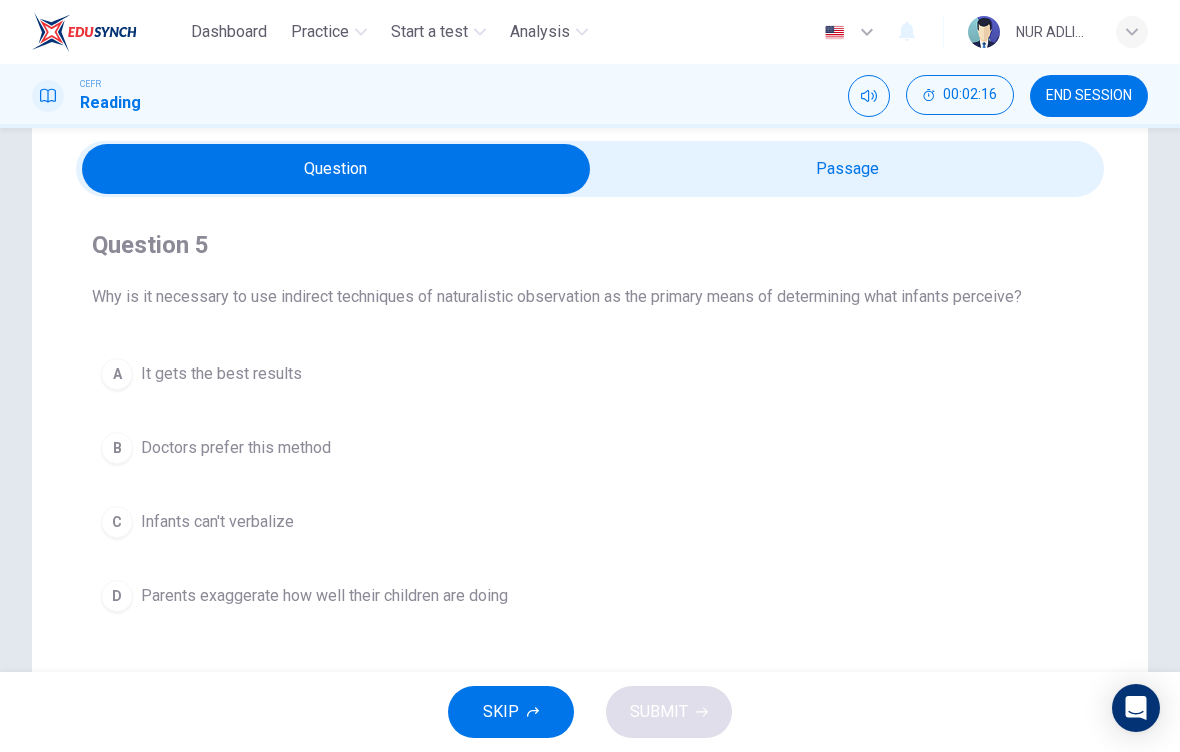 scroll, scrollTop: 73, scrollLeft: 0, axis: vertical 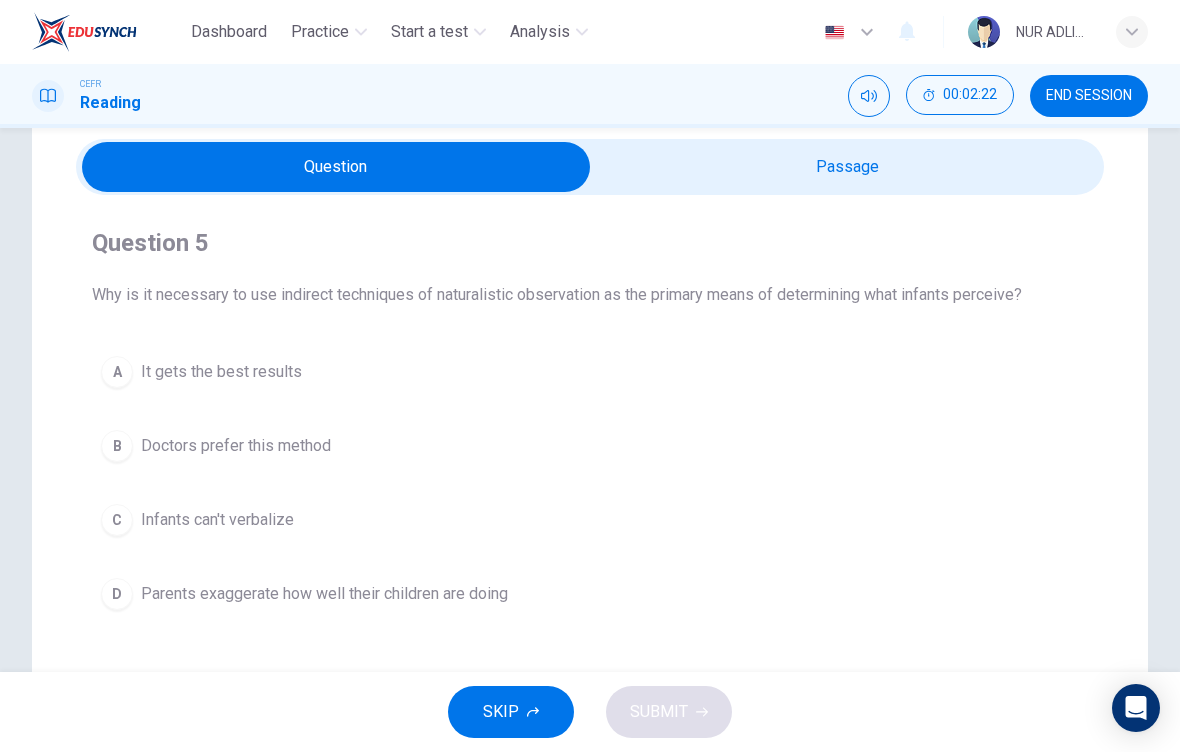 click at bounding box center (336, 167) 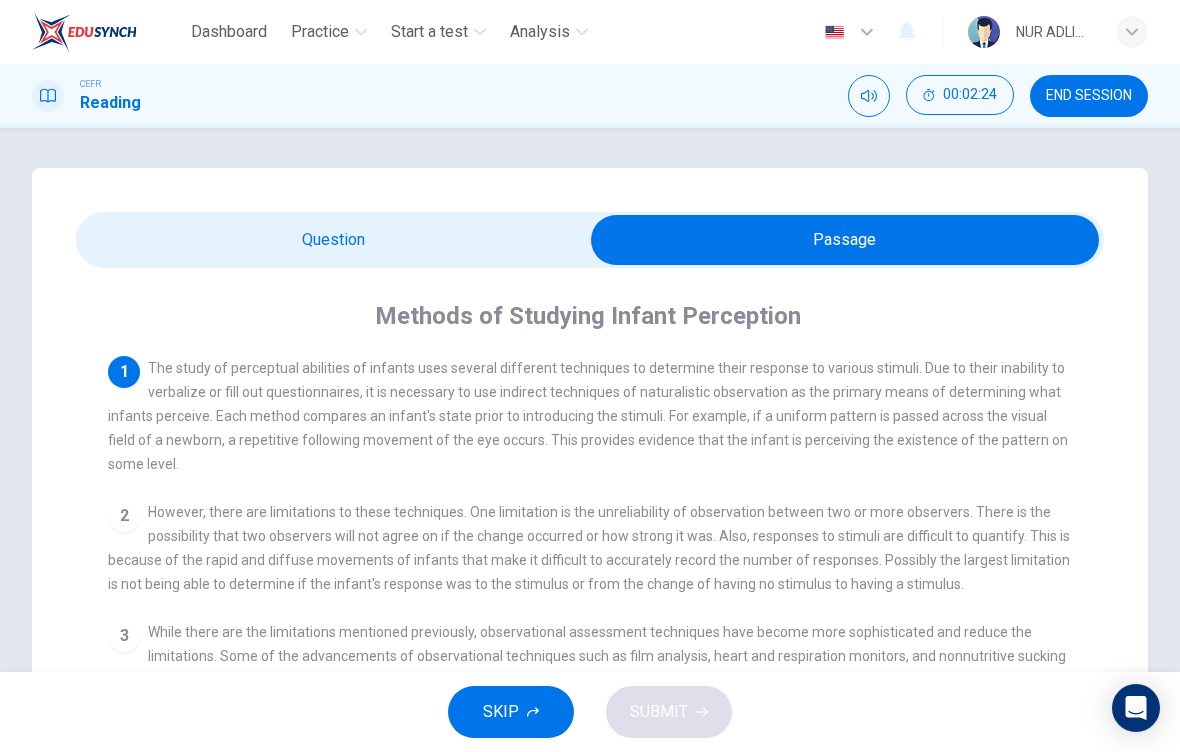 scroll, scrollTop: 0, scrollLeft: 0, axis: both 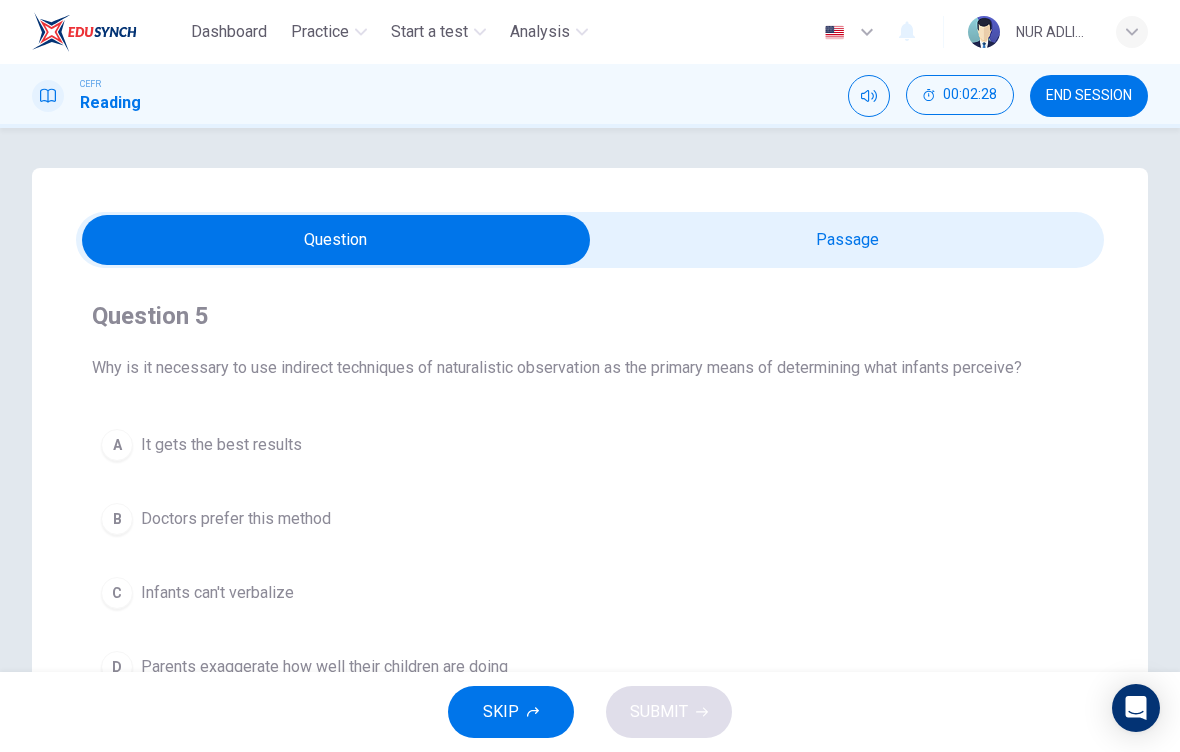click at bounding box center [336, 240] 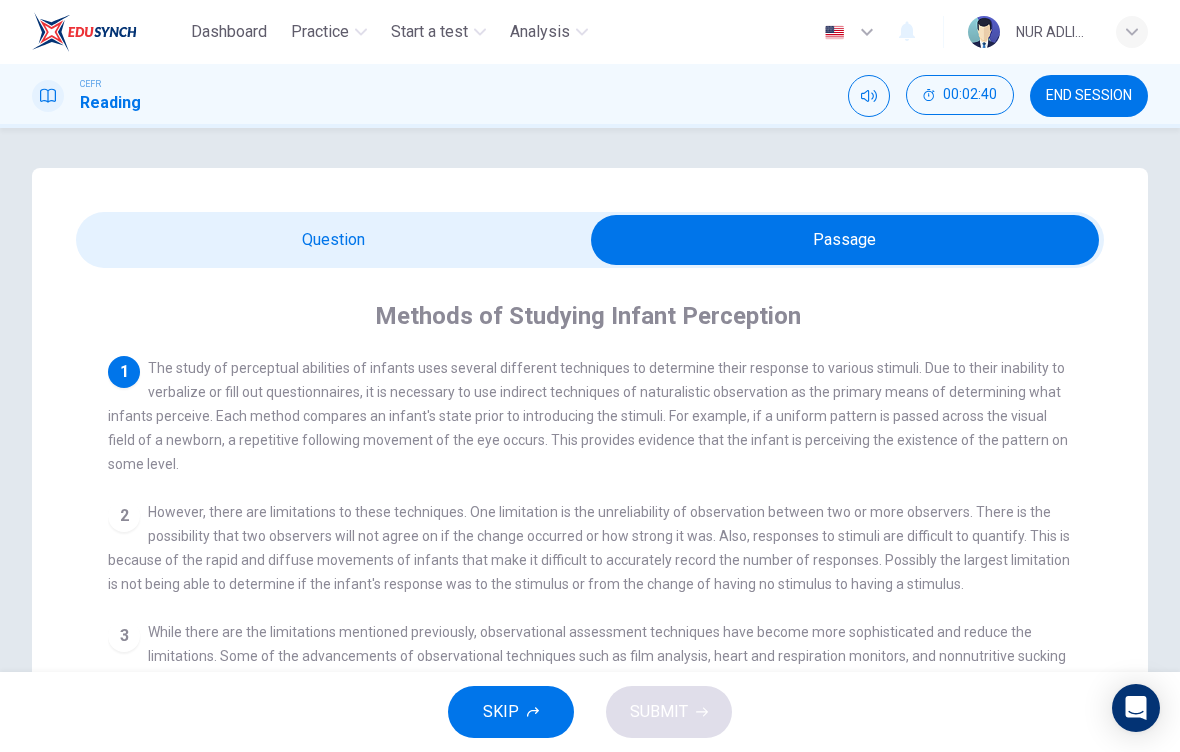 click at bounding box center [845, 240] 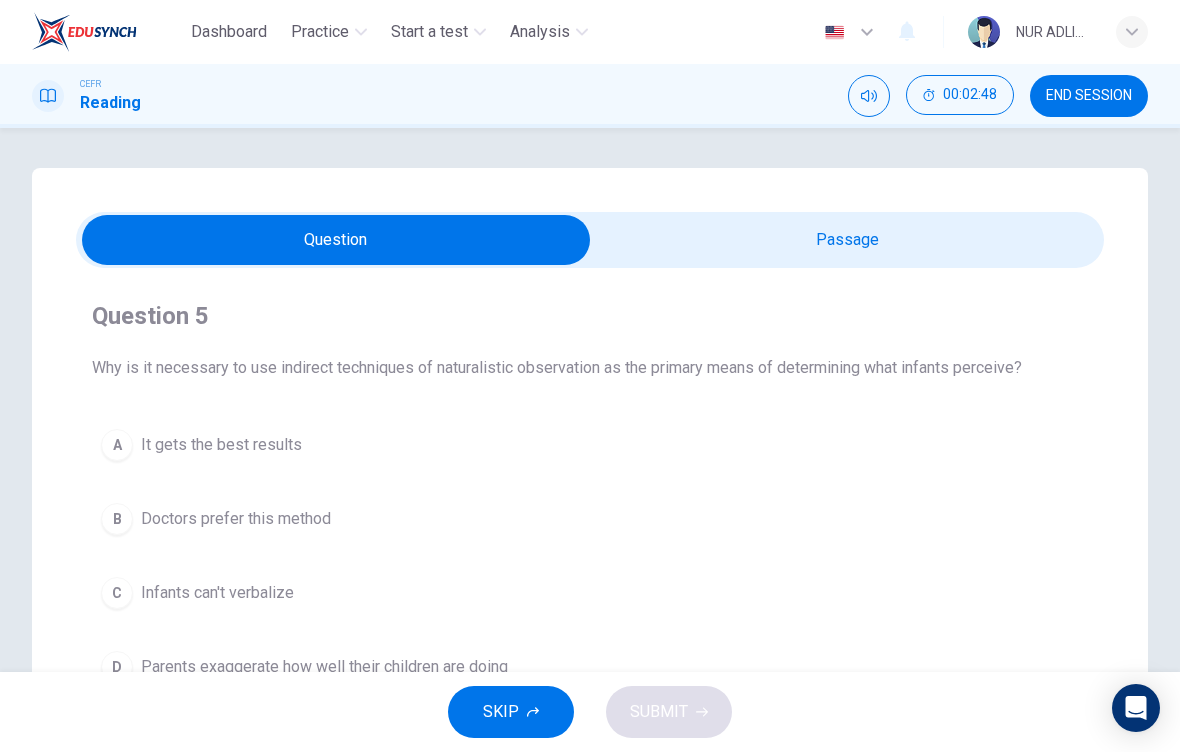 click at bounding box center [336, 240] 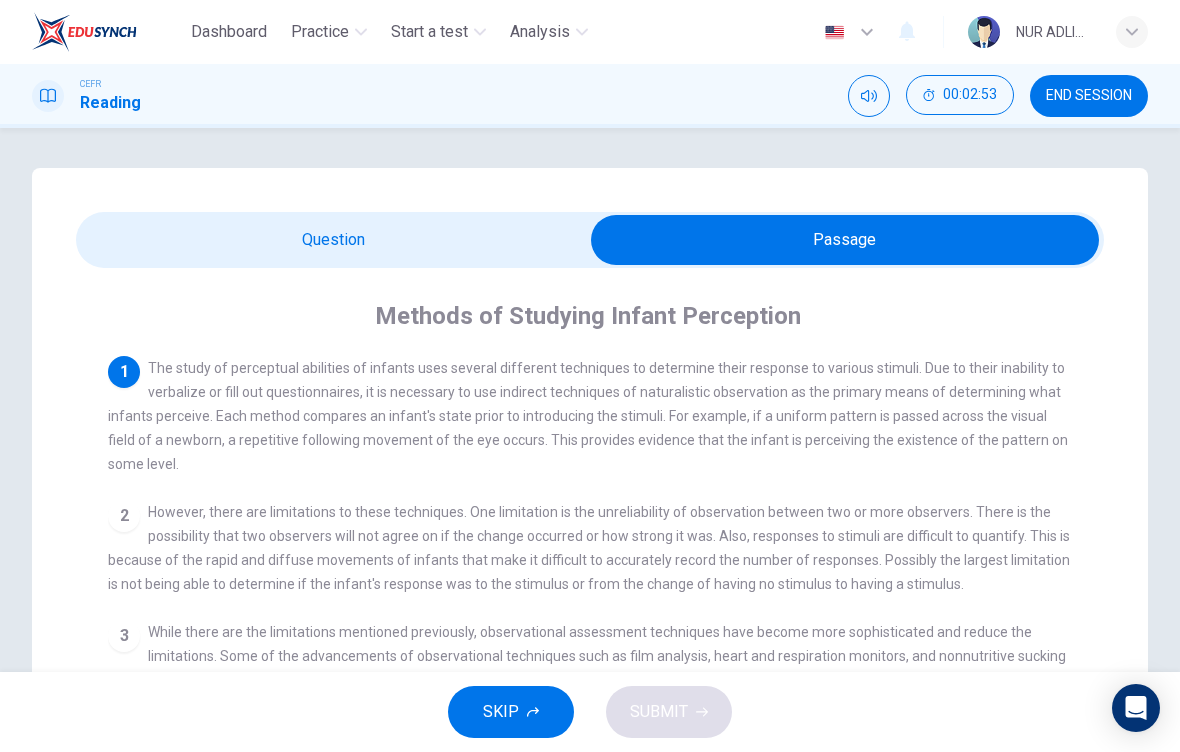 click at bounding box center (845, 240) 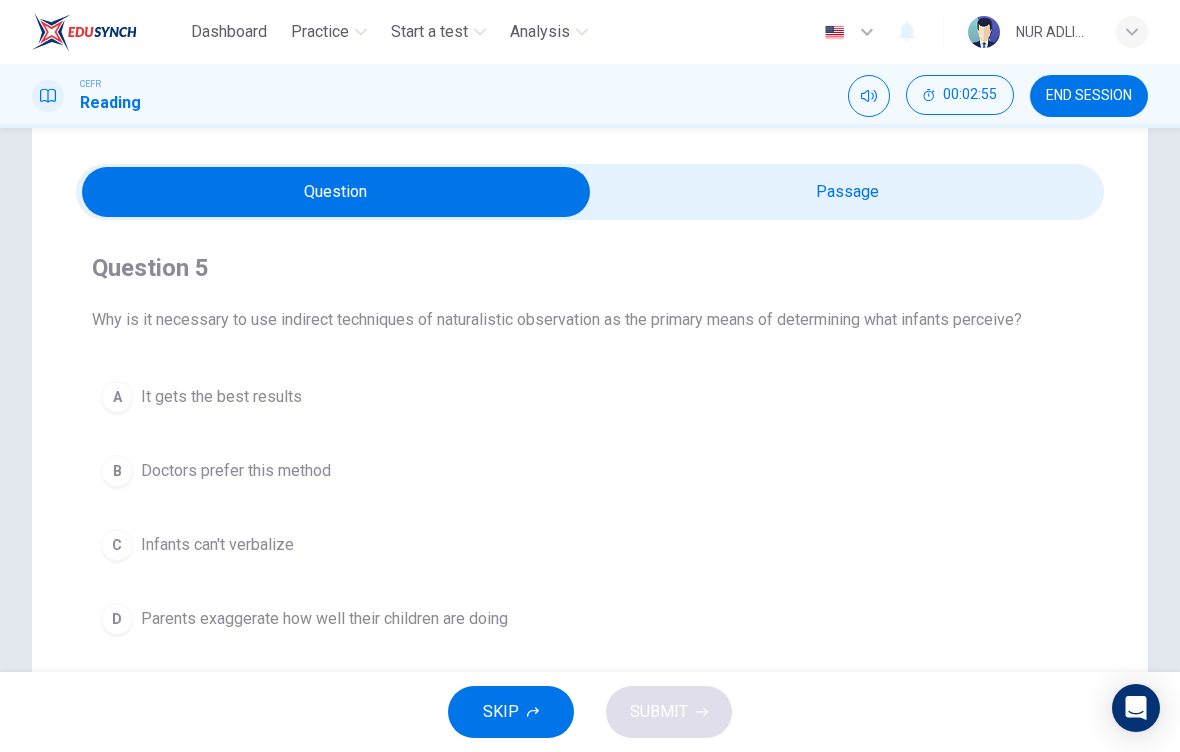 scroll, scrollTop: 70, scrollLeft: 0, axis: vertical 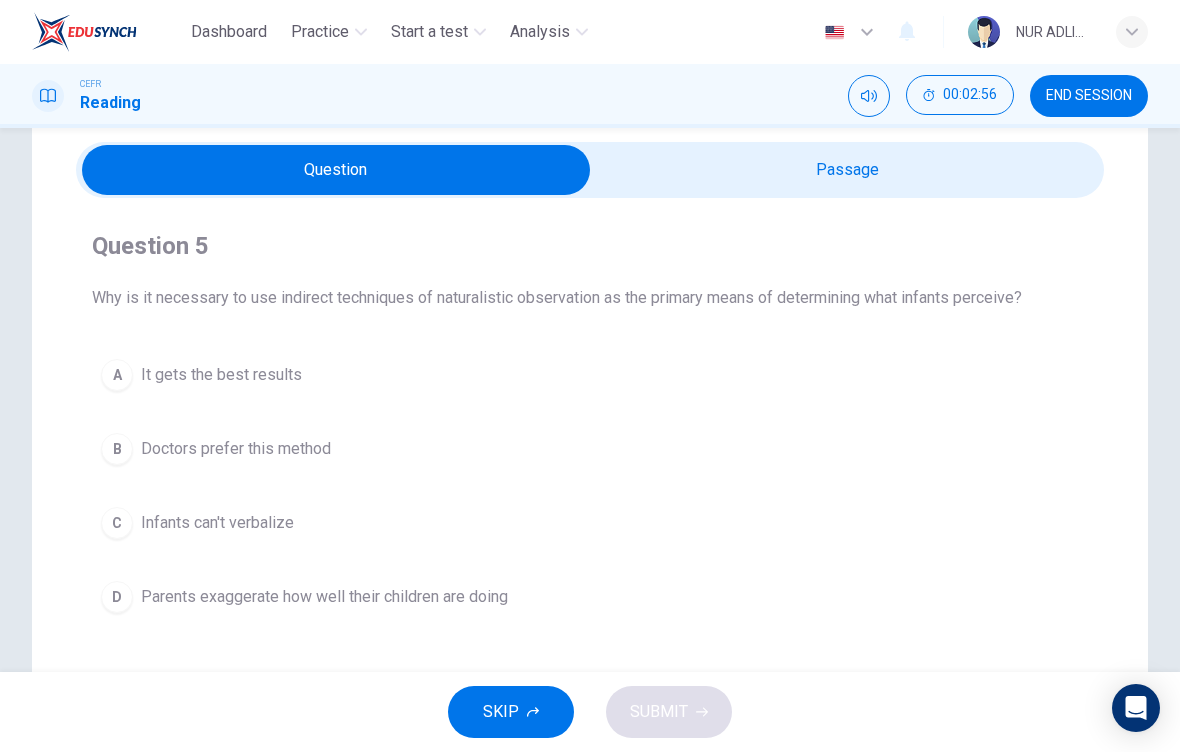 click on "Infants can't verbalize" at bounding box center (217, 523) 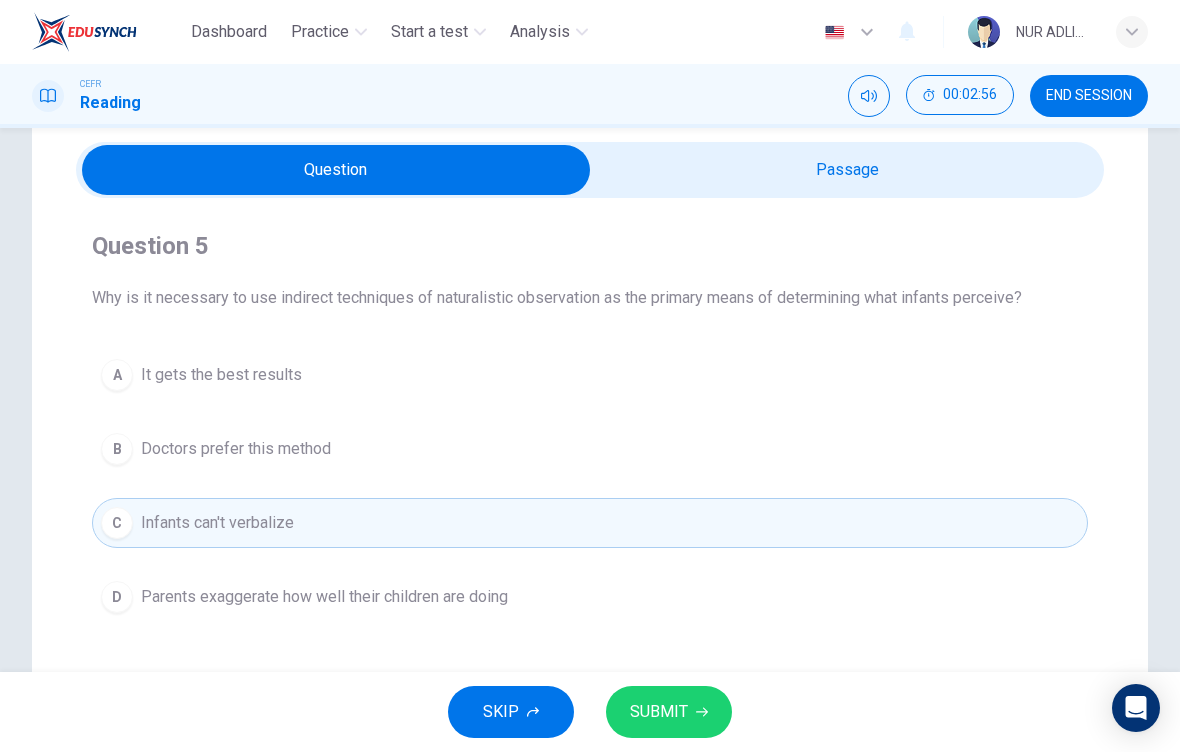 click on "SUBMIT" at bounding box center [669, 712] 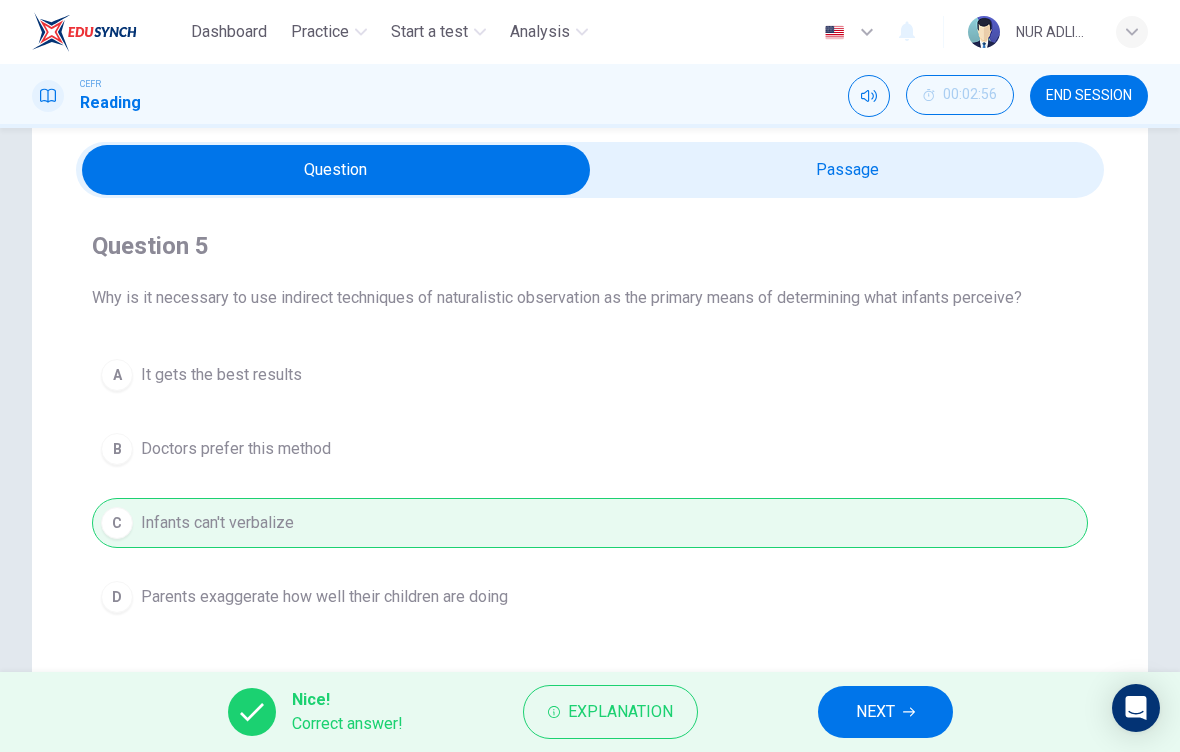 click on "NEXT" at bounding box center [885, 712] 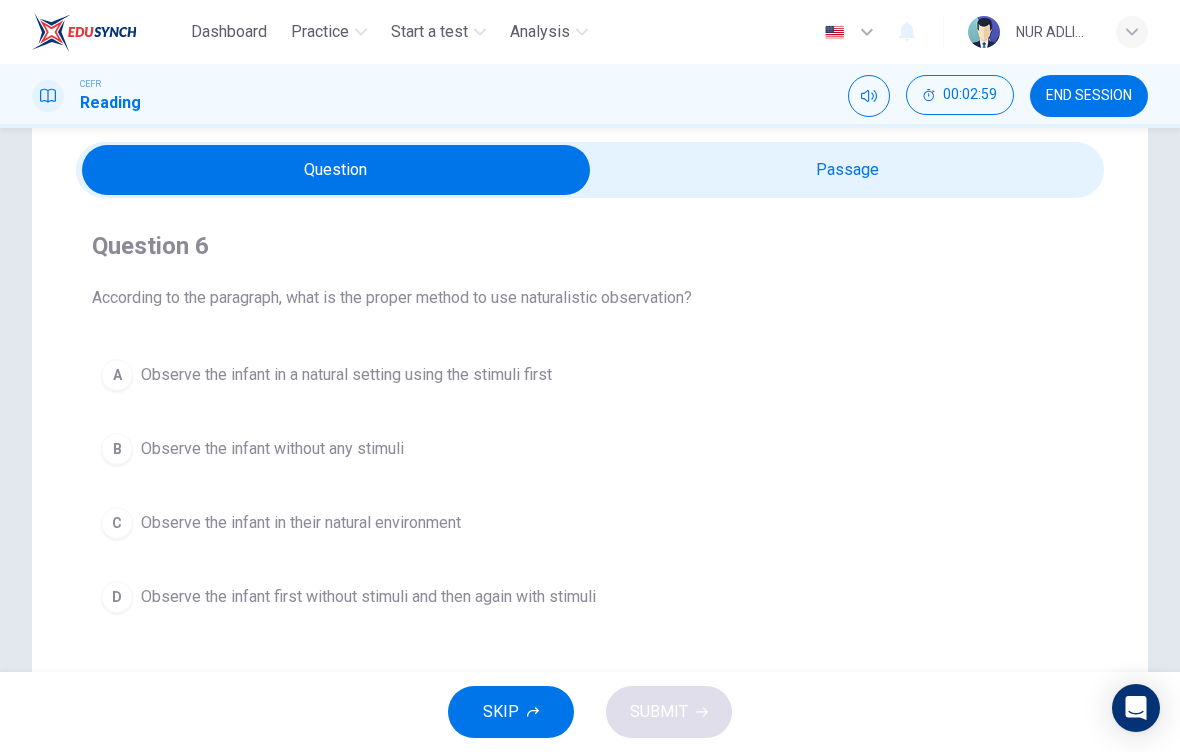 click at bounding box center [336, 170] 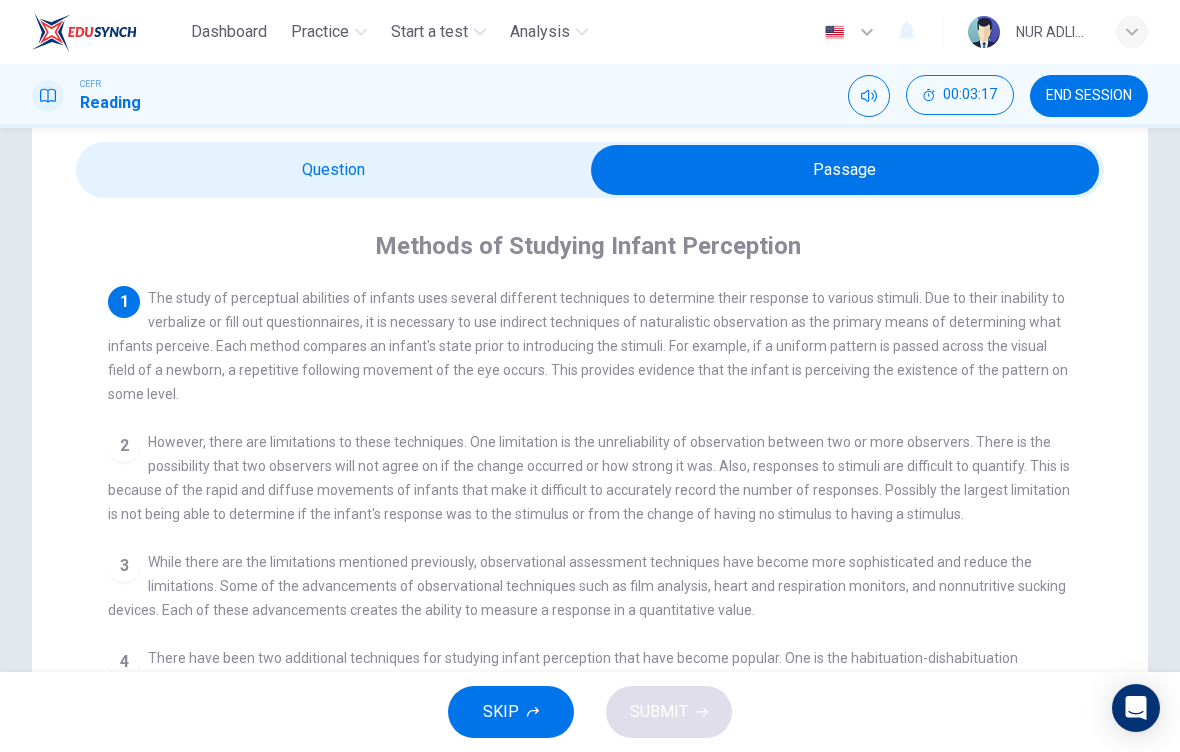 click at bounding box center [845, 170] 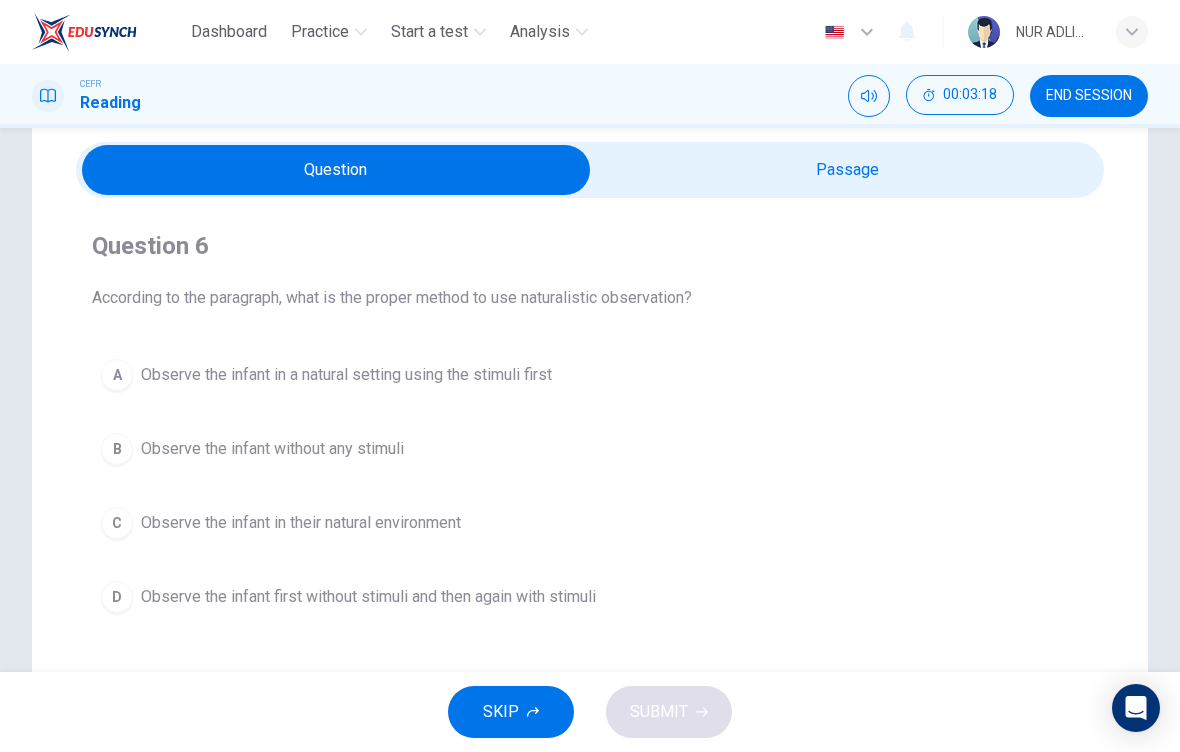 click at bounding box center [336, 170] 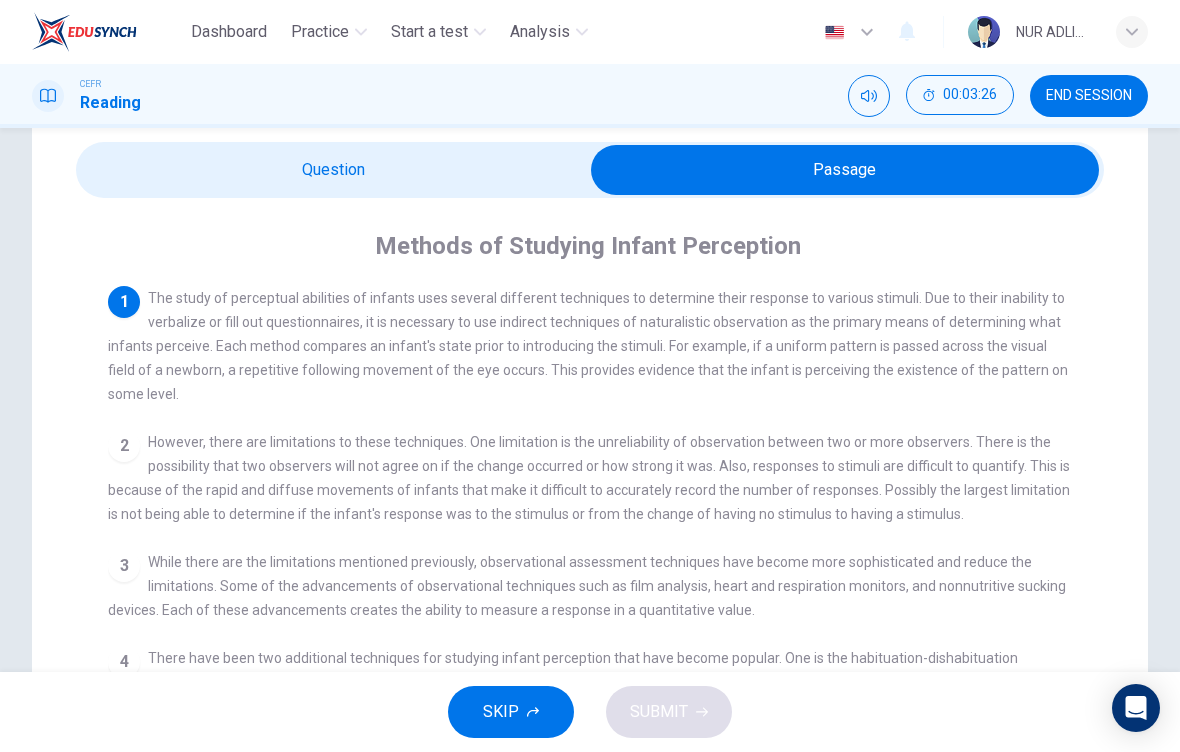click at bounding box center [845, 170] 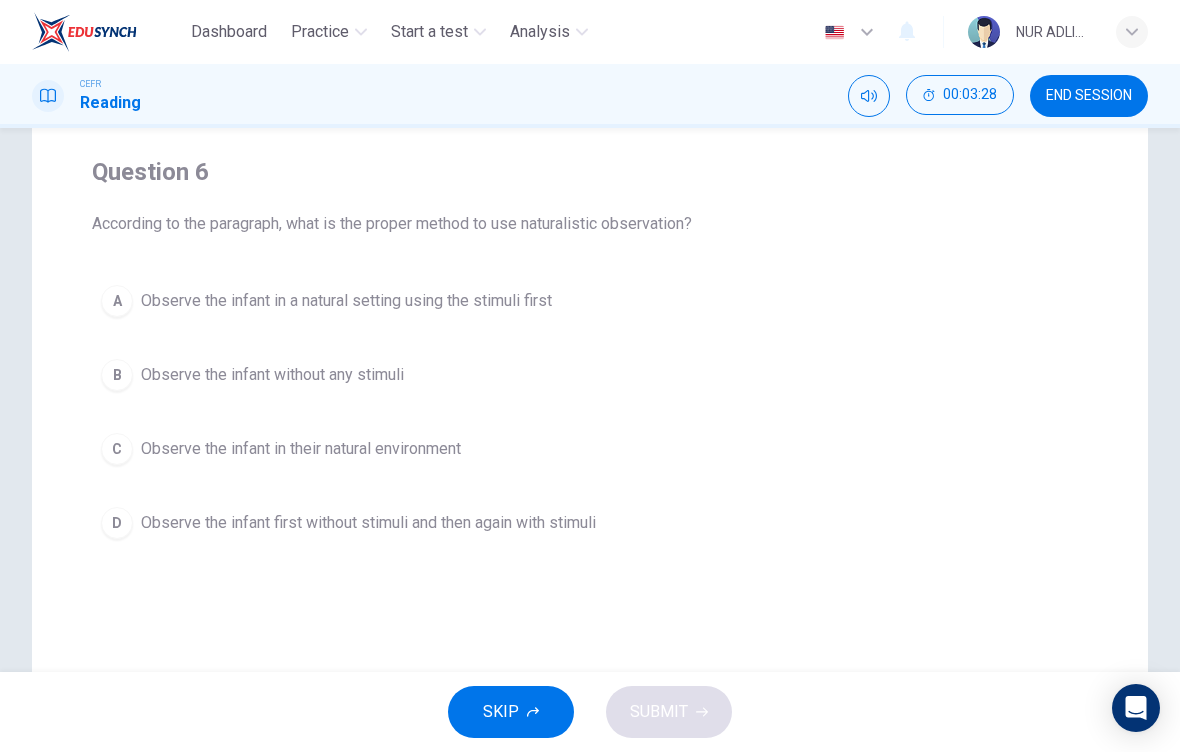 scroll, scrollTop: 147, scrollLeft: 0, axis: vertical 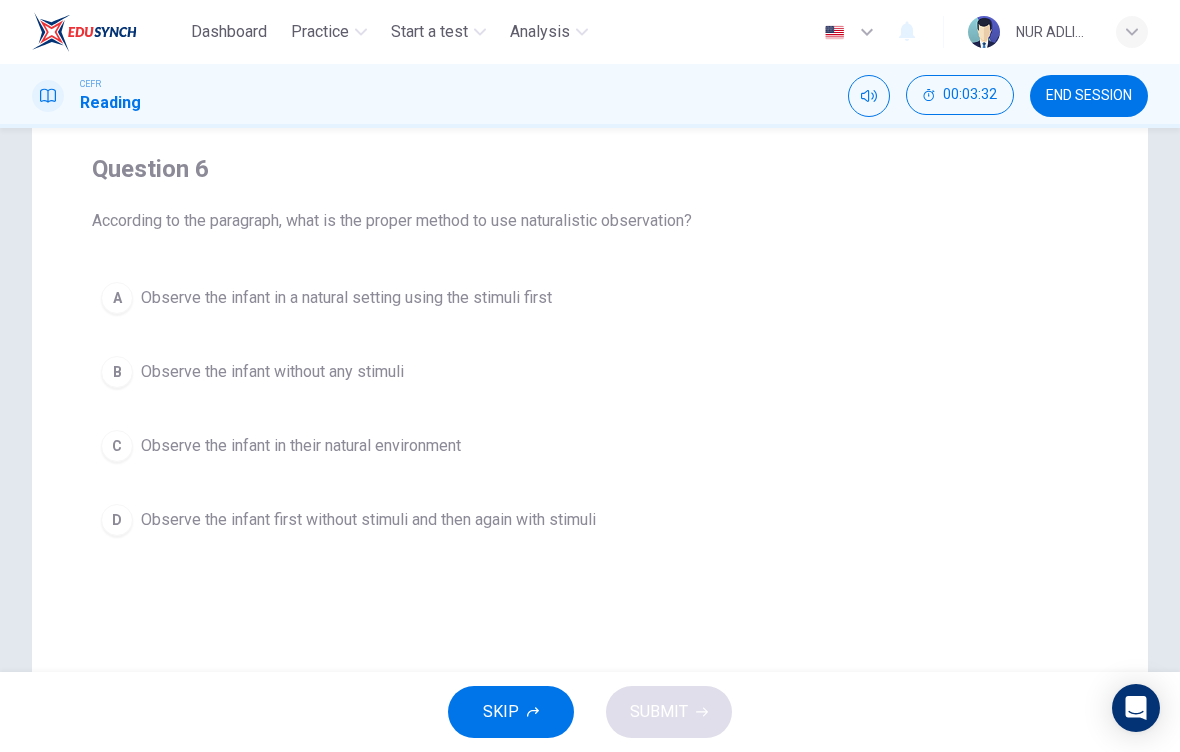 click on "A Observe the infant in a natural setting using the stimuli first" at bounding box center (590, 298) 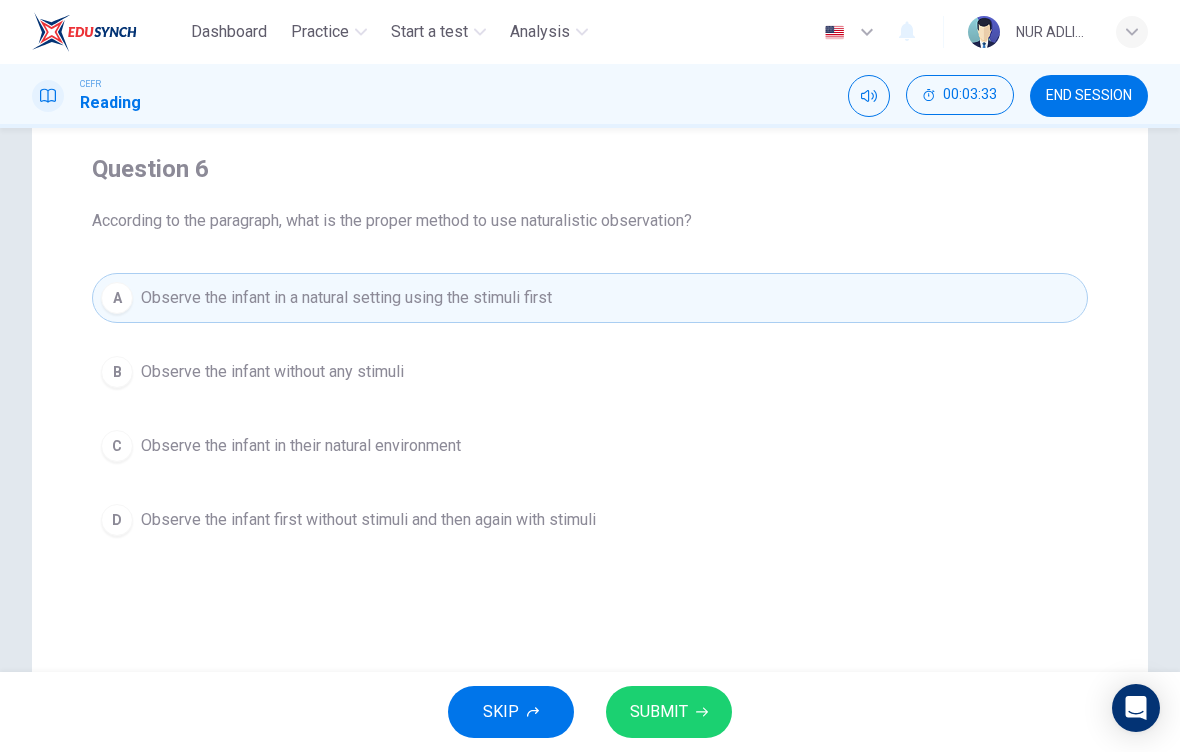 click on "SUBMIT" at bounding box center [669, 712] 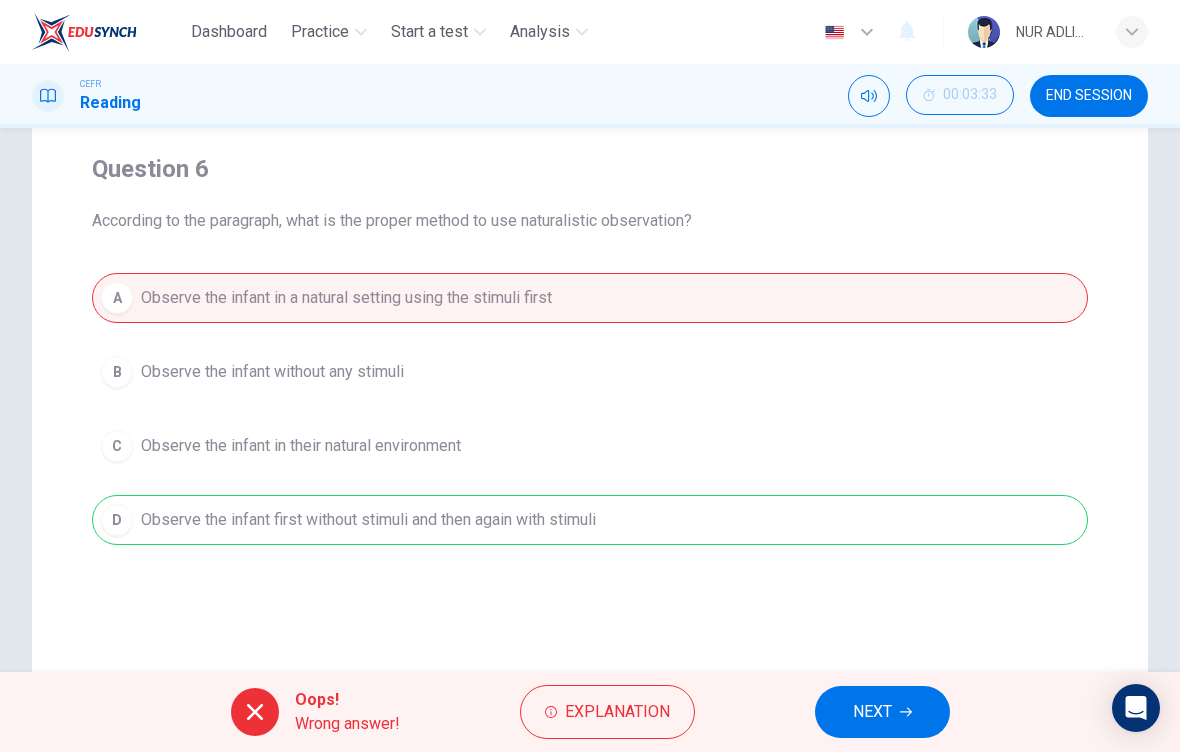 click on "NEXT" at bounding box center (872, 712) 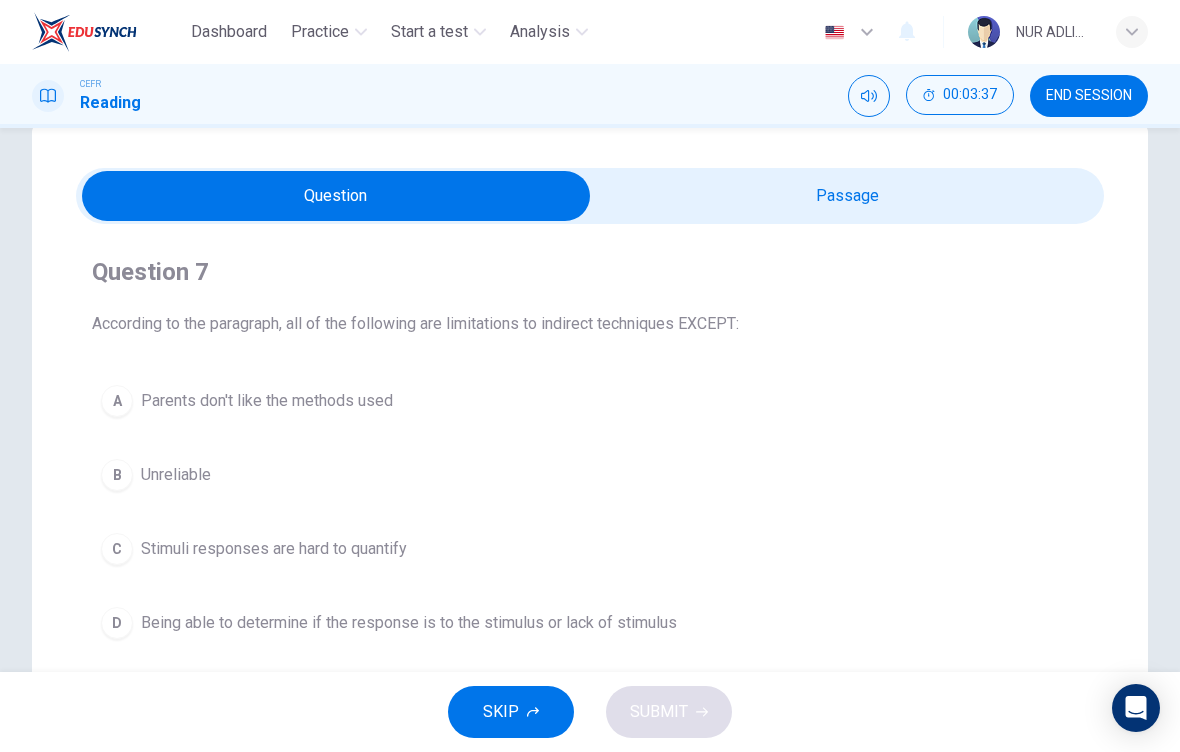 scroll, scrollTop: 46, scrollLeft: 0, axis: vertical 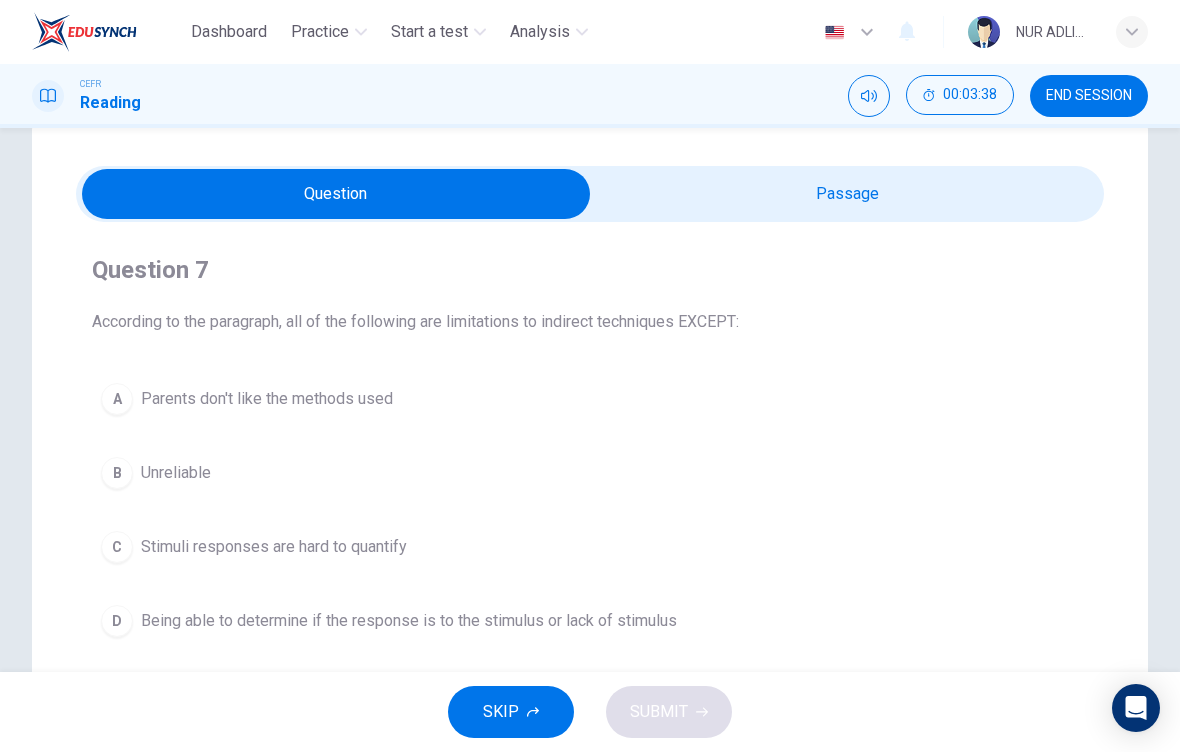 click at bounding box center (336, 194) 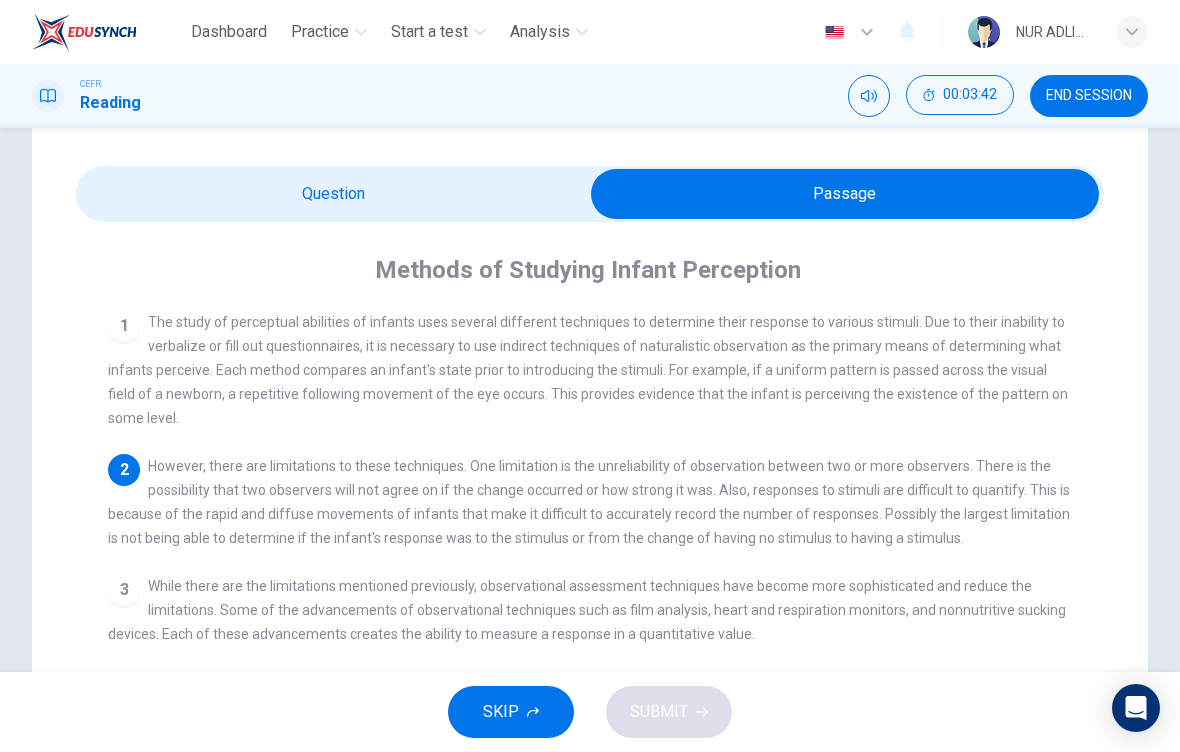 click at bounding box center [845, 194] 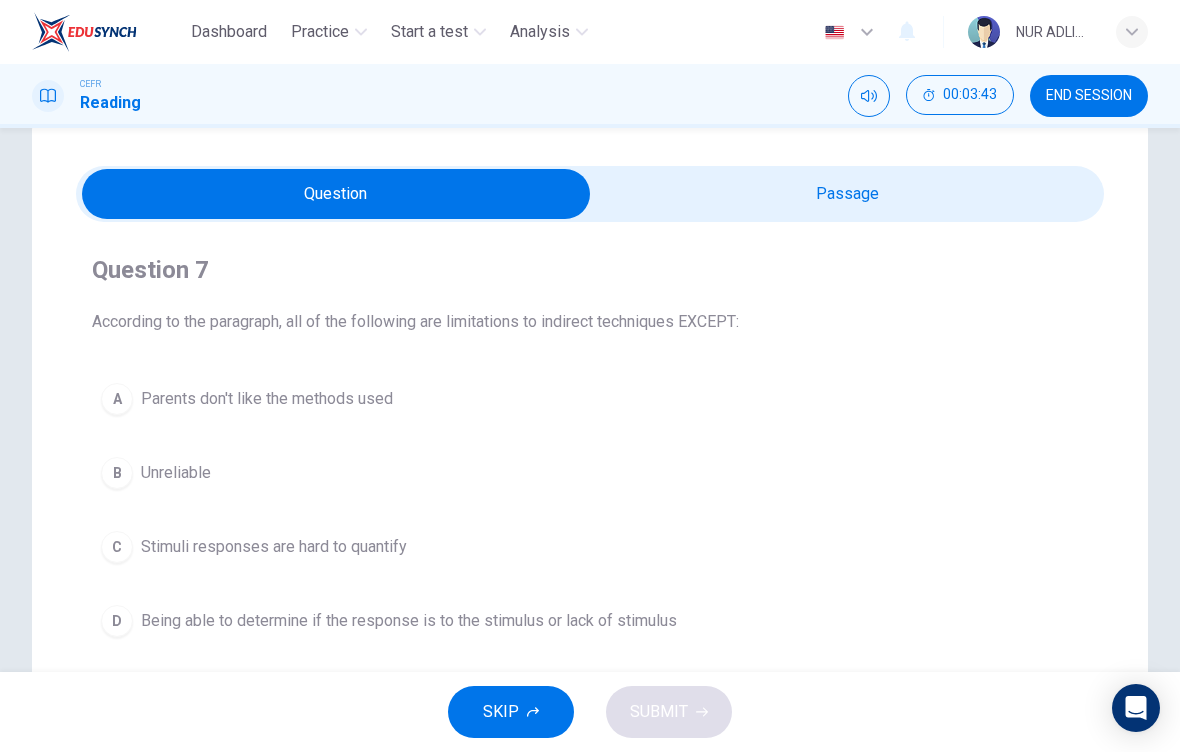 click at bounding box center [336, 194] 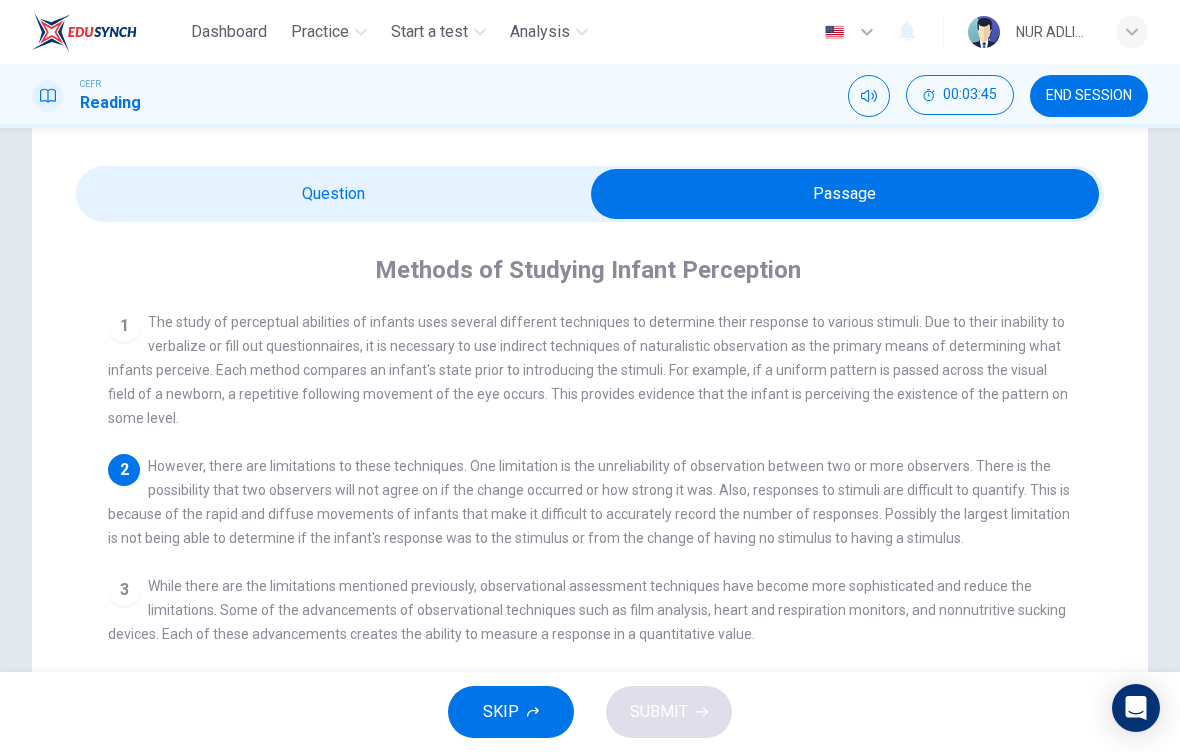 click at bounding box center [845, 194] 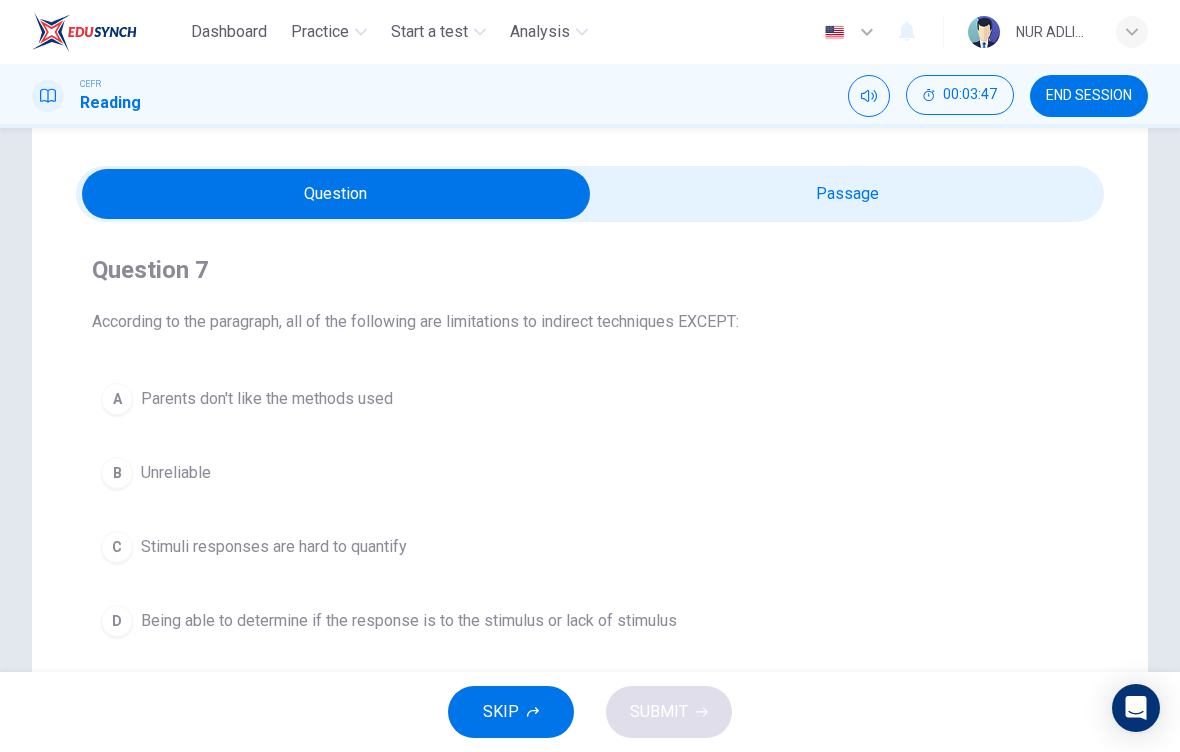 click at bounding box center (336, 194) 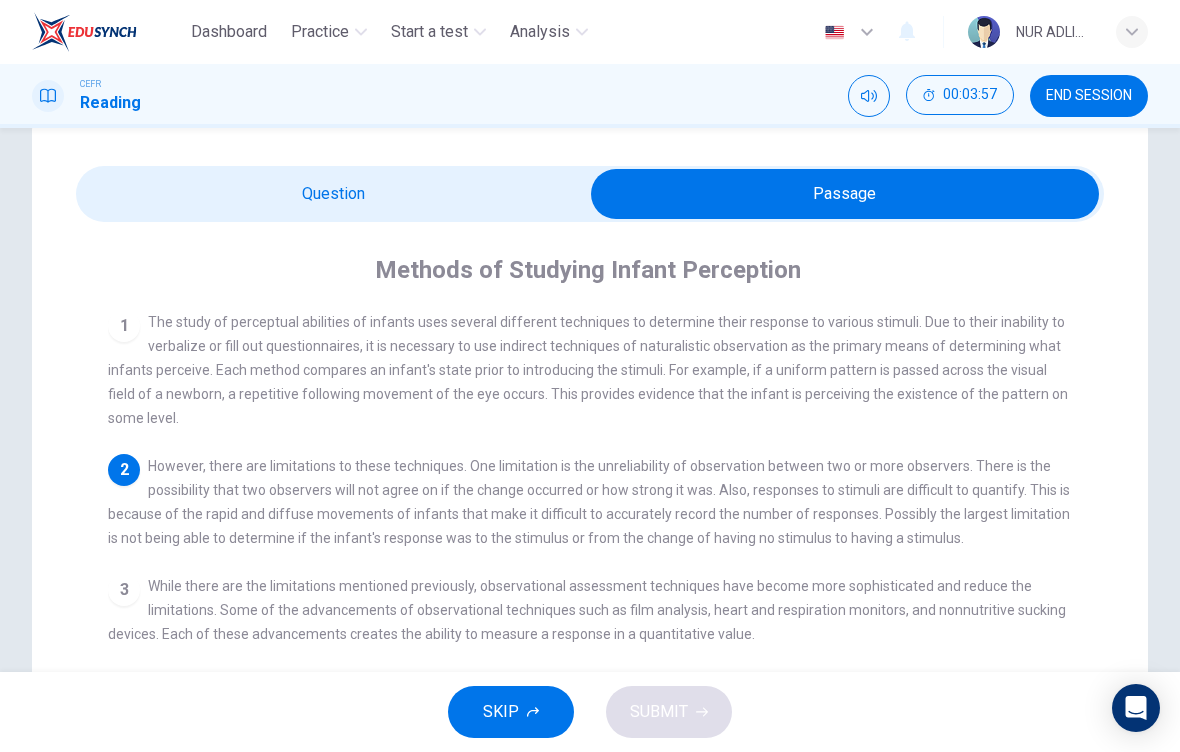click at bounding box center [845, 194] 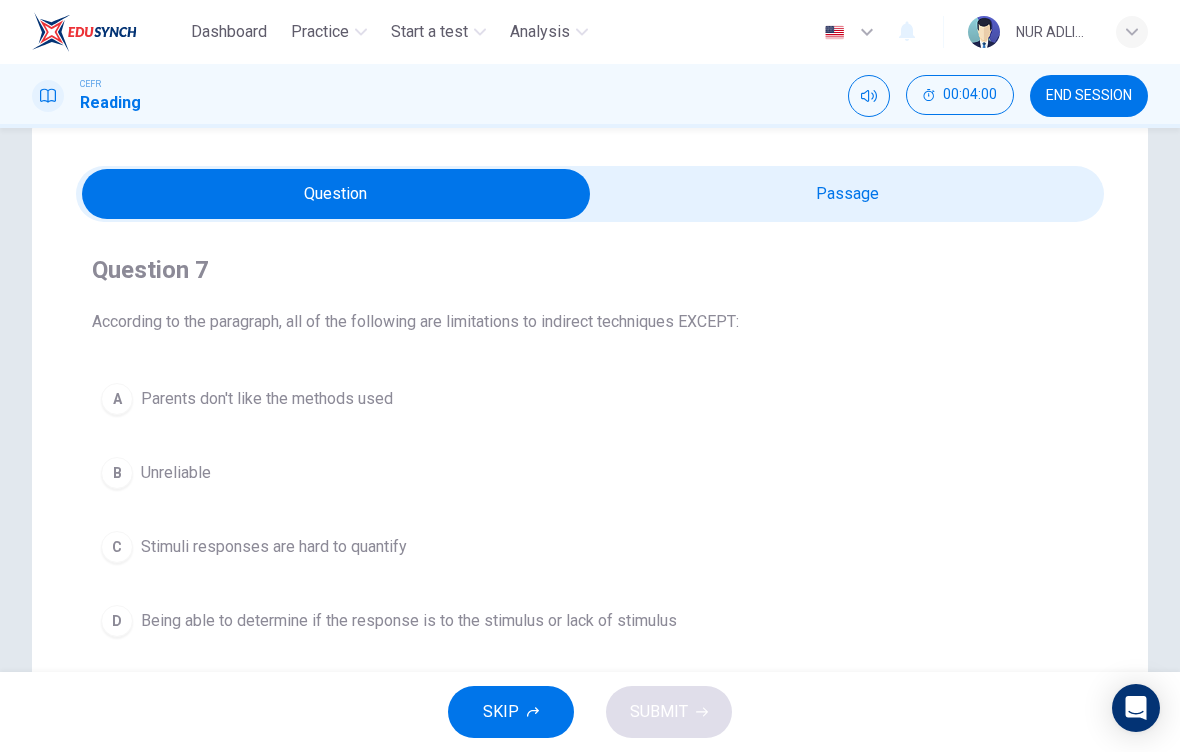 click at bounding box center (336, 194) 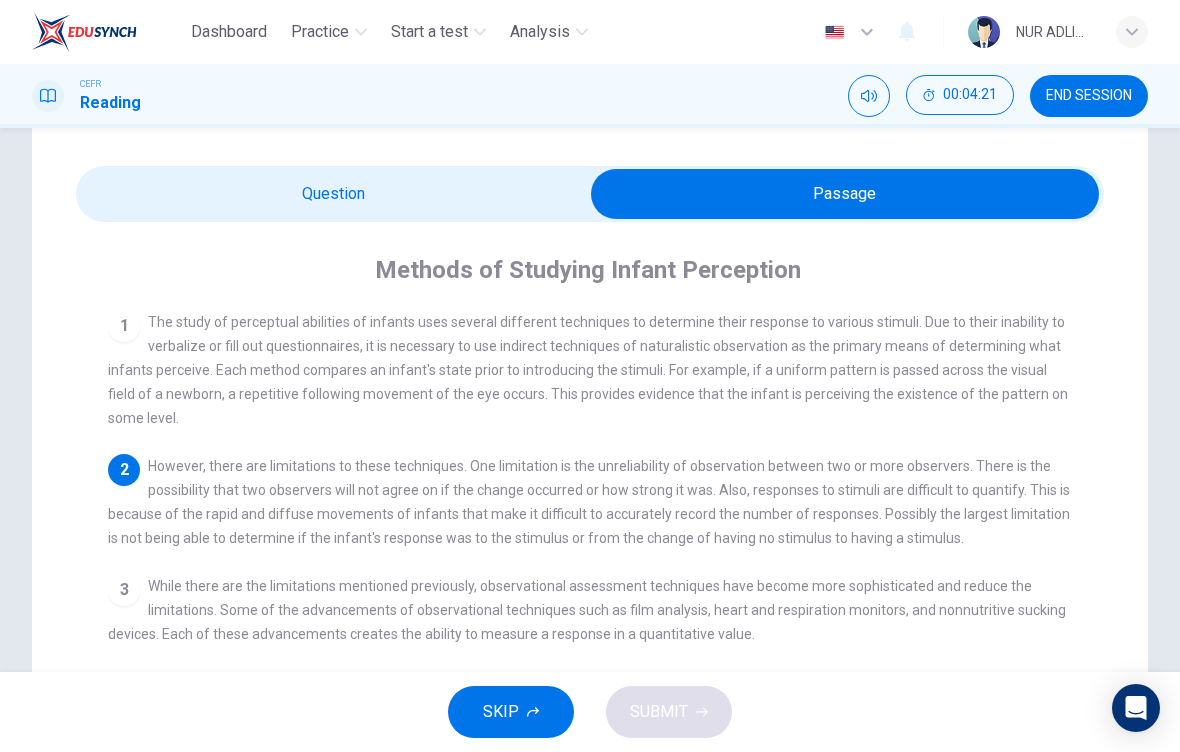 click at bounding box center [845, 194] 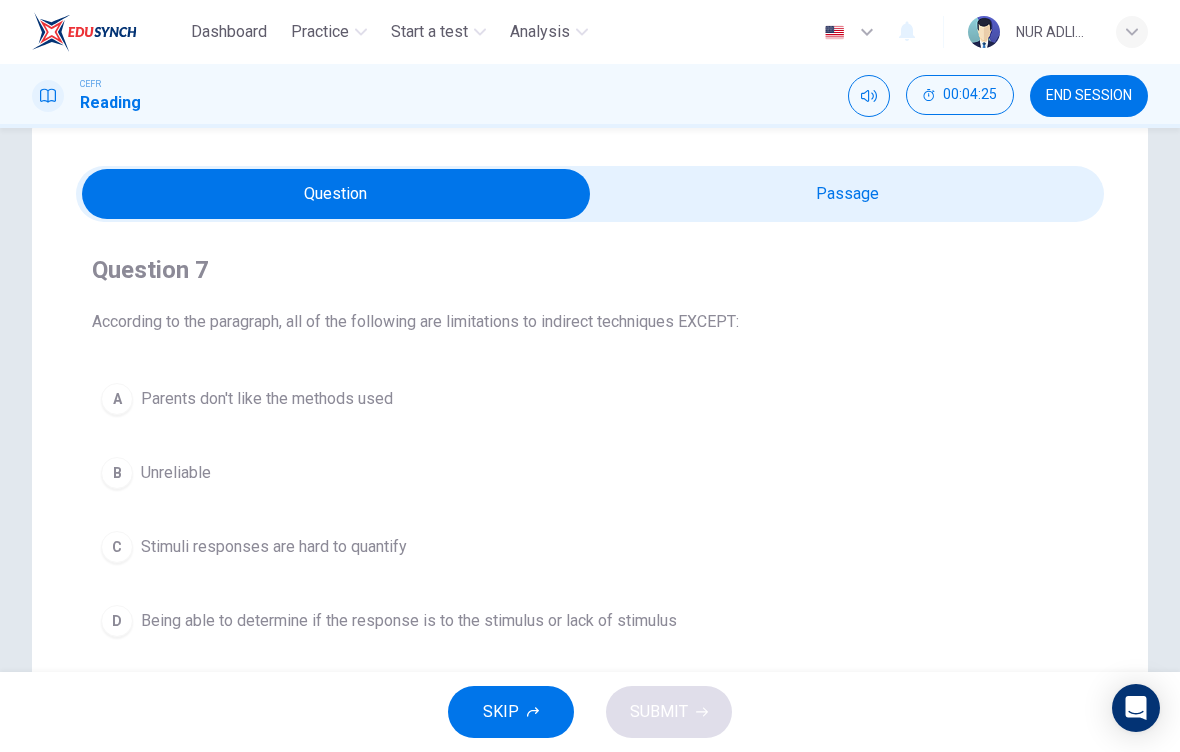 click on "A Parents don't like the methods used" at bounding box center [590, 399] 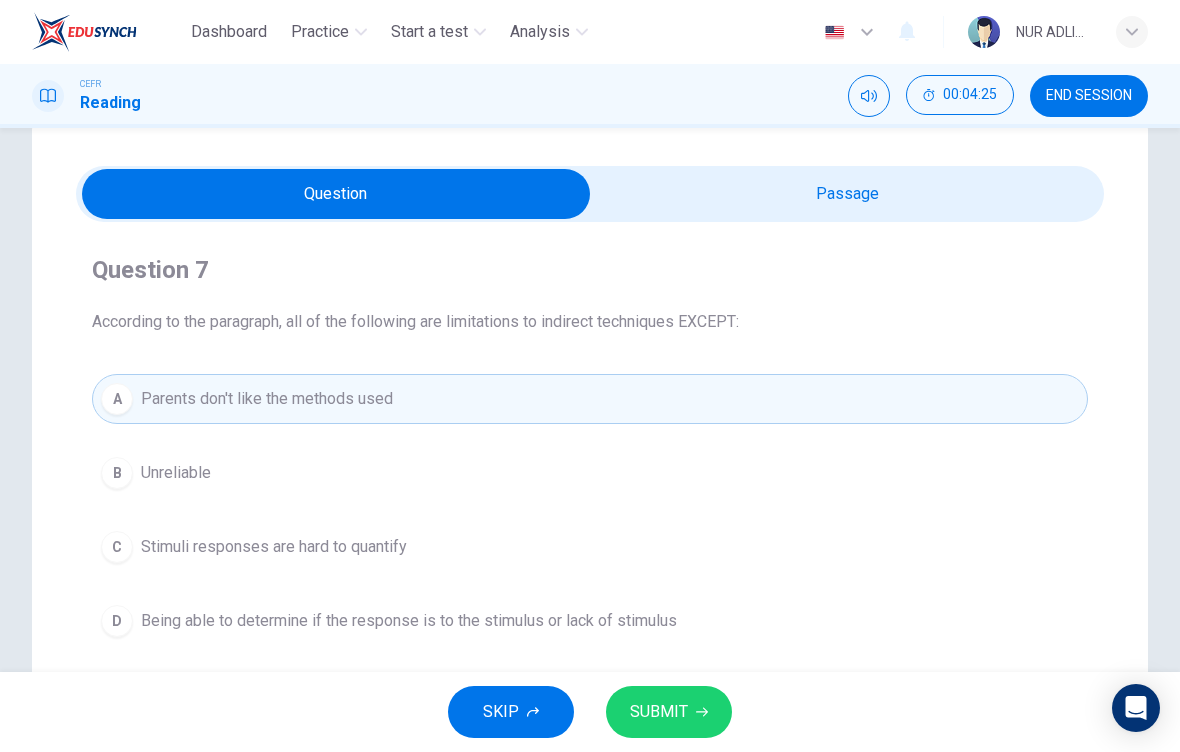 click 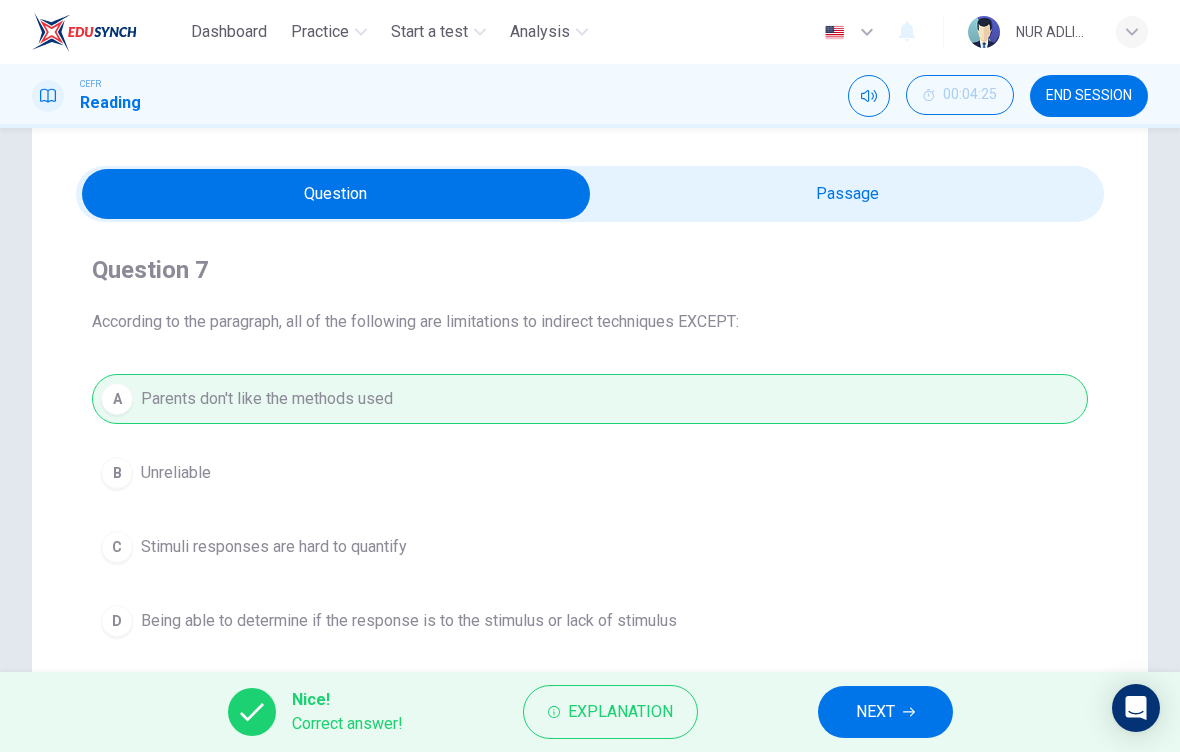 click on "NEXT" at bounding box center [875, 712] 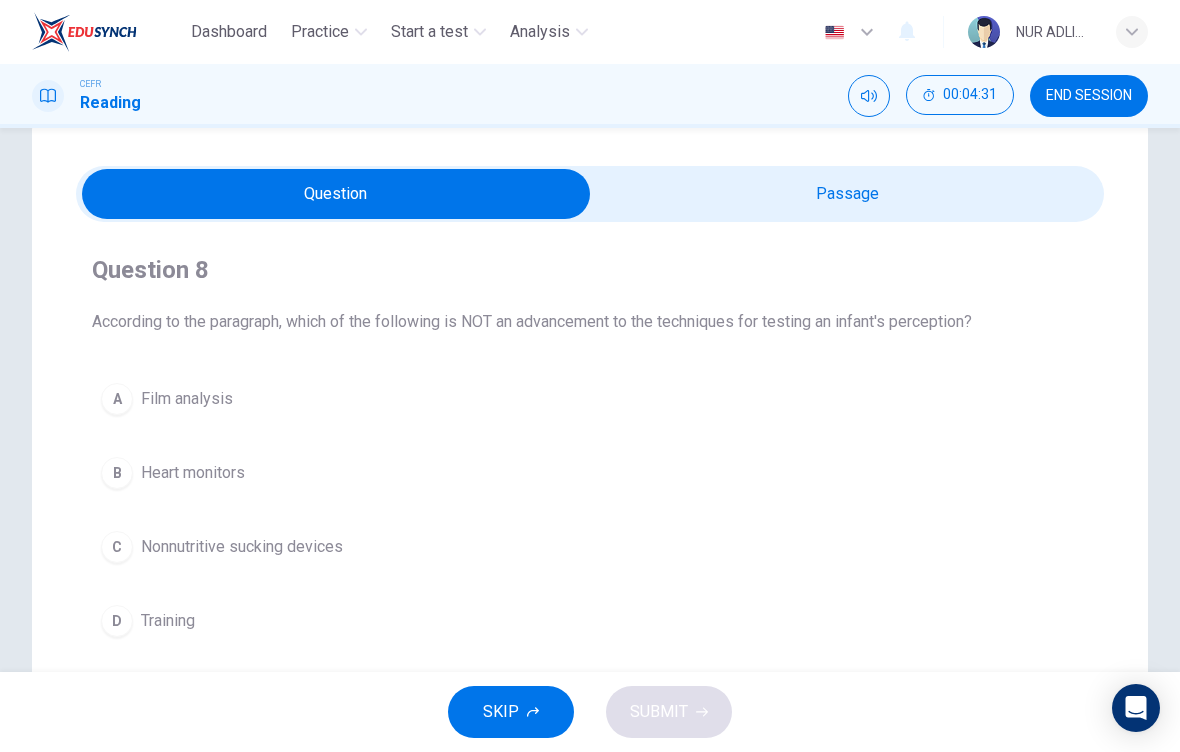 click at bounding box center [336, 194] 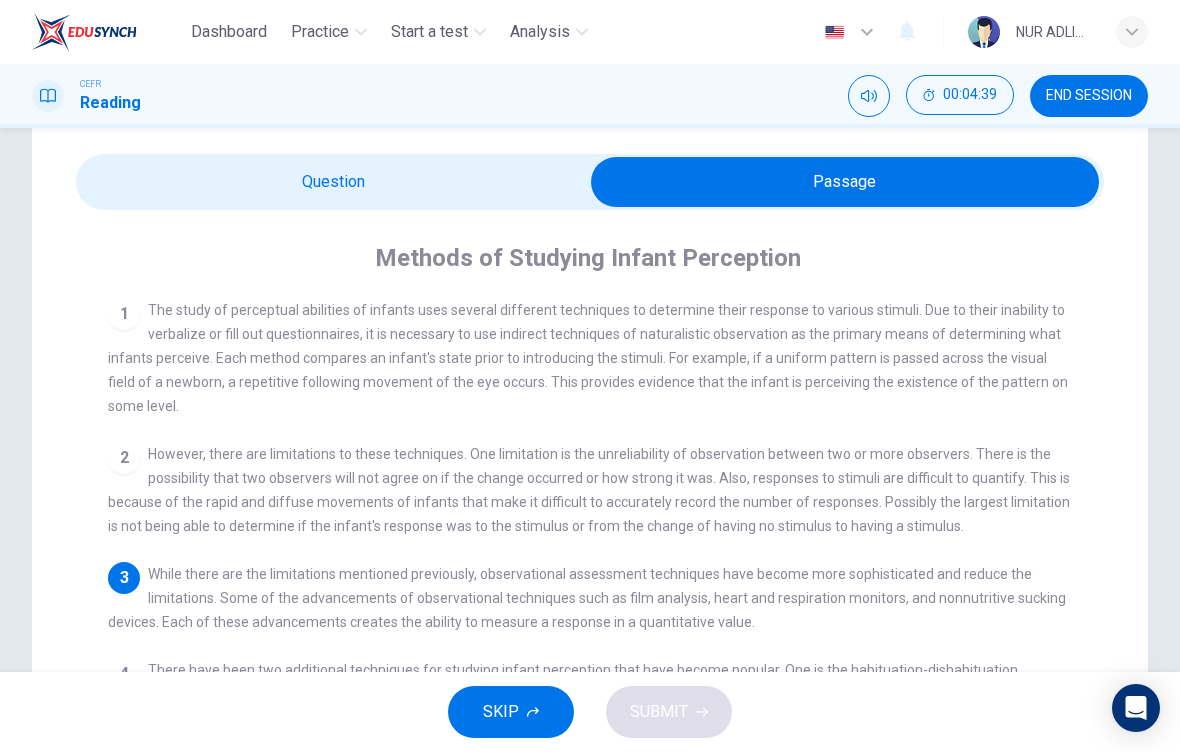 scroll, scrollTop: 51, scrollLeft: 0, axis: vertical 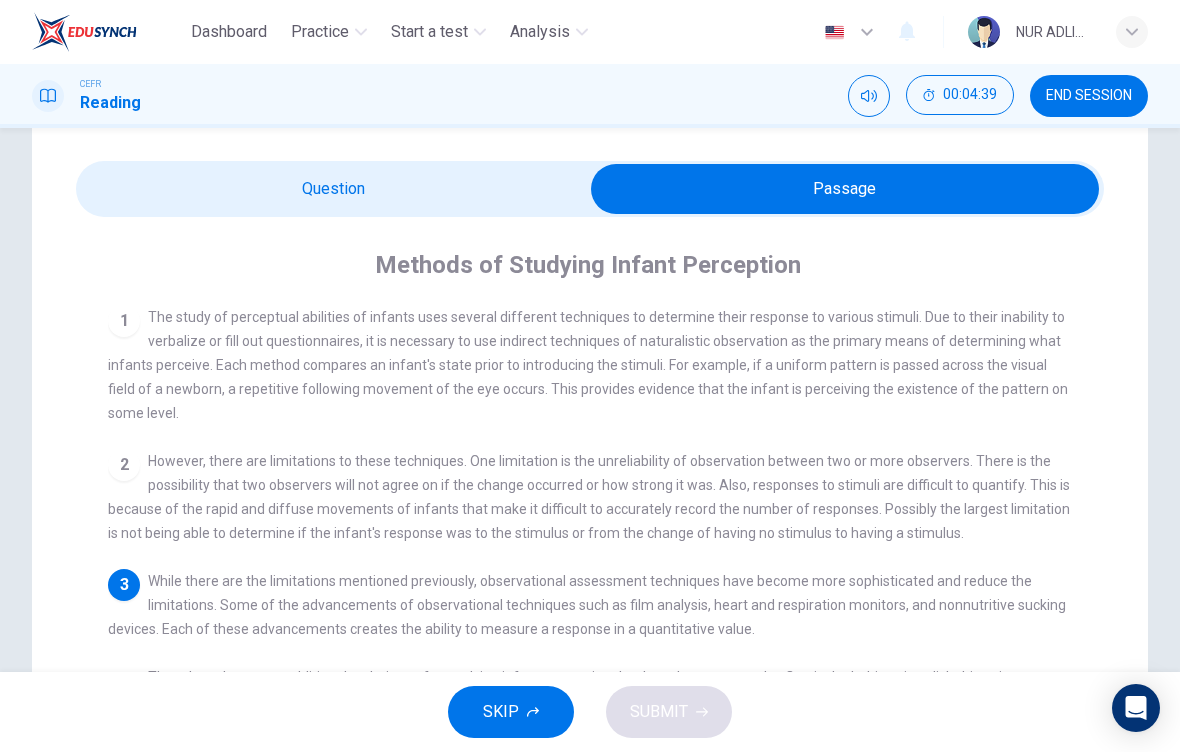 click at bounding box center [845, 189] 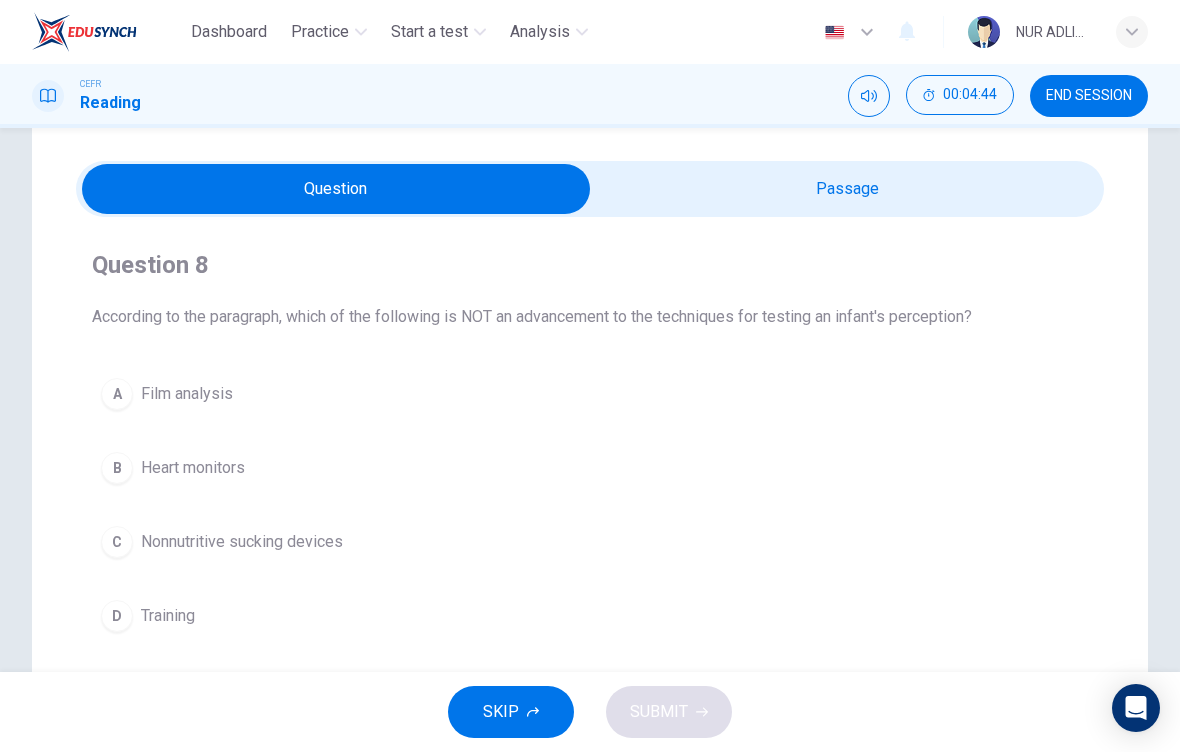 click at bounding box center [336, 189] 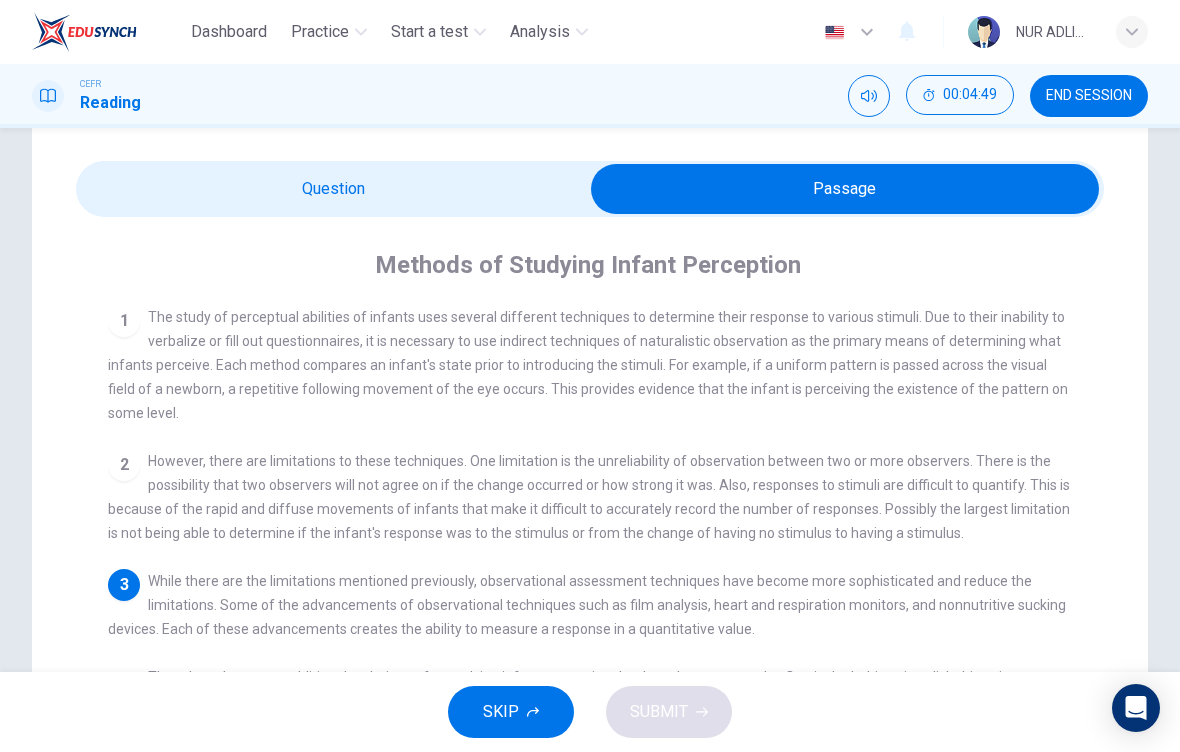 click at bounding box center [845, 189] 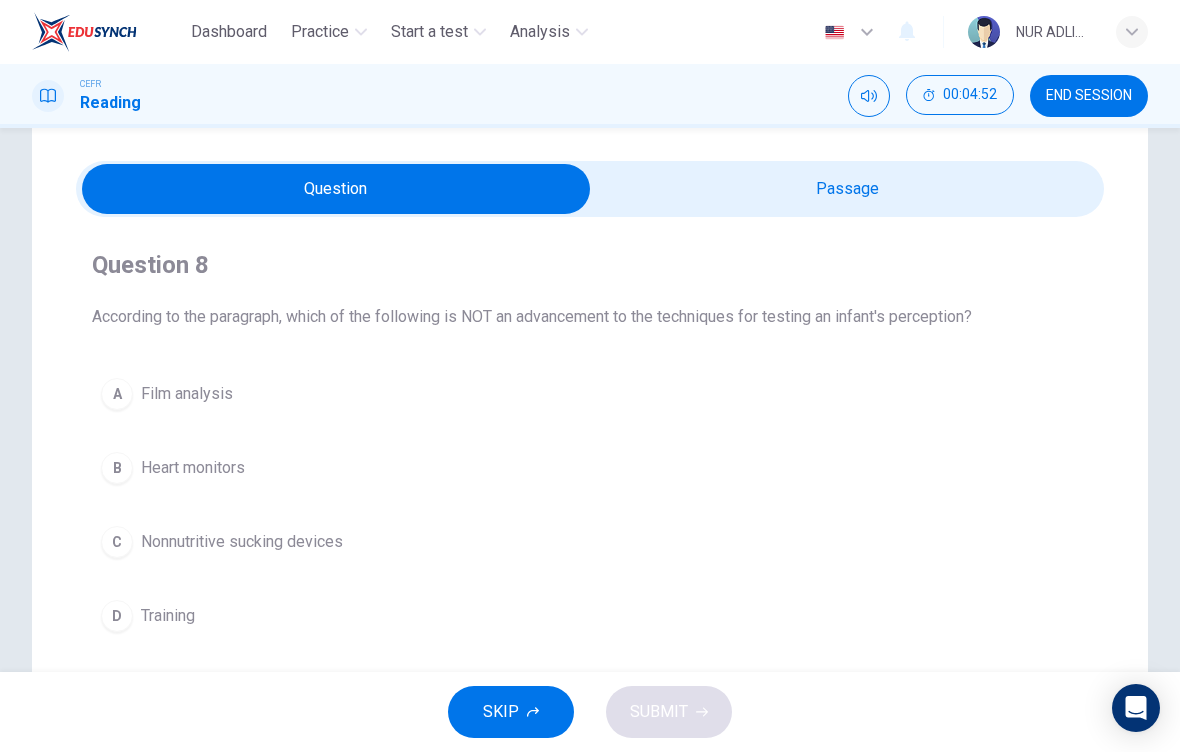 click on "D Training" at bounding box center [590, 616] 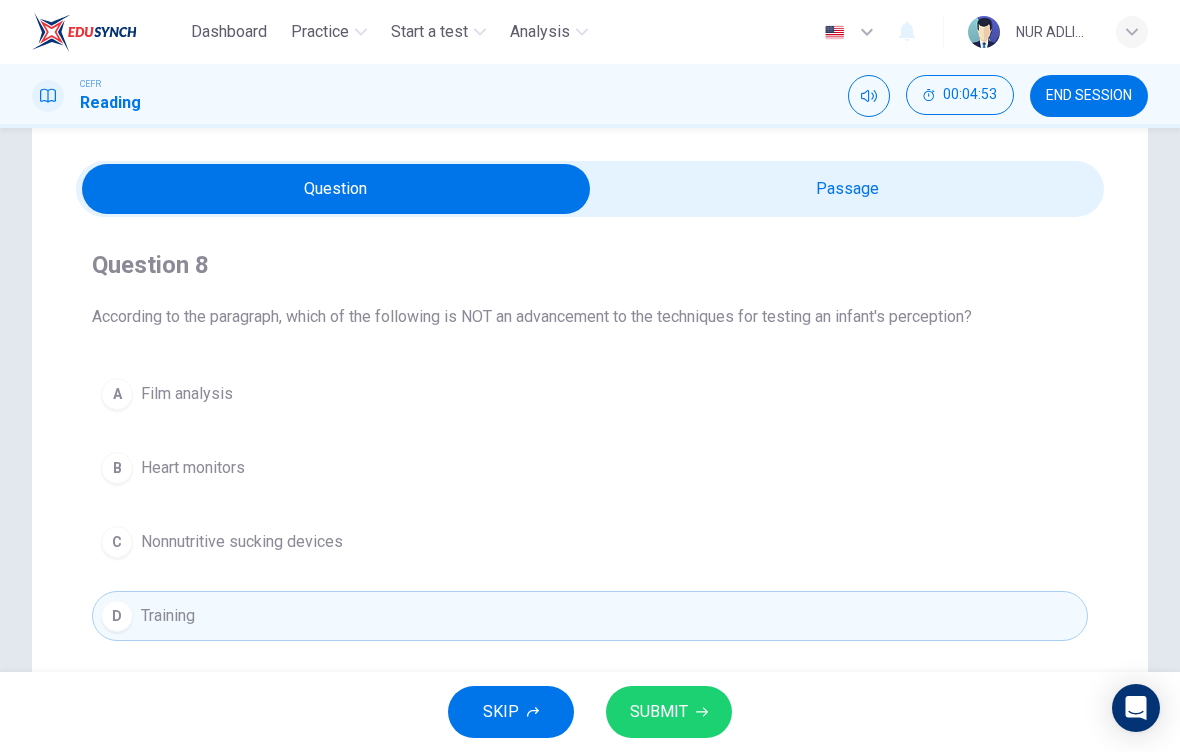 click on "SUBMIT" at bounding box center (669, 712) 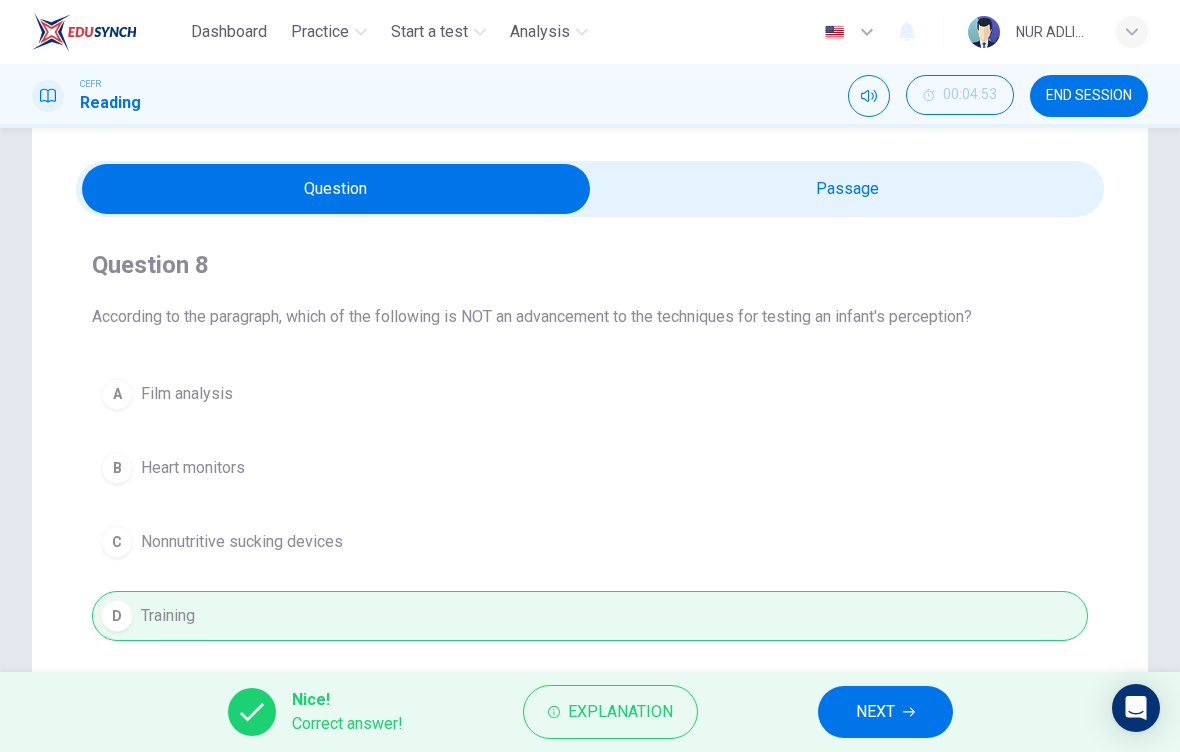 click on "NEXT" at bounding box center (875, 712) 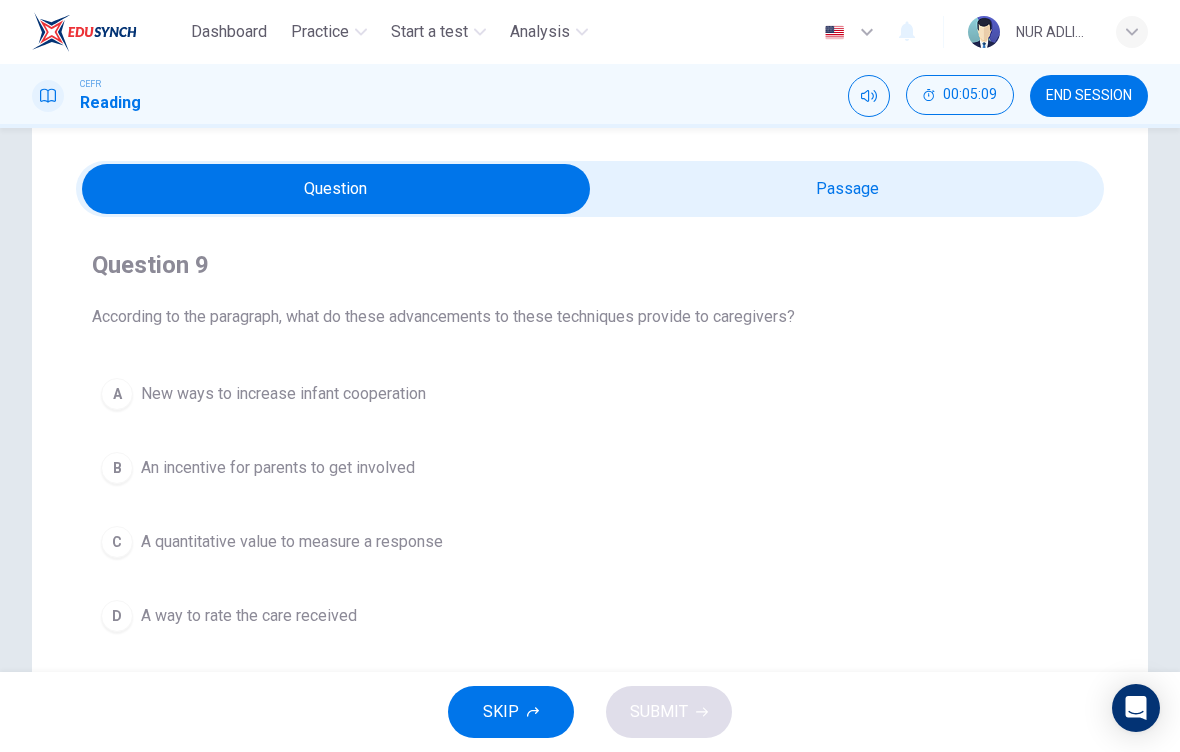 click at bounding box center [336, 189] 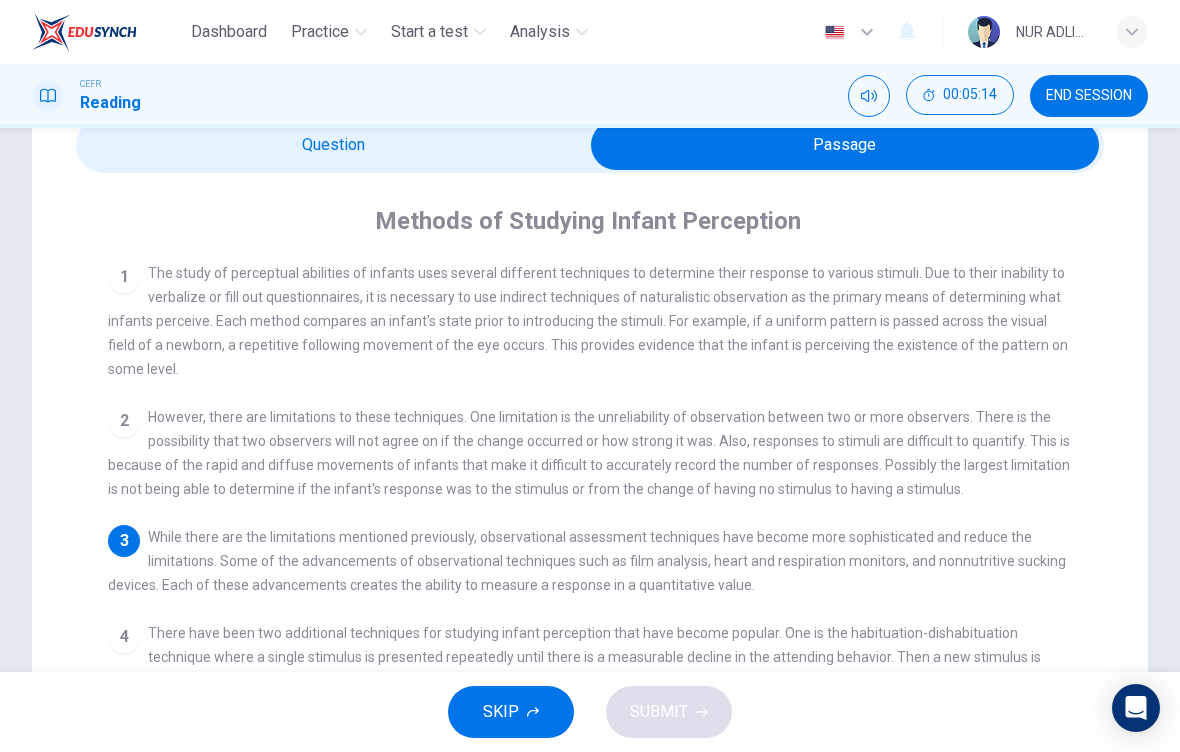 scroll, scrollTop: 67, scrollLeft: 0, axis: vertical 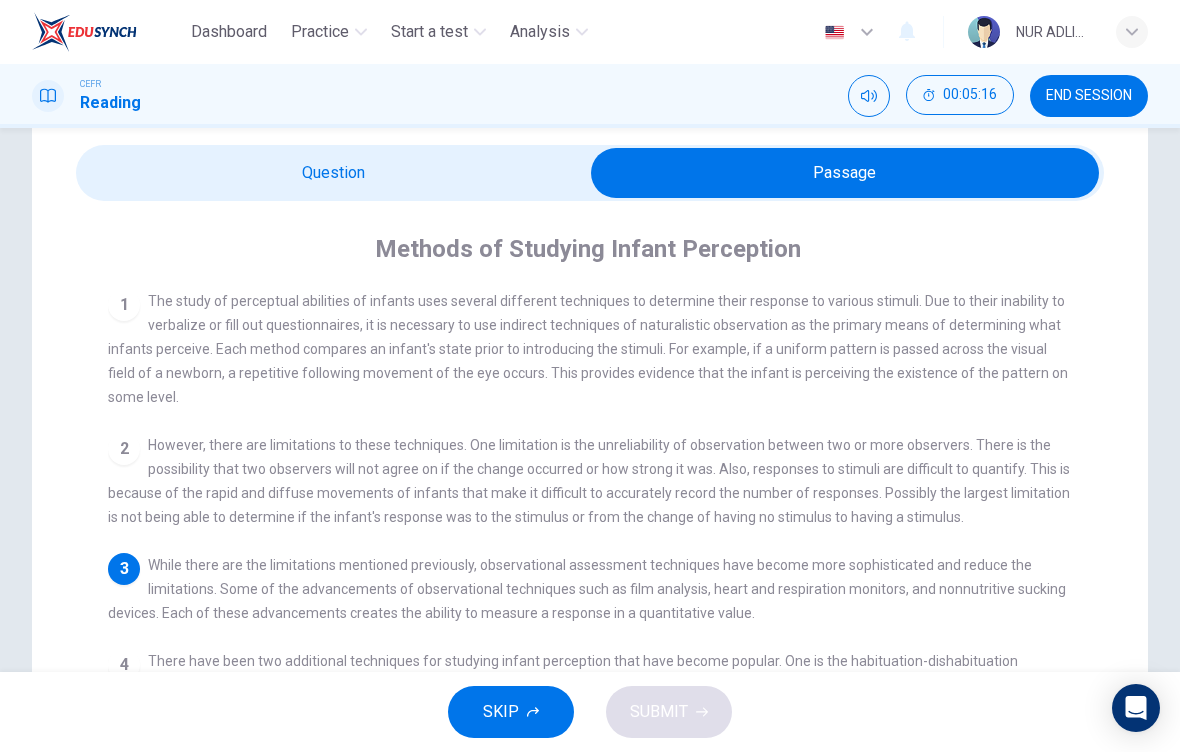 click at bounding box center (845, 173) 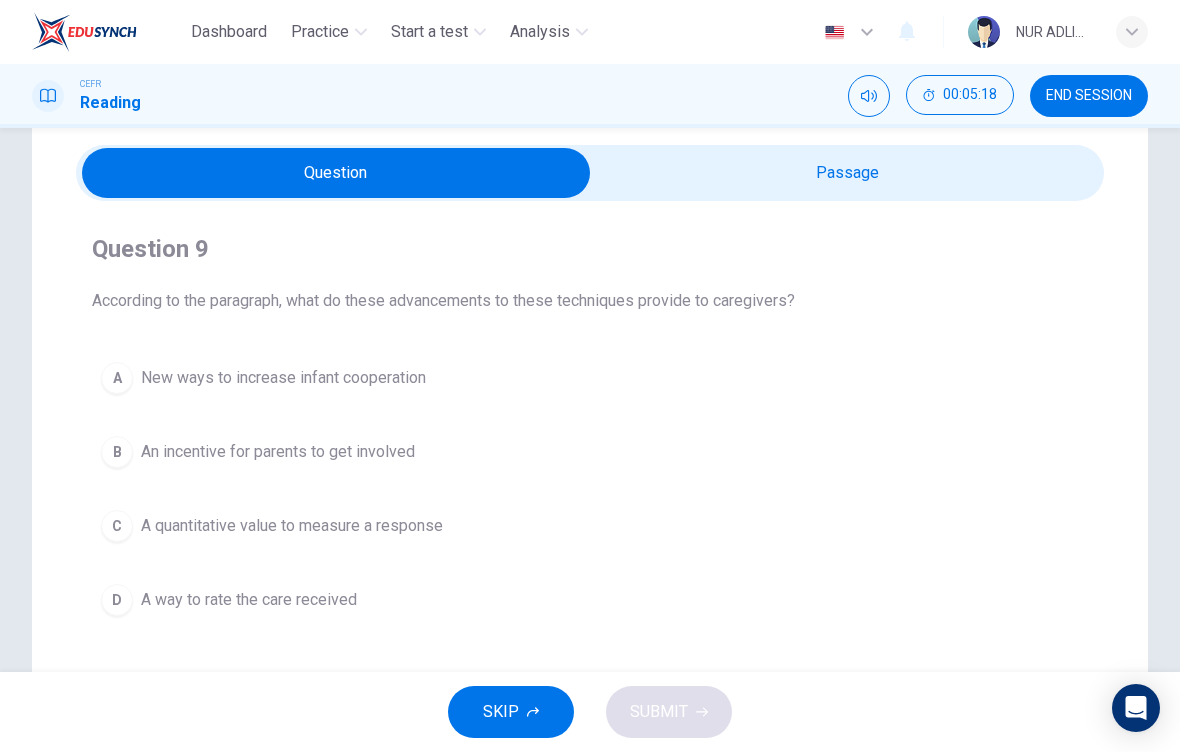 click on "A quantitative value to measure a response" at bounding box center [292, 526] 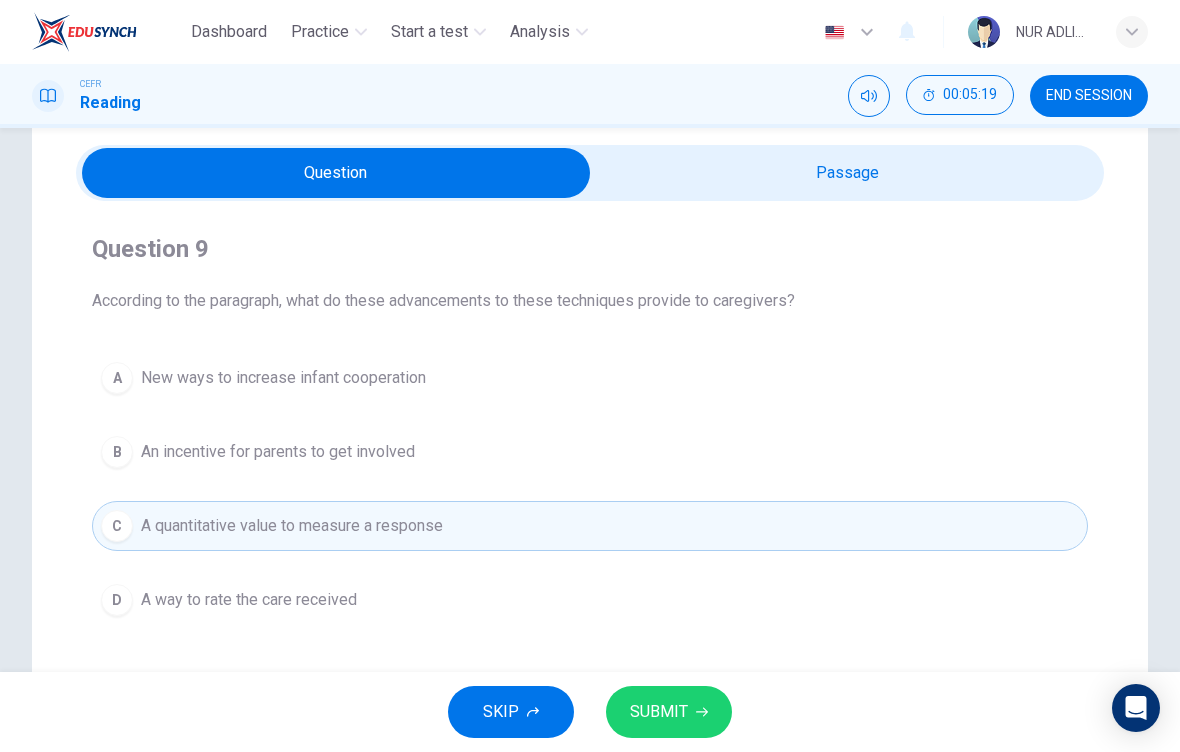 click on "SUBMIT" at bounding box center [659, 712] 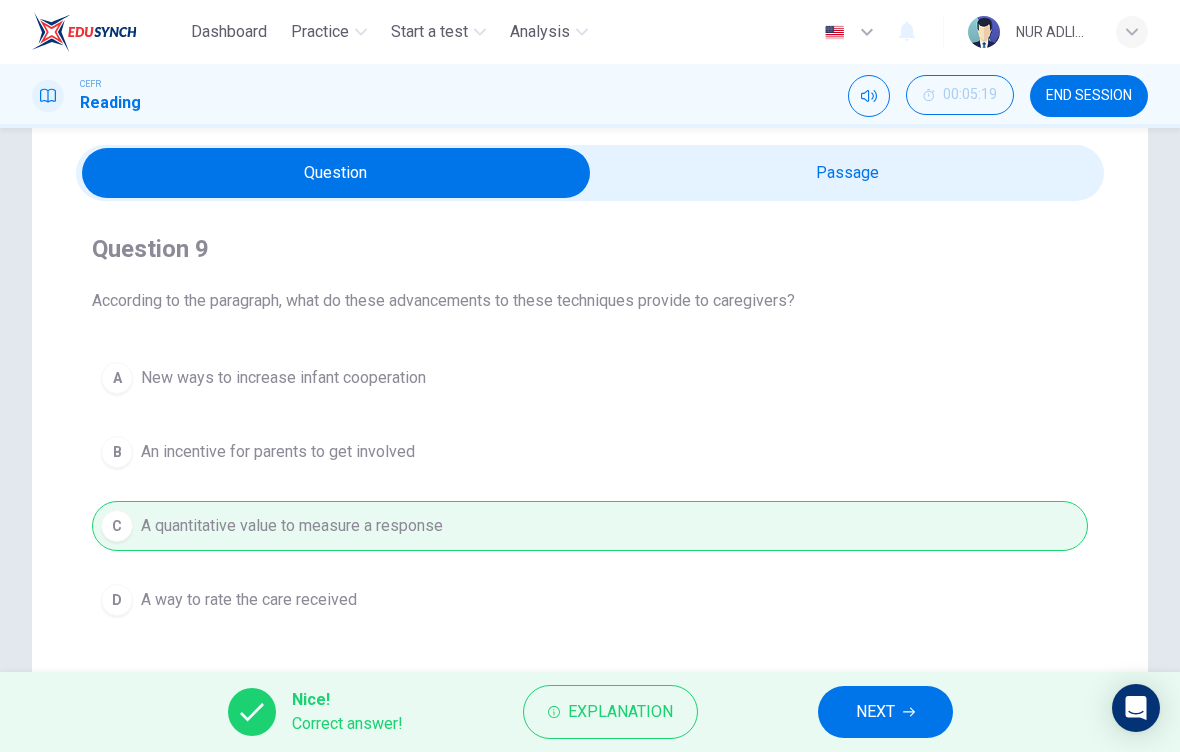 click on "NEXT" at bounding box center [885, 712] 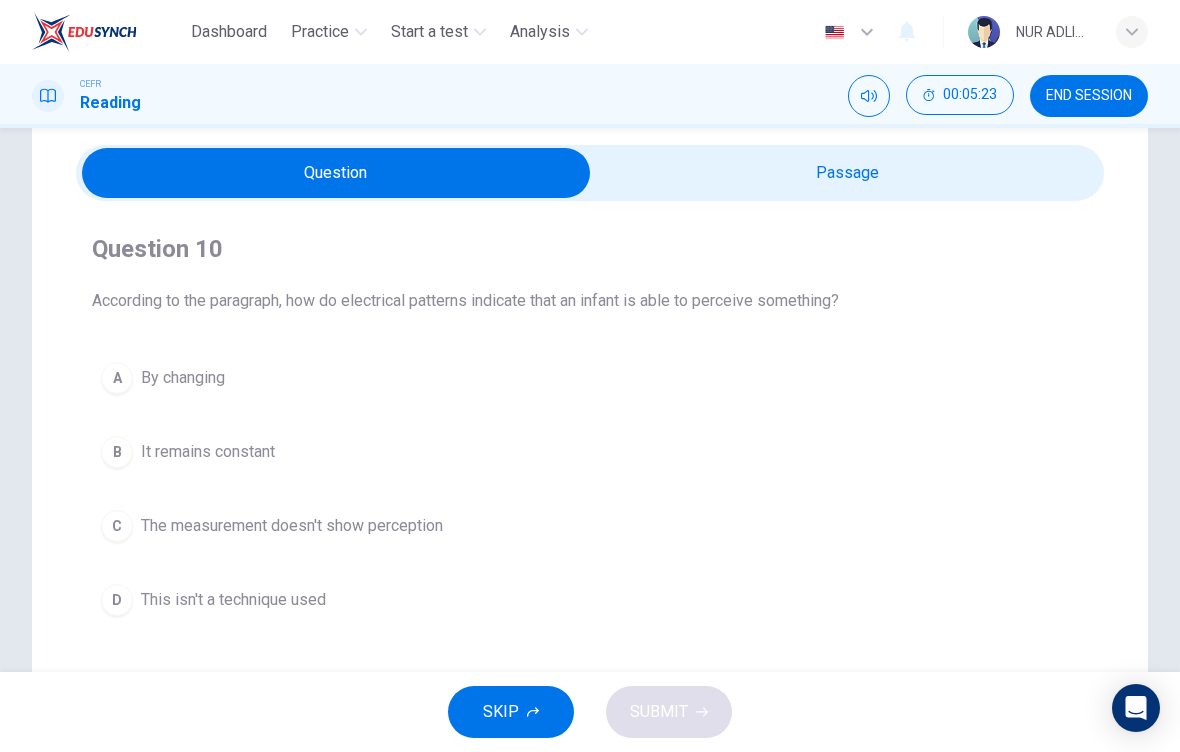 click at bounding box center (336, 173) 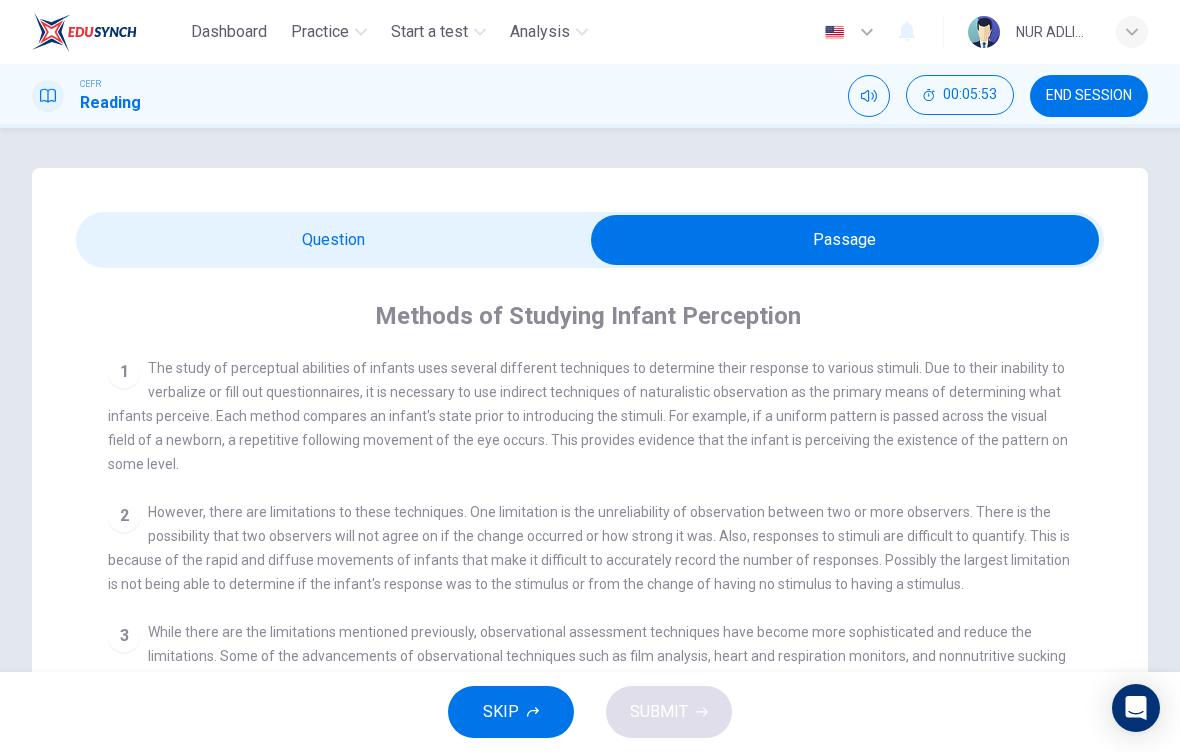scroll, scrollTop: 0, scrollLeft: 0, axis: both 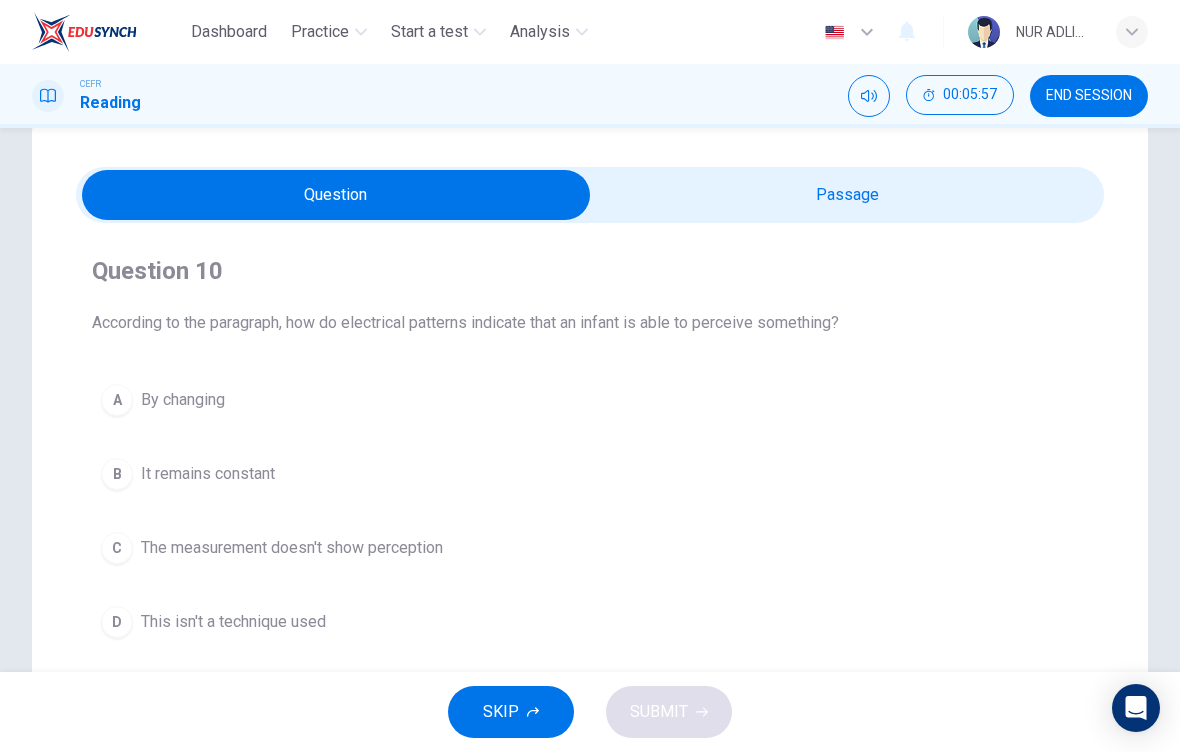 click on "By changing" at bounding box center [183, 400] 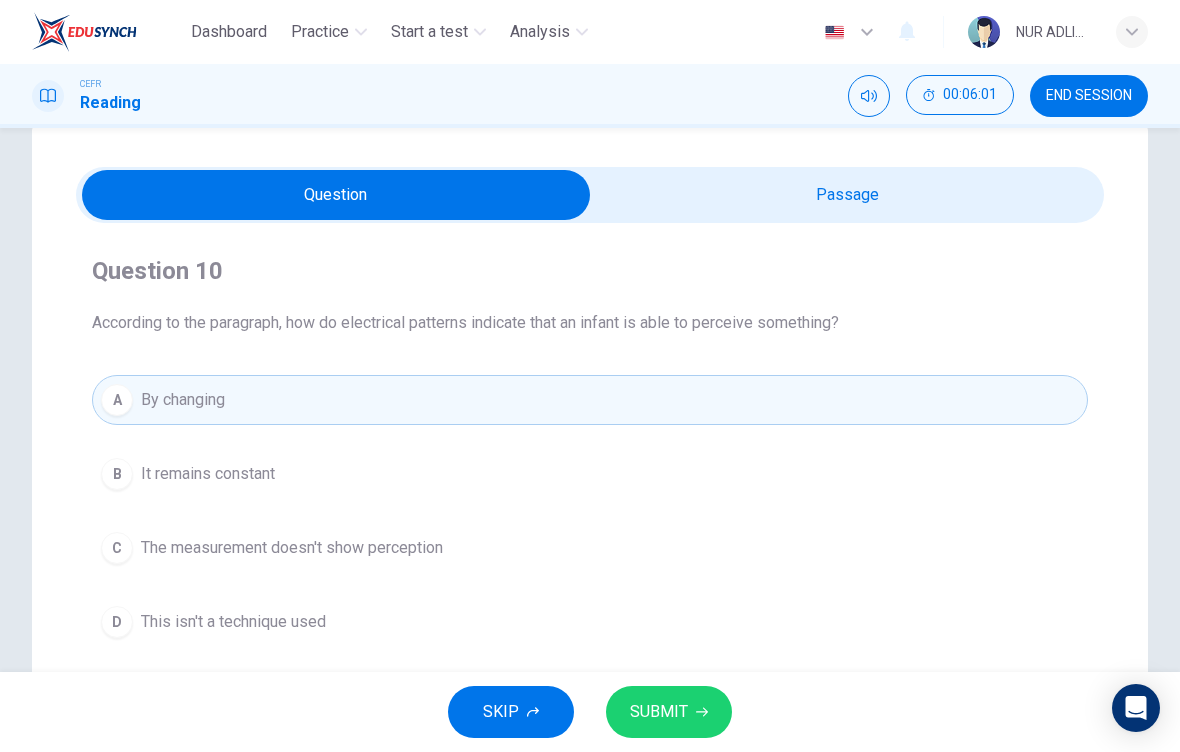 click on "SUBMIT" at bounding box center (659, 712) 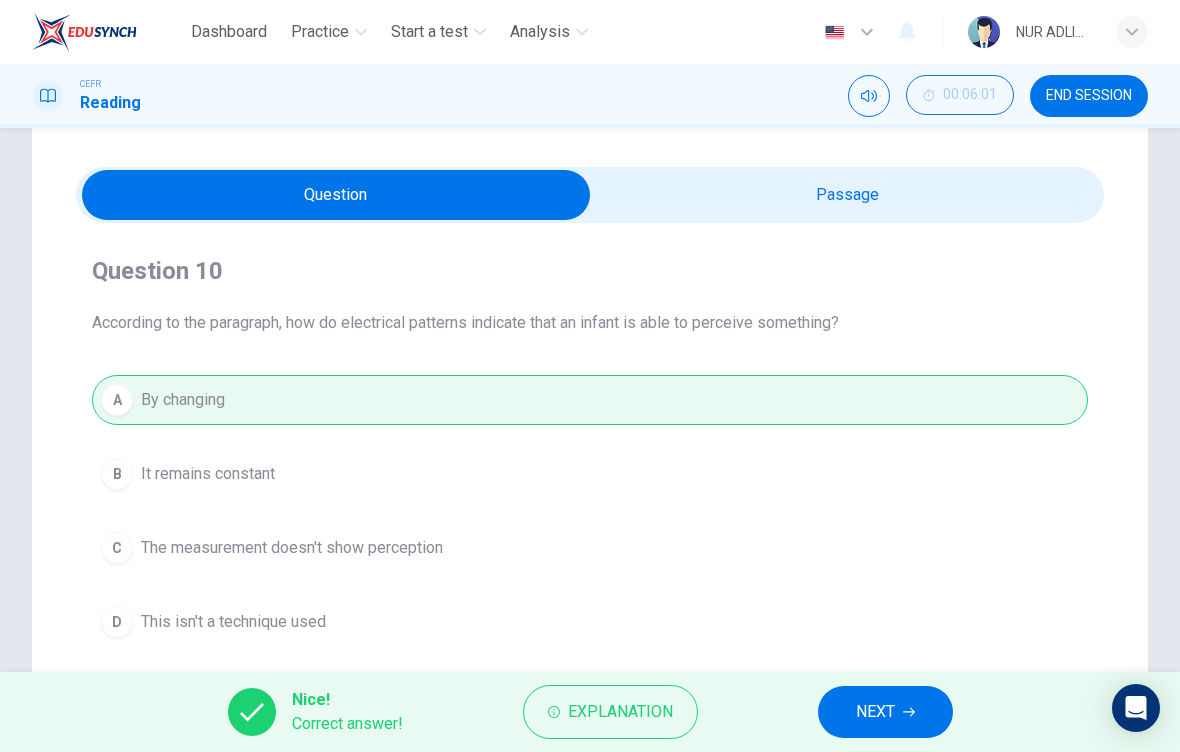 click on "NEXT" at bounding box center (875, 712) 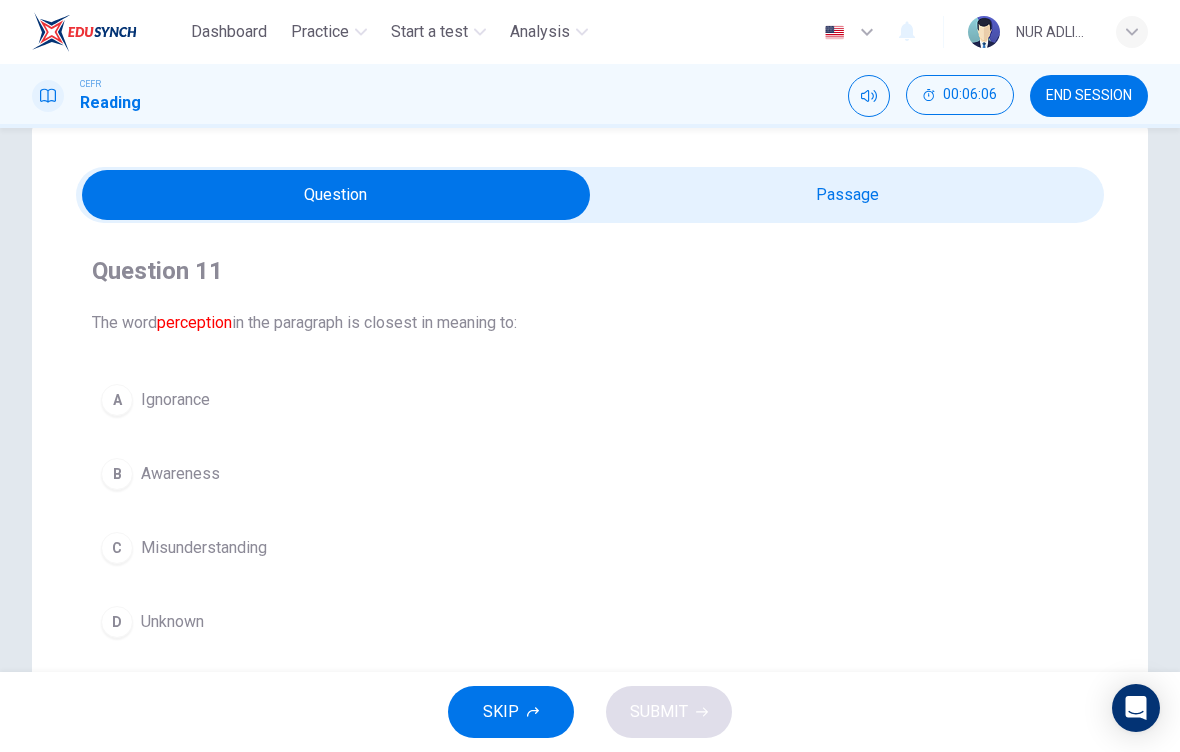 click at bounding box center (336, 195) 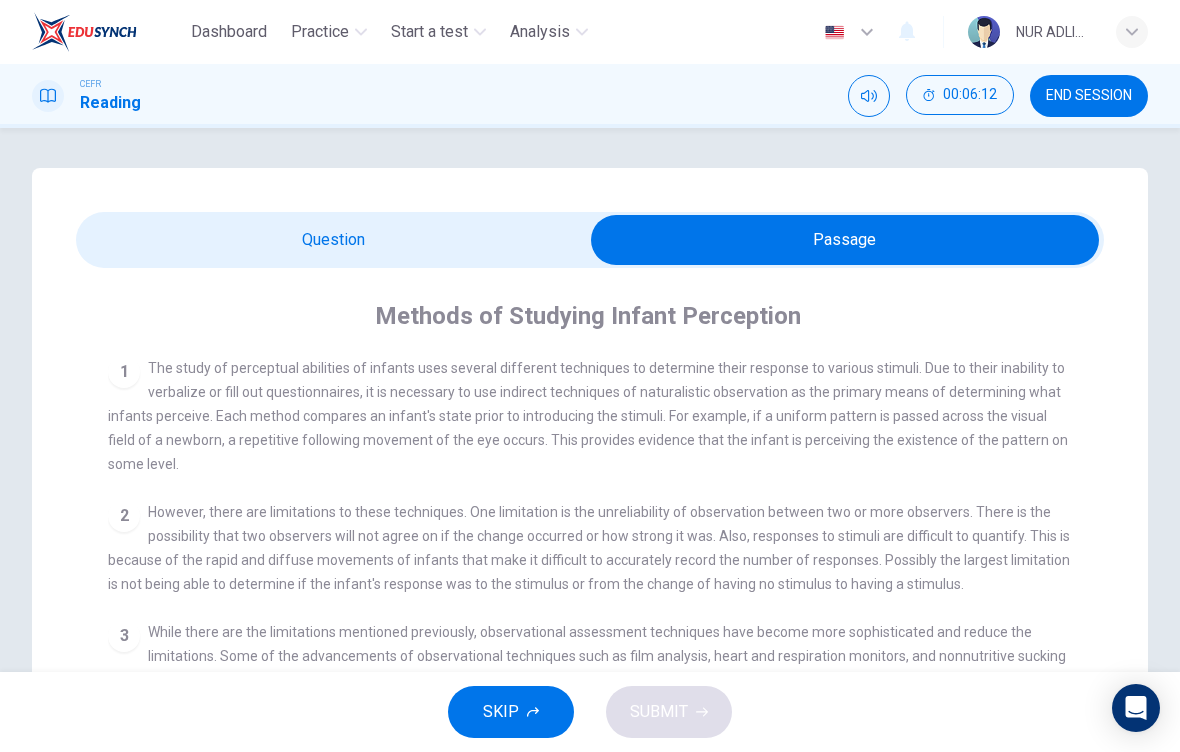 scroll, scrollTop: 0, scrollLeft: 0, axis: both 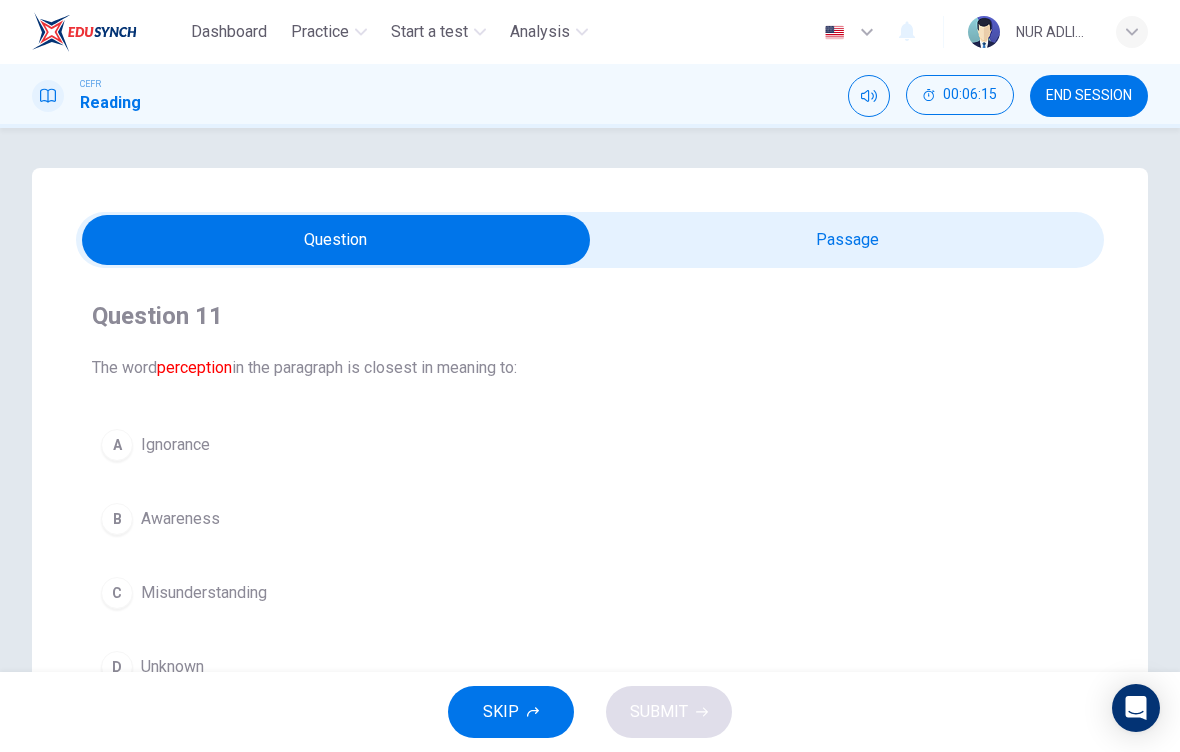 click on "Awareness" at bounding box center [180, 519] 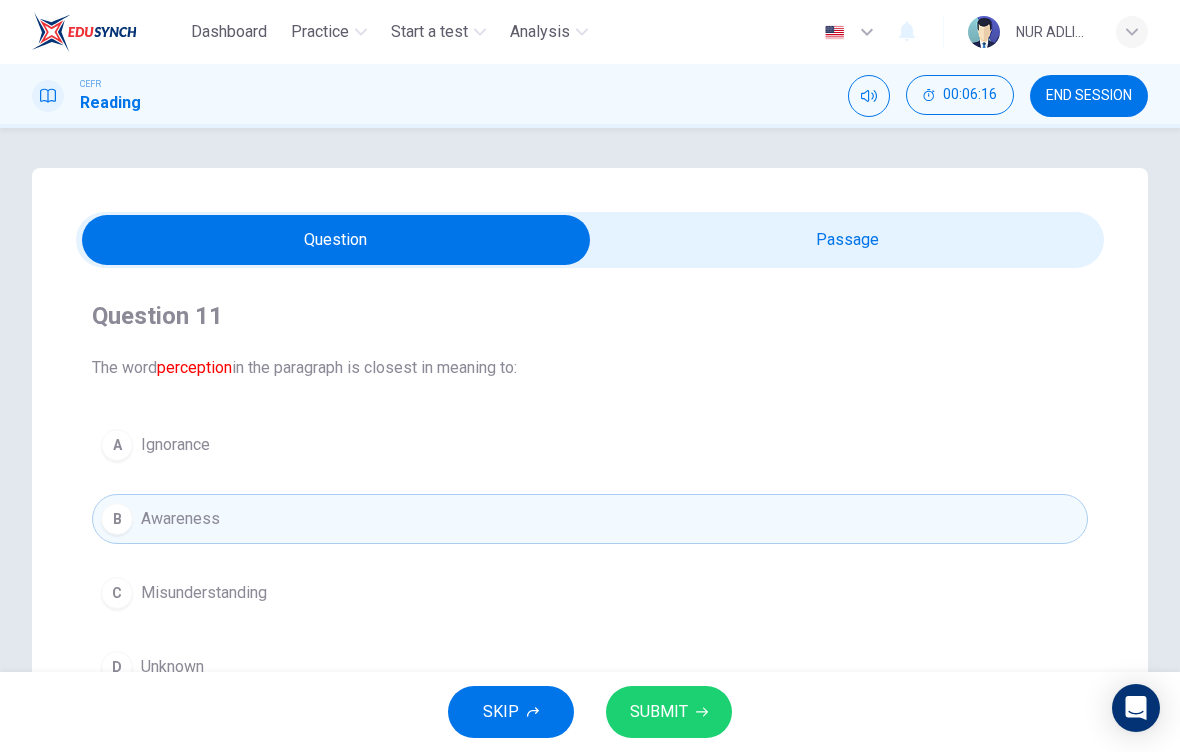 click on "SUBMIT" at bounding box center (659, 712) 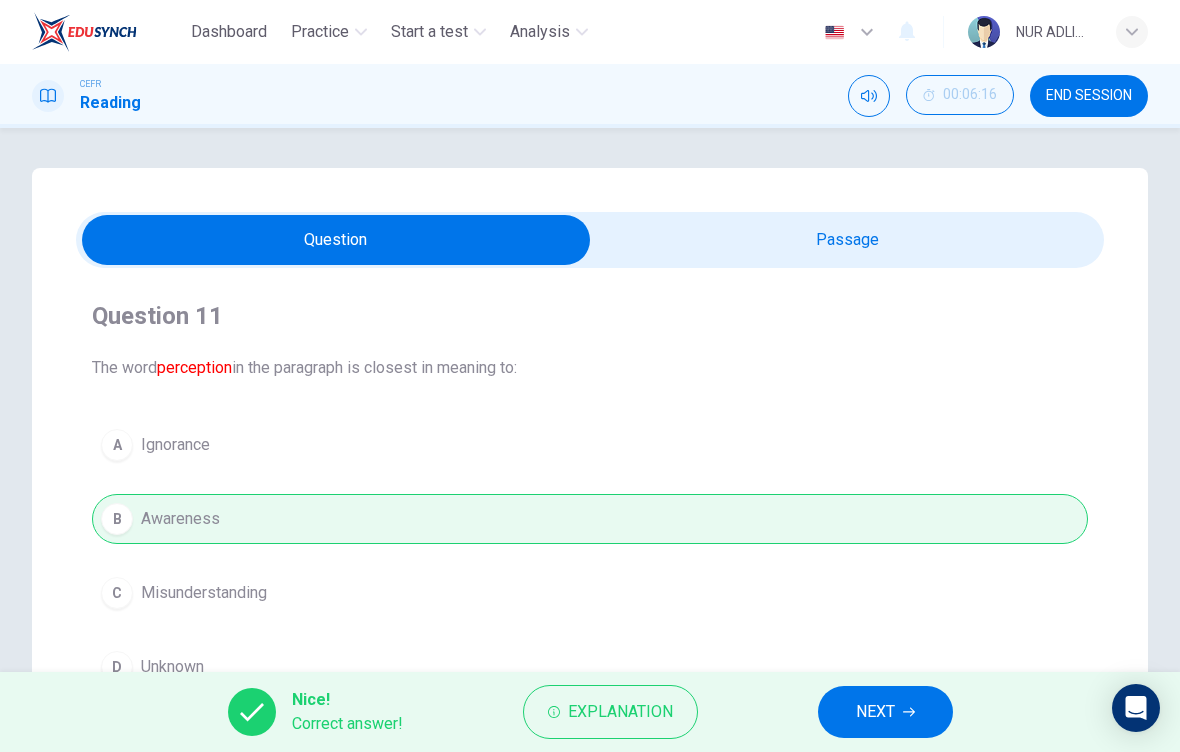 click on "NEXT" at bounding box center (875, 712) 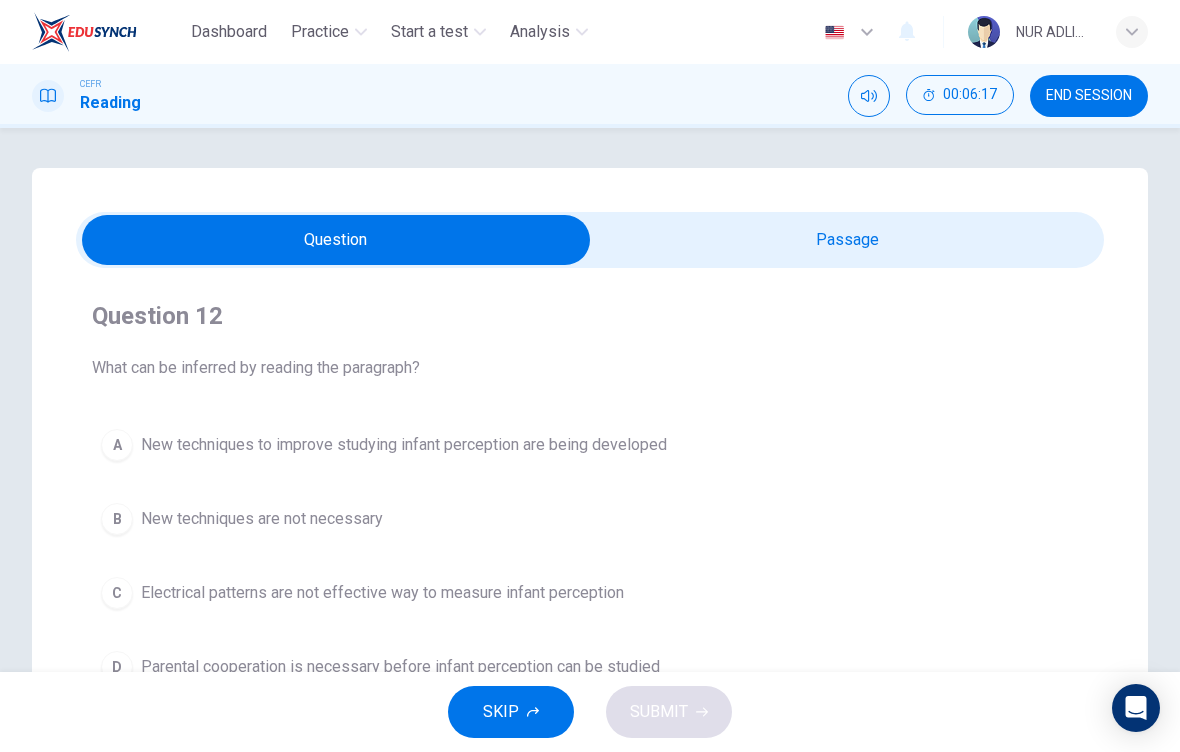click at bounding box center (336, 240) 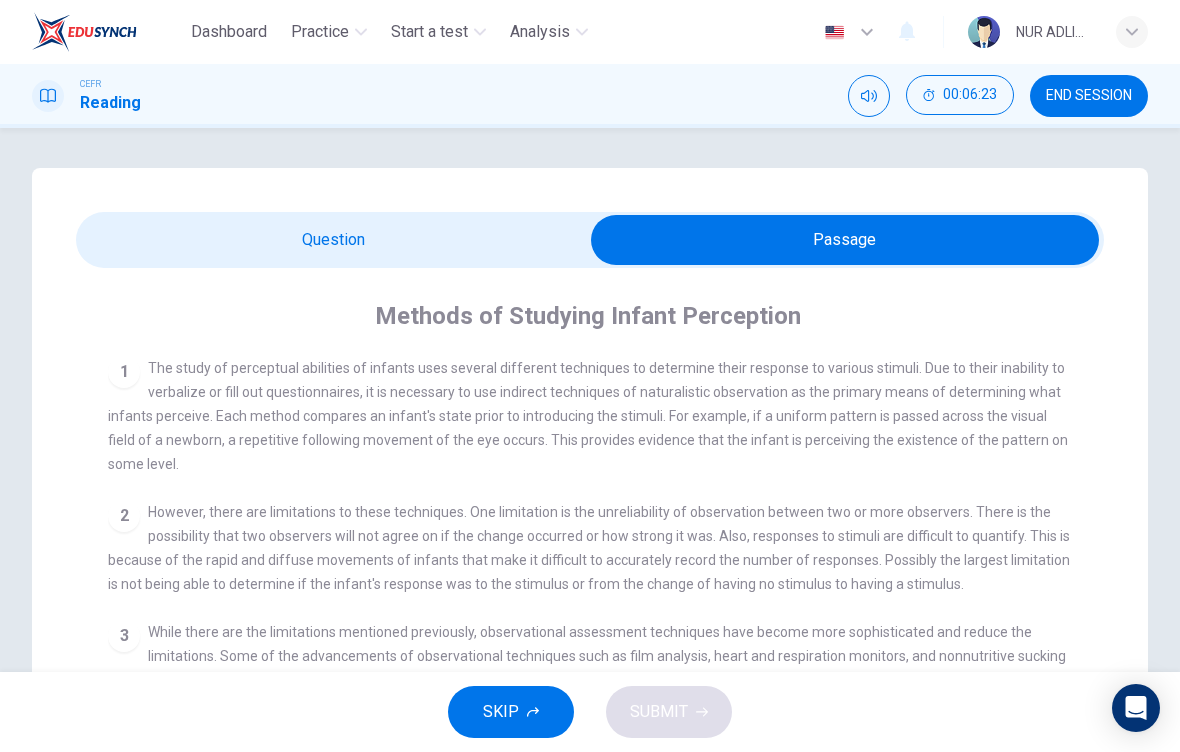 scroll, scrollTop: 0, scrollLeft: 0, axis: both 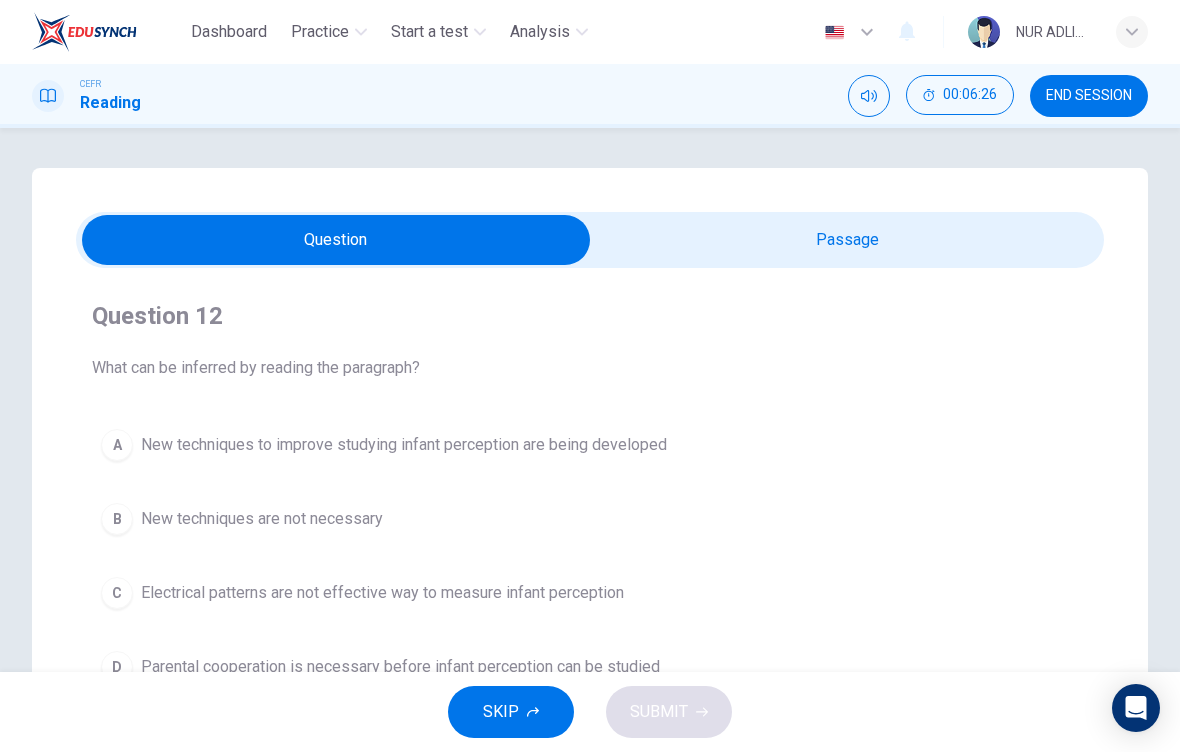 click at bounding box center (336, 240) 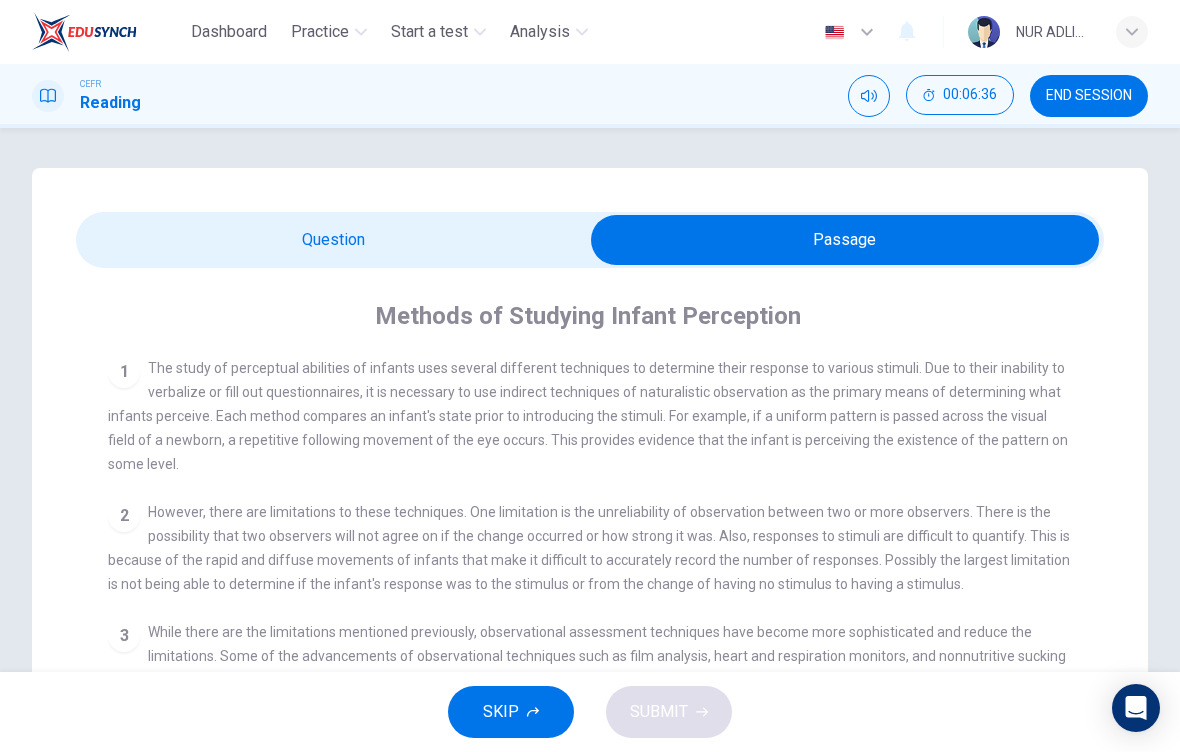 scroll, scrollTop: 0, scrollLeft: 0, axis: both 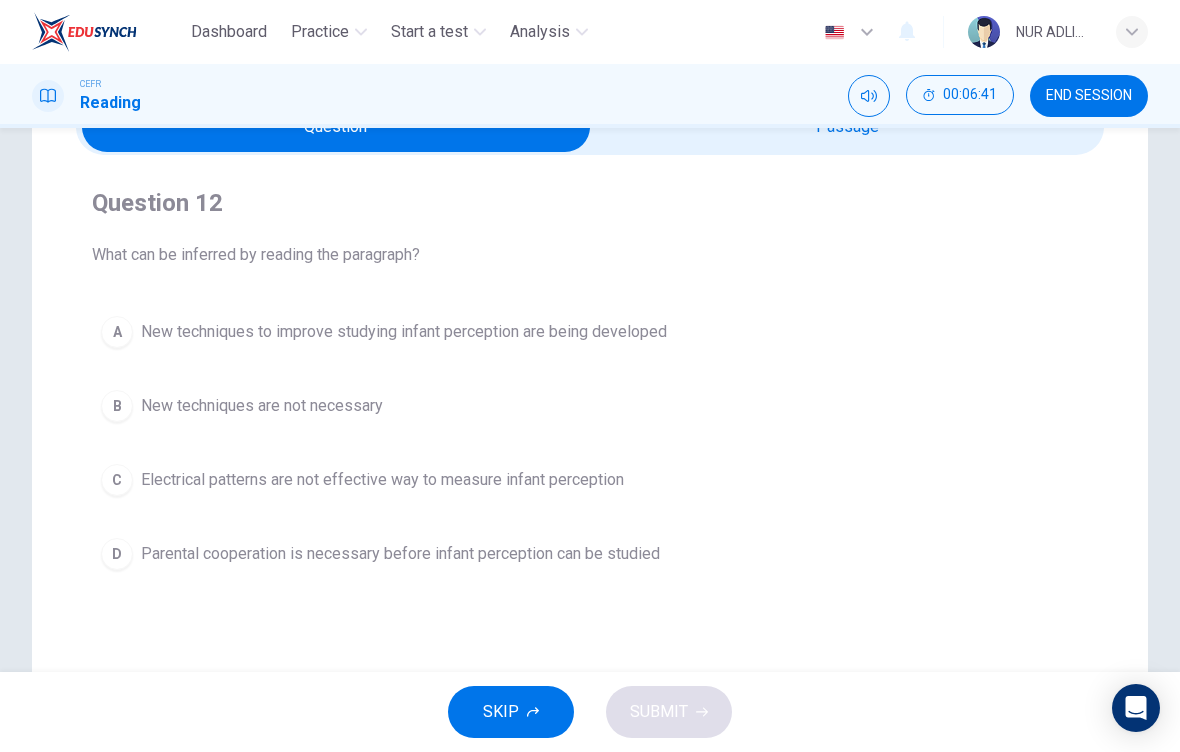 click on "New techniques to improve studying infant perception are being developed" at bounding box center (404, 332) 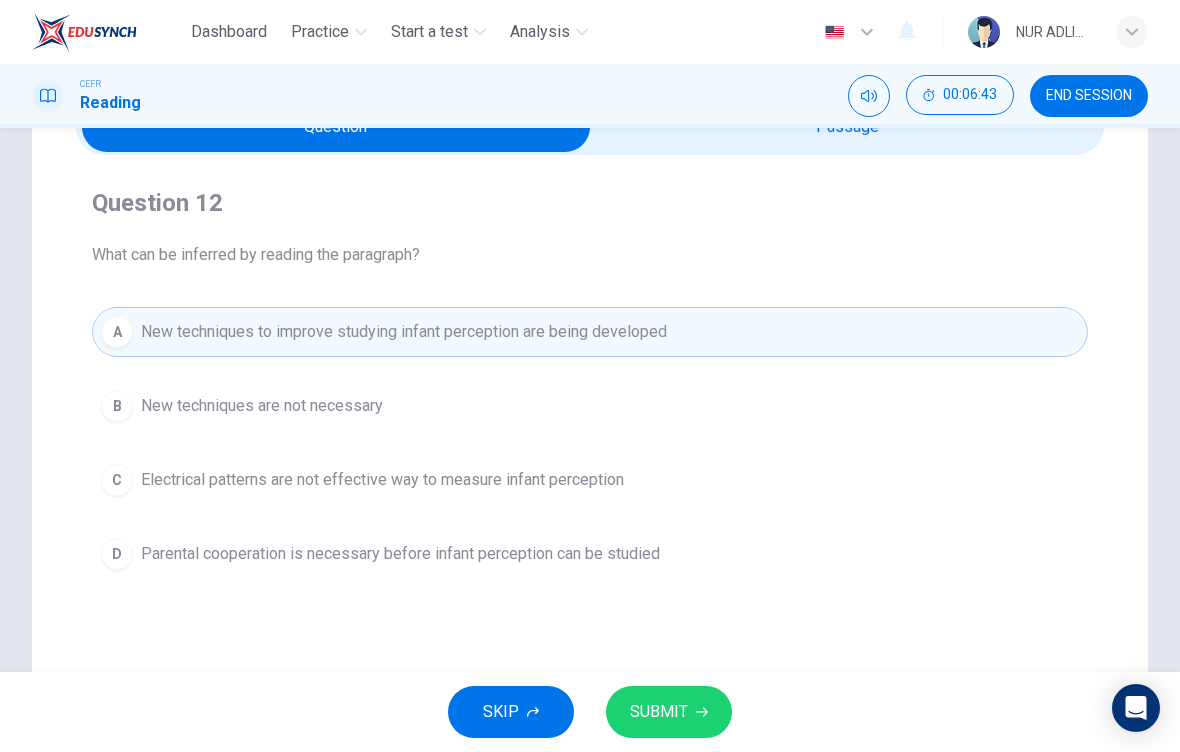 click on "SUBMIT" at bounding box center [669, 712] 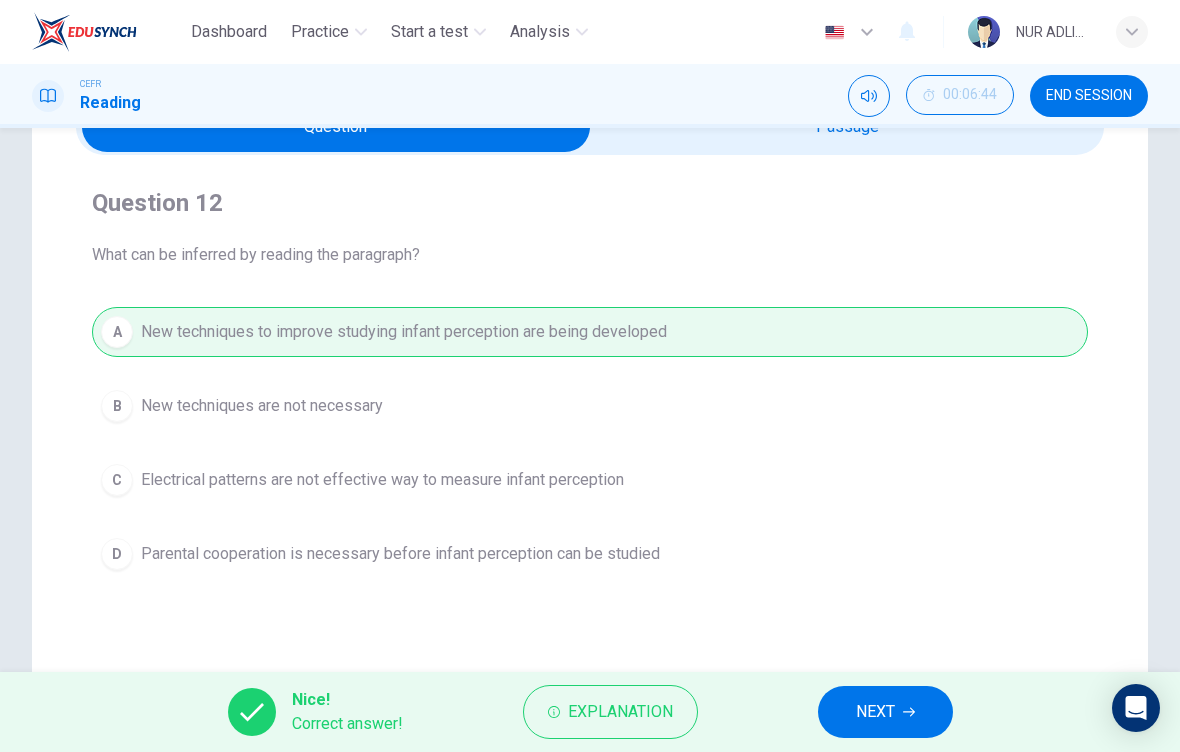 click on "NEXT" at bounding box center [885, 712] 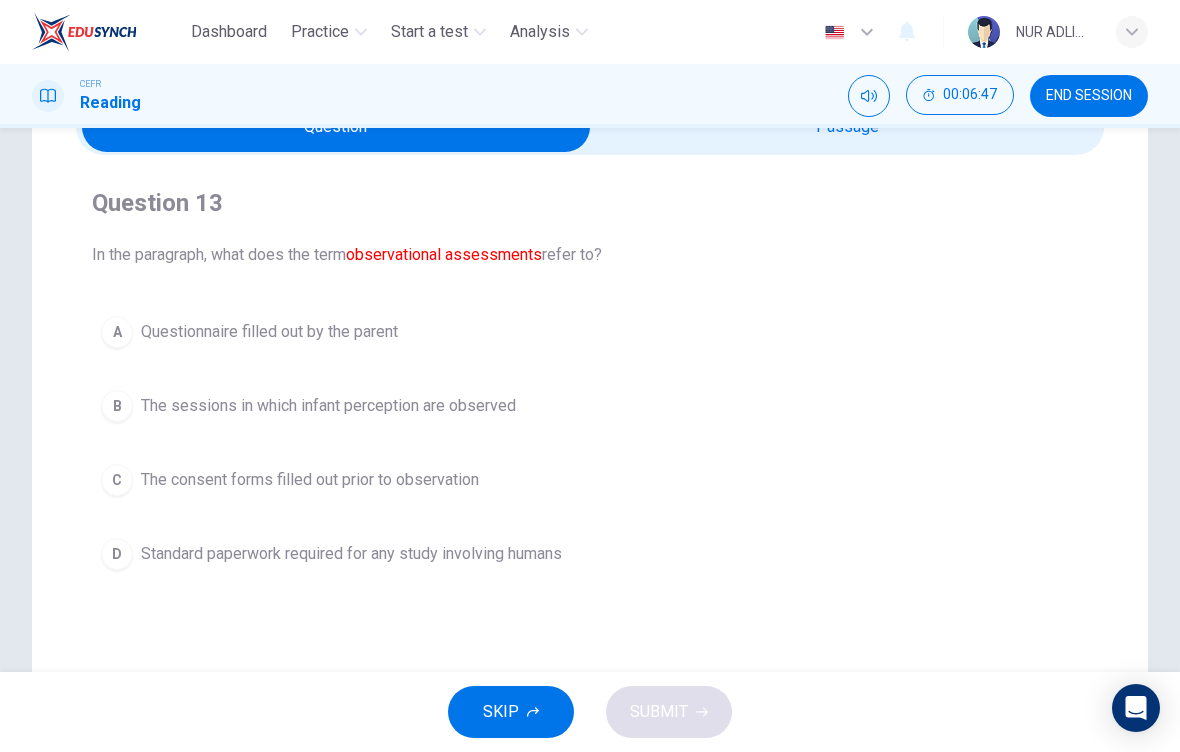 scroll, scrollTop: 86, scrollLeft: 0, axis: vertical 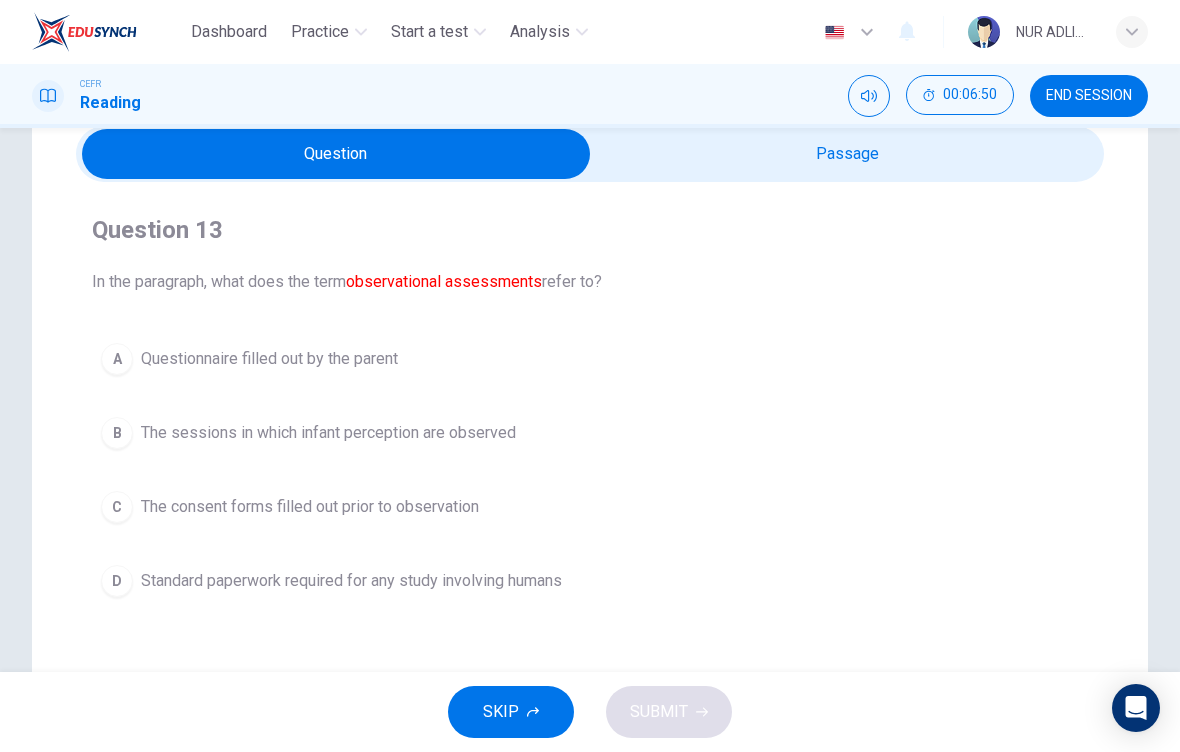 click on "C The consent forms filled out prior to observation" at bounding box center (590, 507) 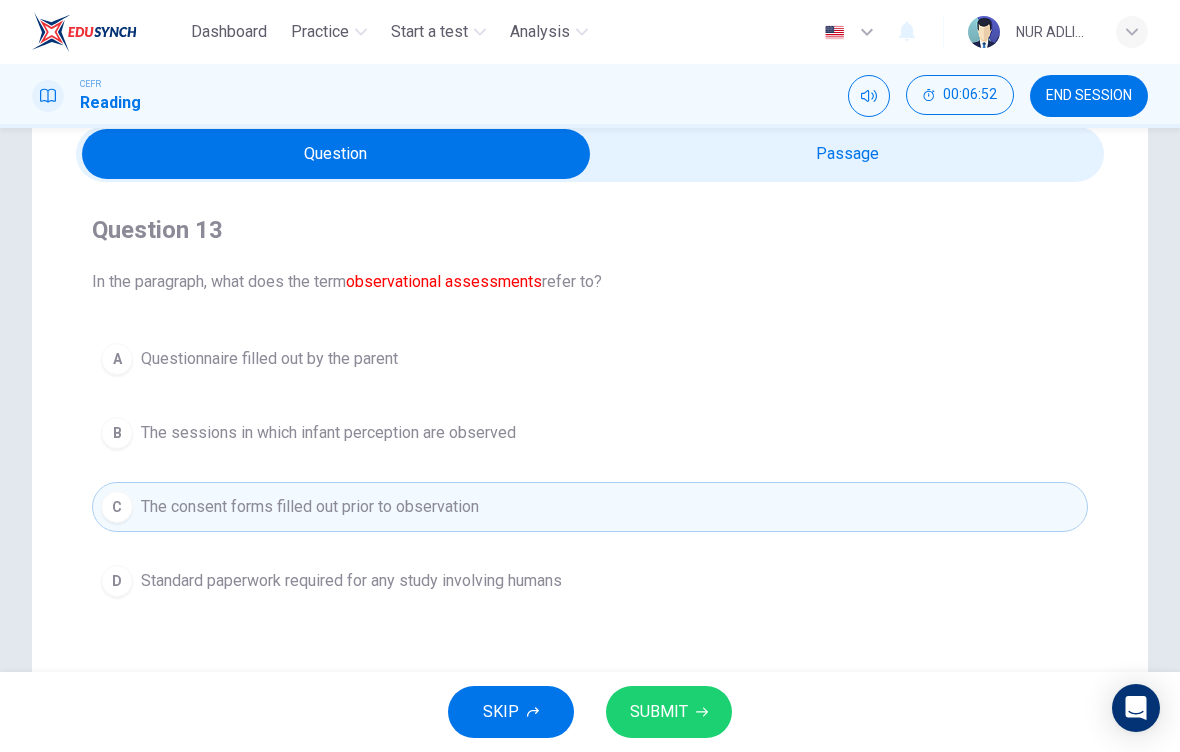 click at bounding box center (336, 154) 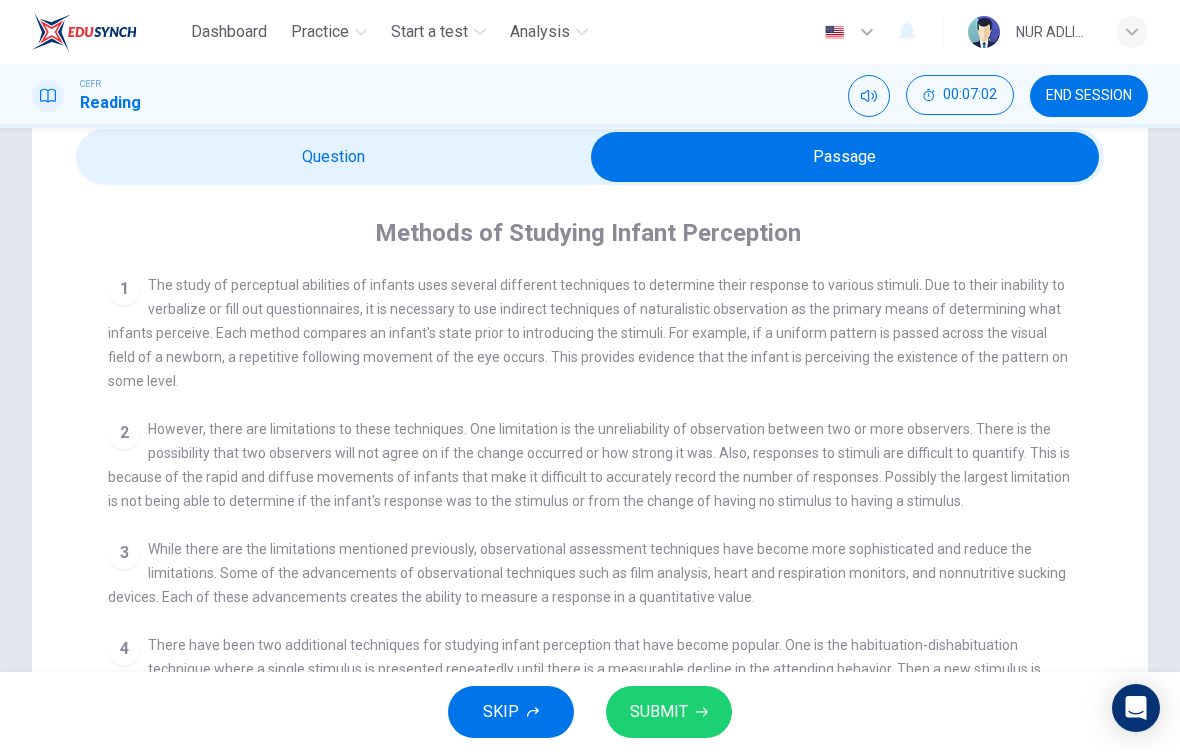 scroll, scrollTop: 16, scrollLeft: 0, axis: vertical 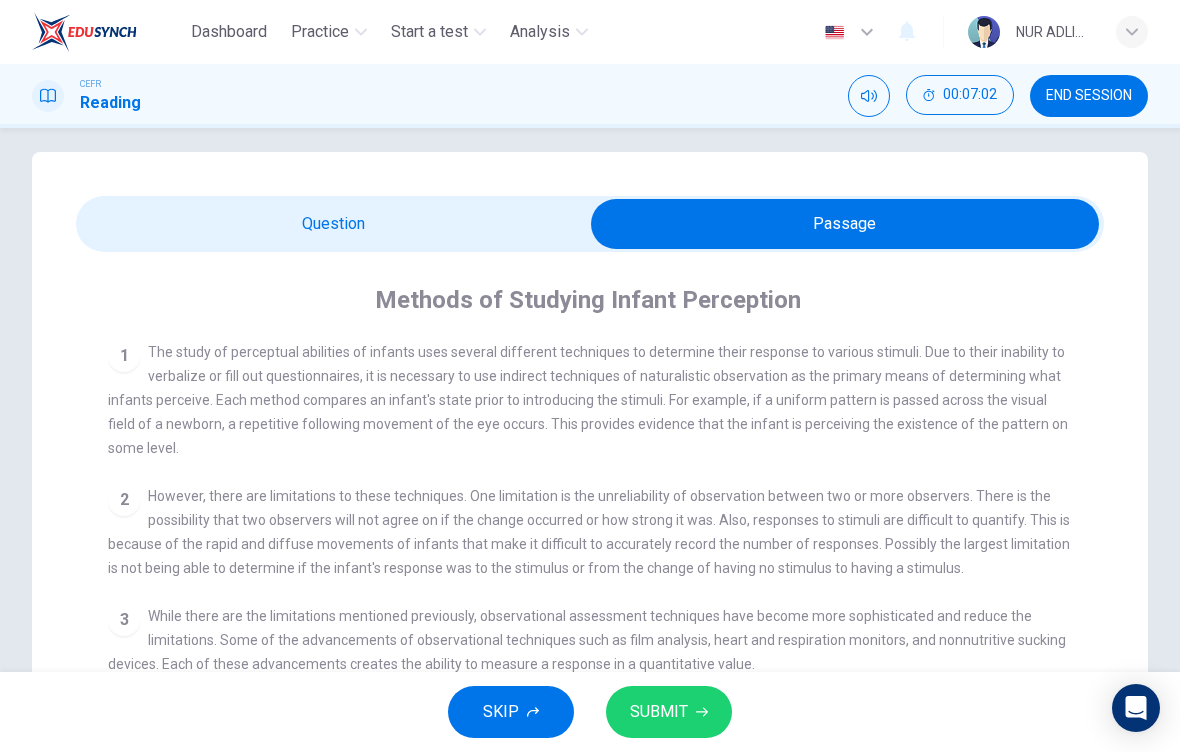 click at bounding box center (845, 224) 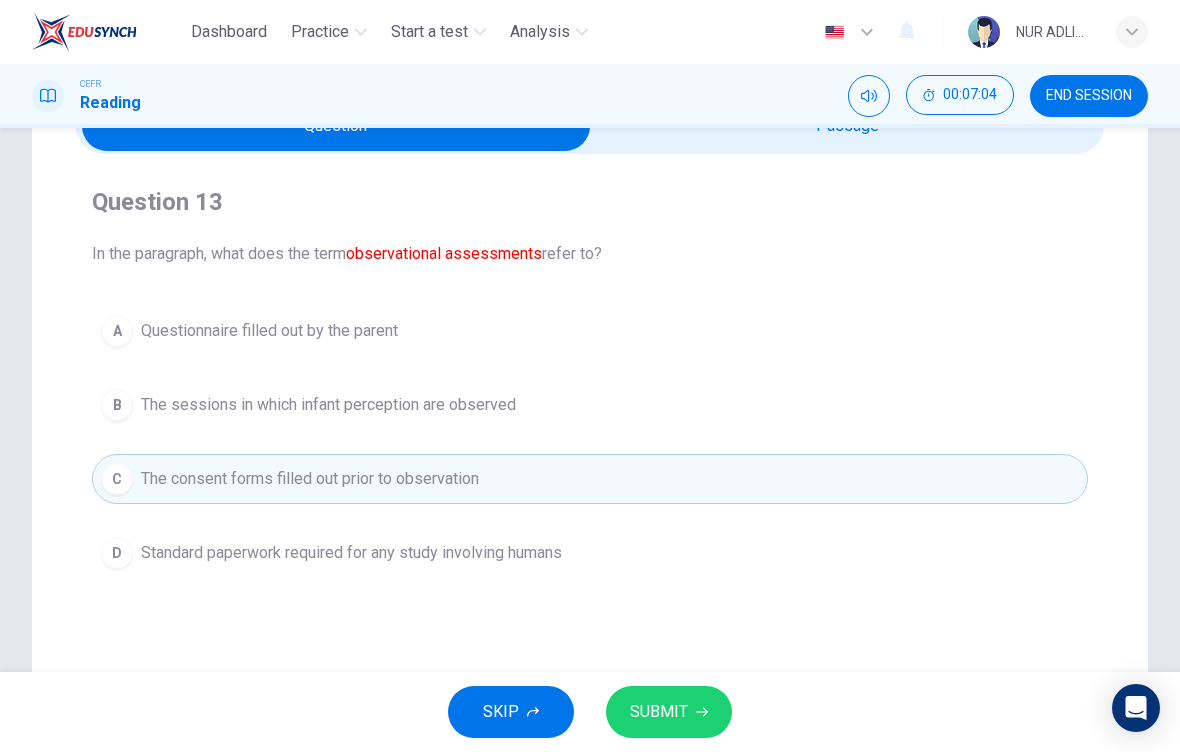 scroll, scrollTop: 133, scrollLeft: 0, axis: vertical 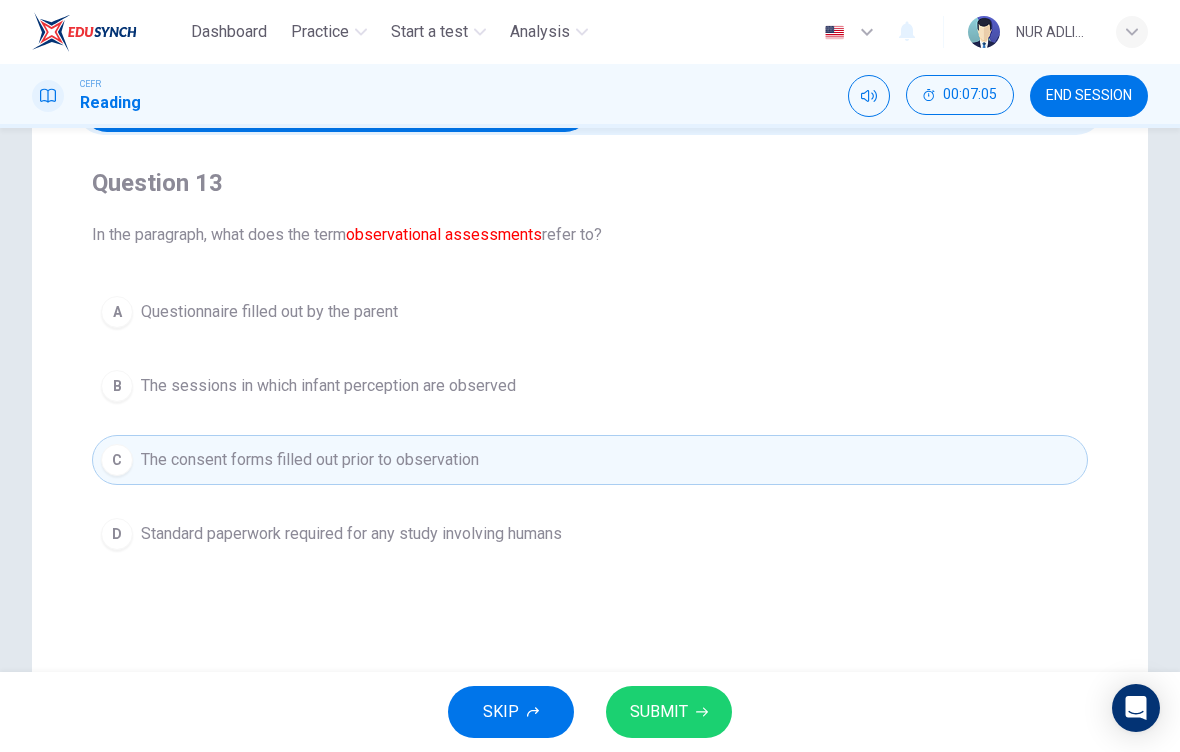 click on "Standard paperwork required for any study involving humans" at bounding box center (351, 534) 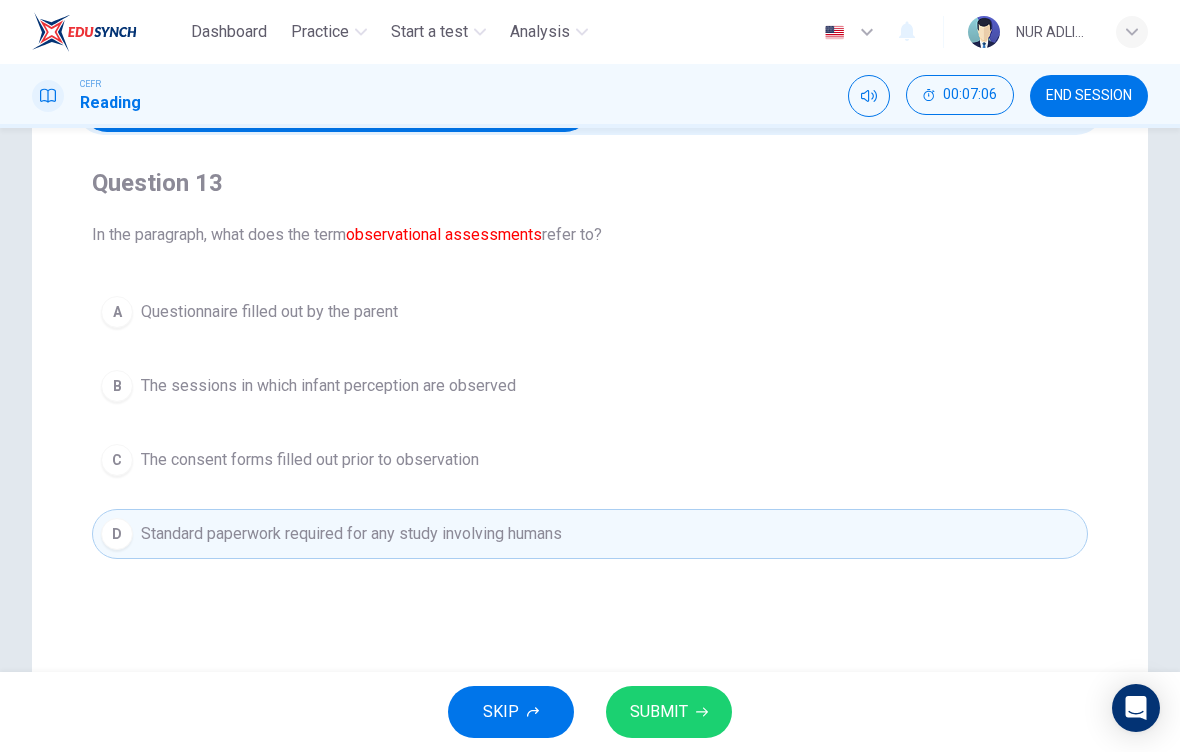 click on "SUBMIT" at bounding box center (669, 712) 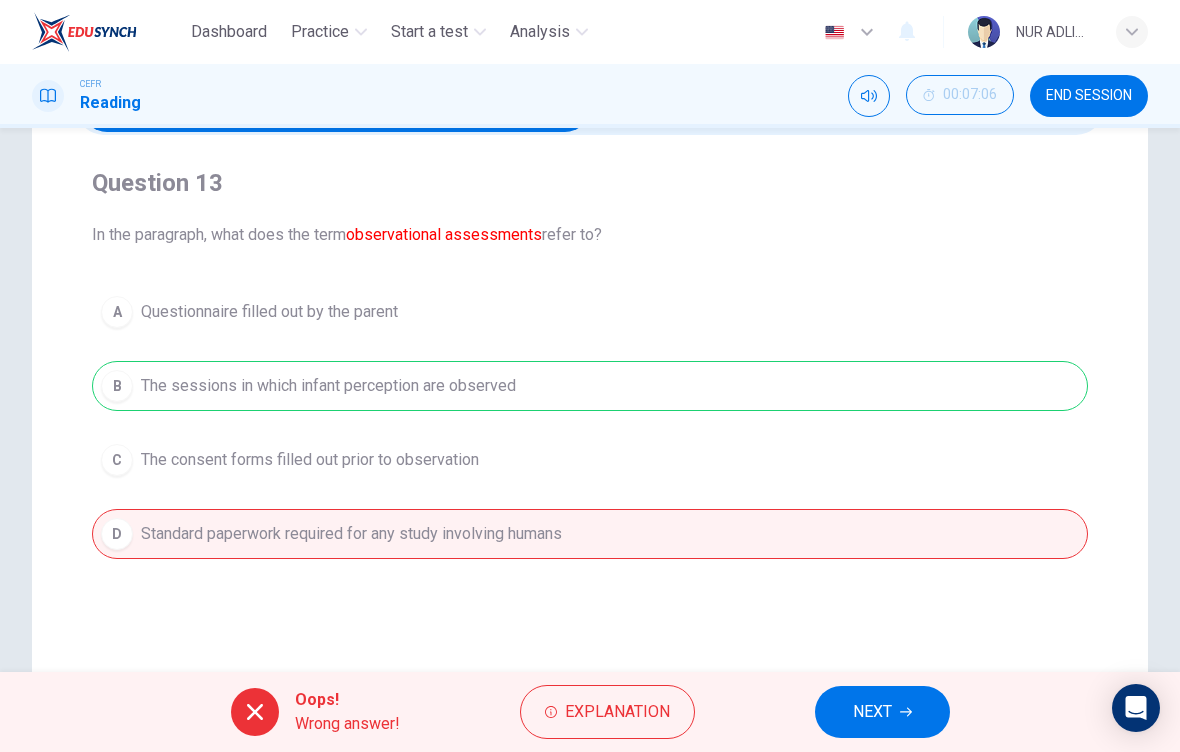click on "NEXT" at bounding box center (872, 712) 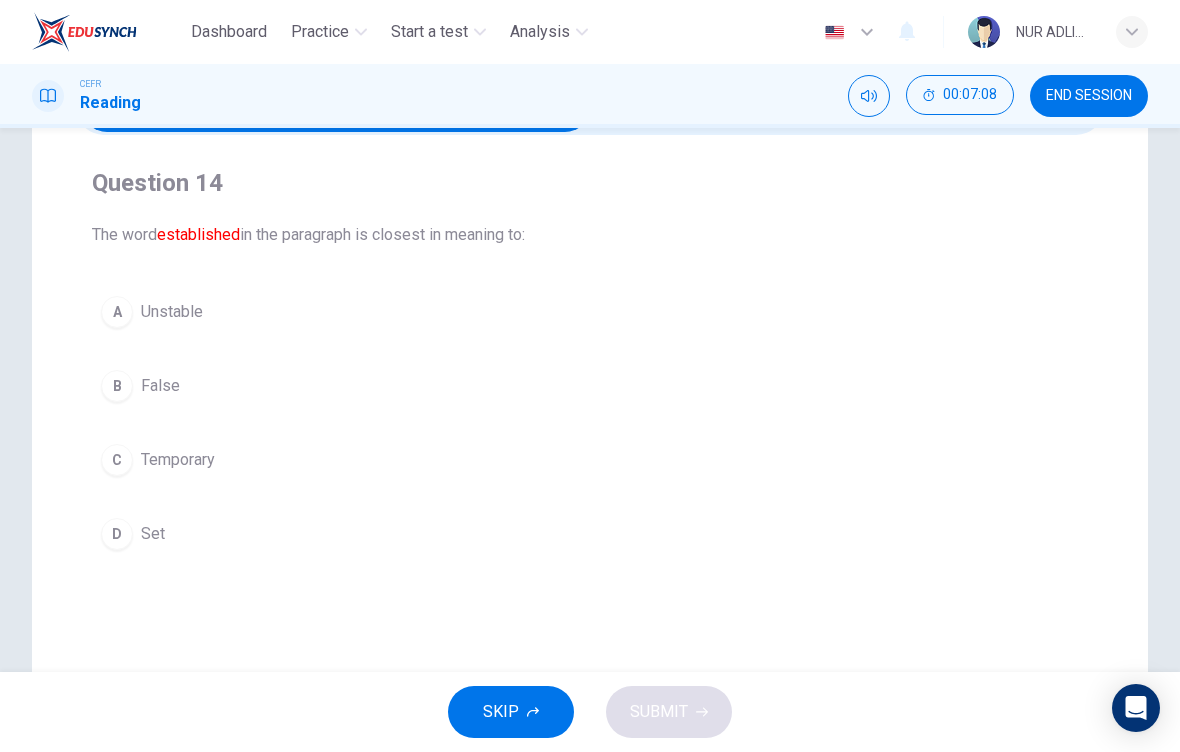 click on "D Set" at bounding box center [590, 534] 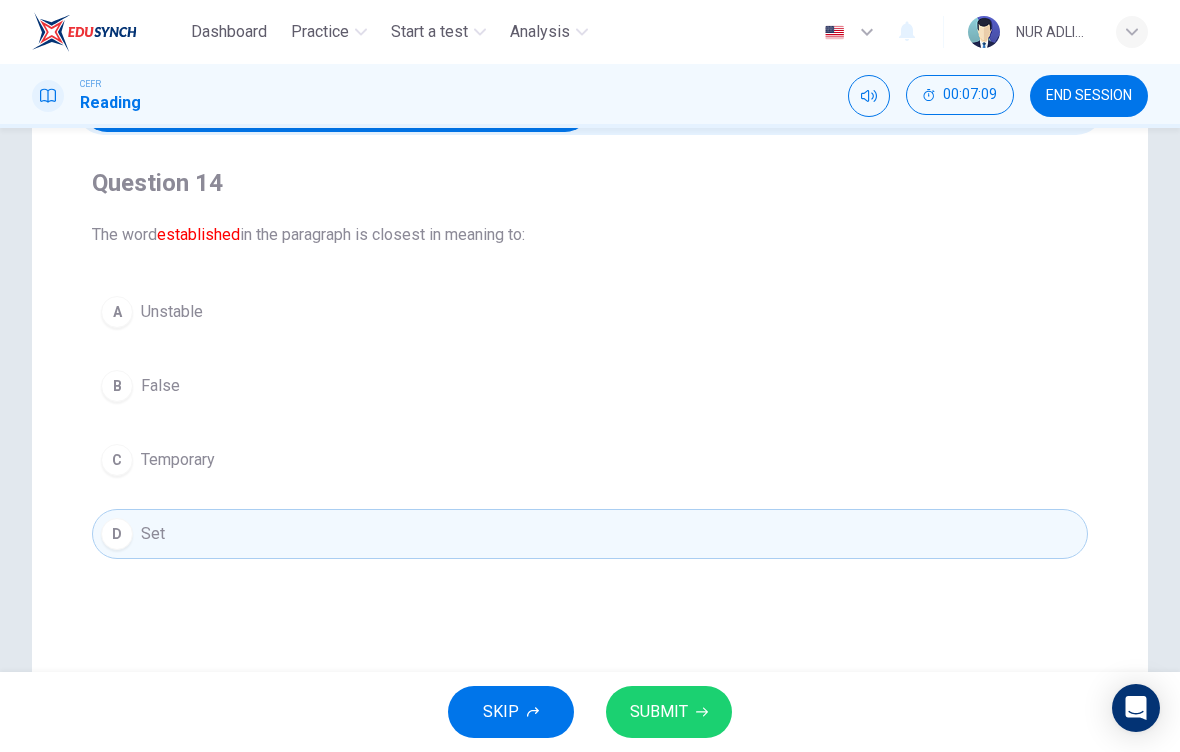 click on "SUBMIT" at bounding box center [669, 712] 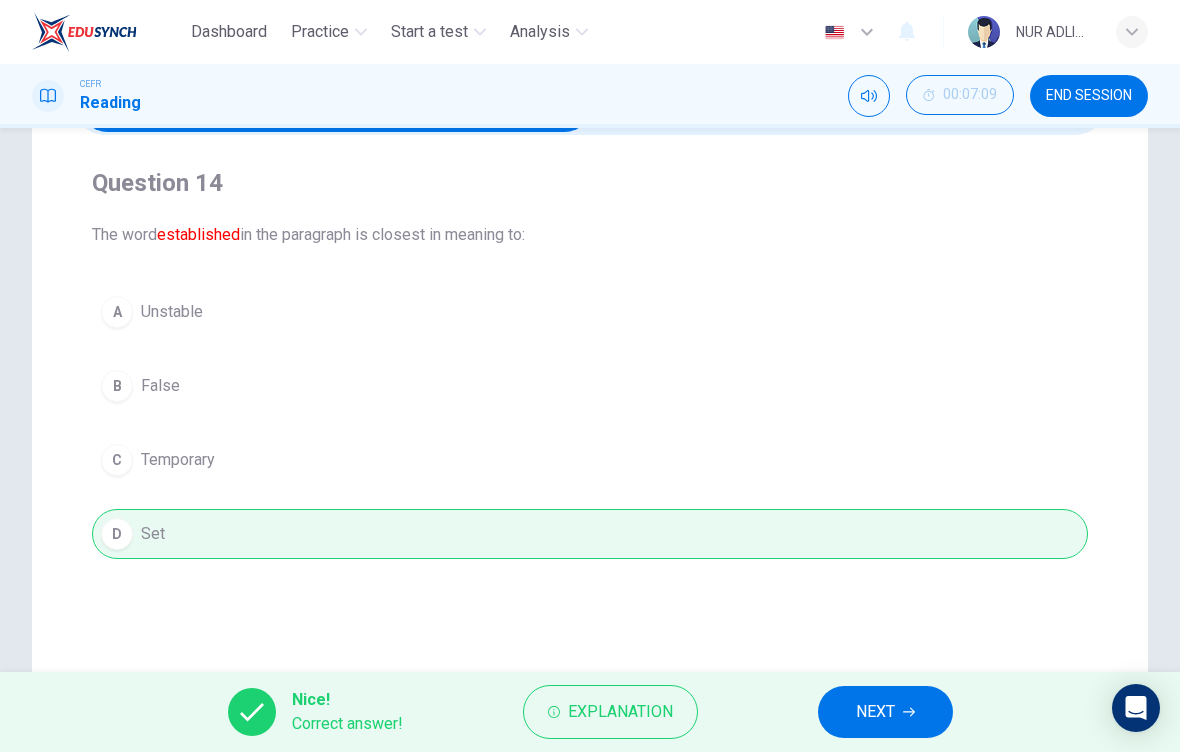 click on "NEXT" at bounding box center [875, 712] 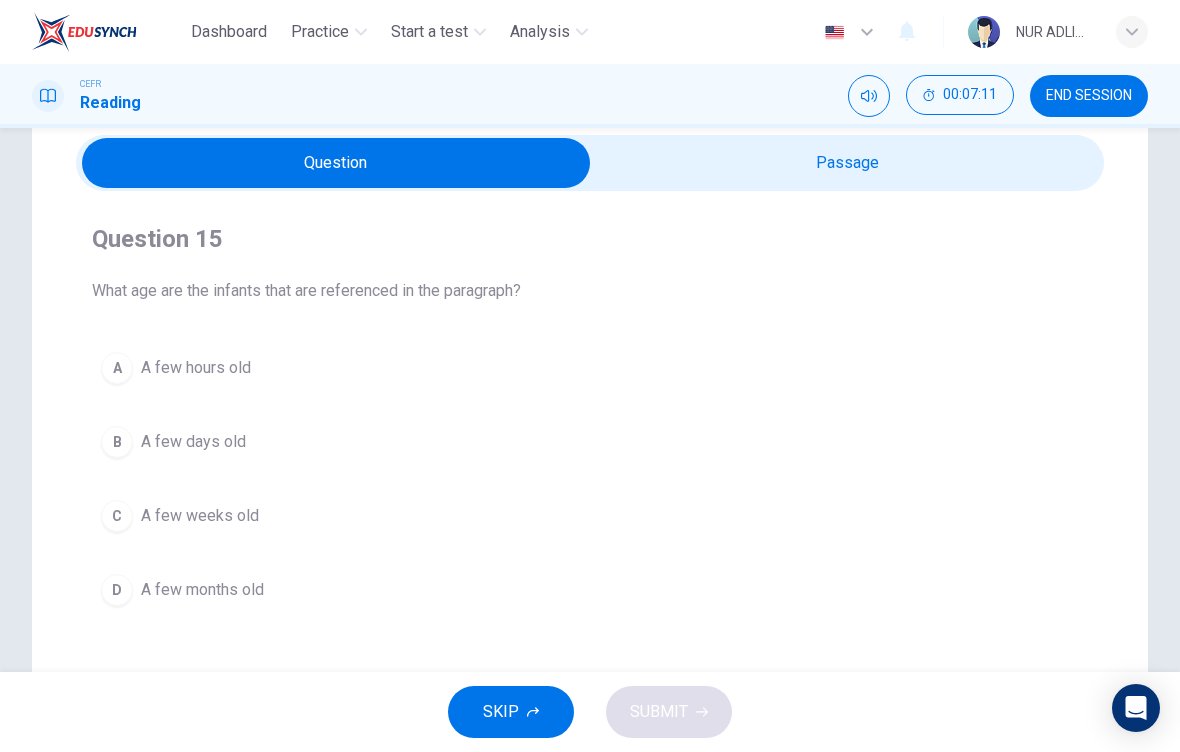 scroll, scrollTop: 78, scrollLeft: 0, axis: vertical 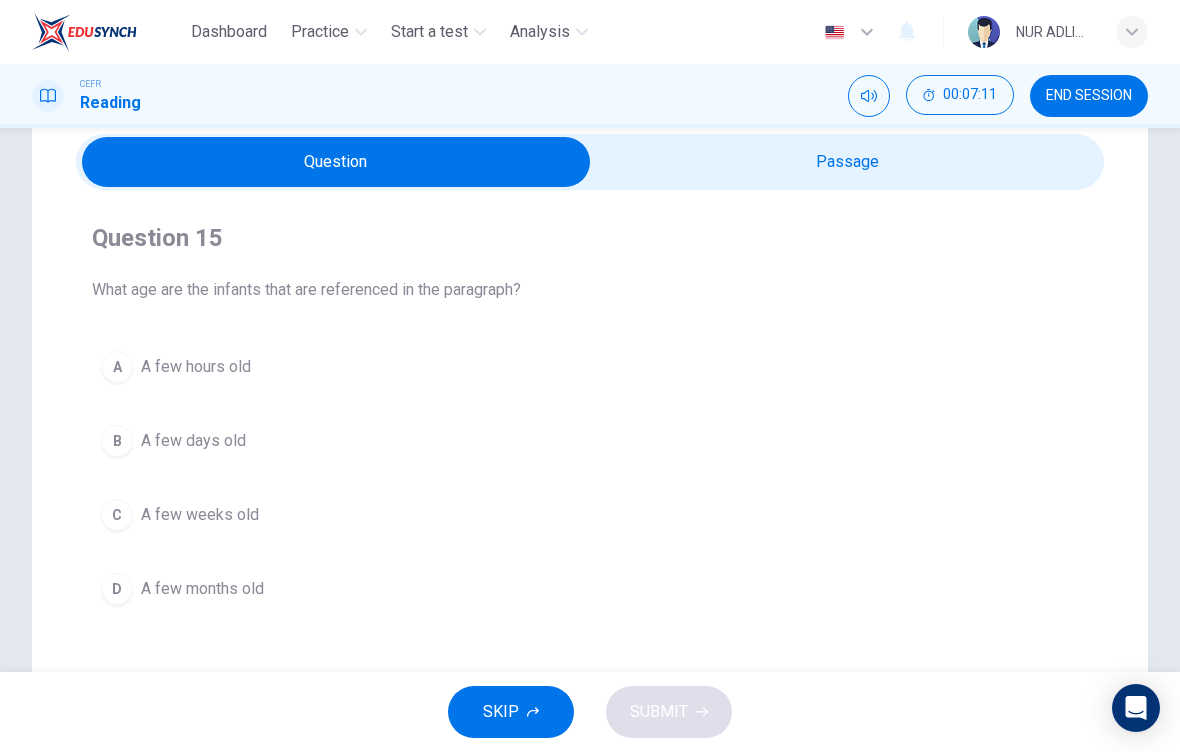 click at bounding box center (336, 162) 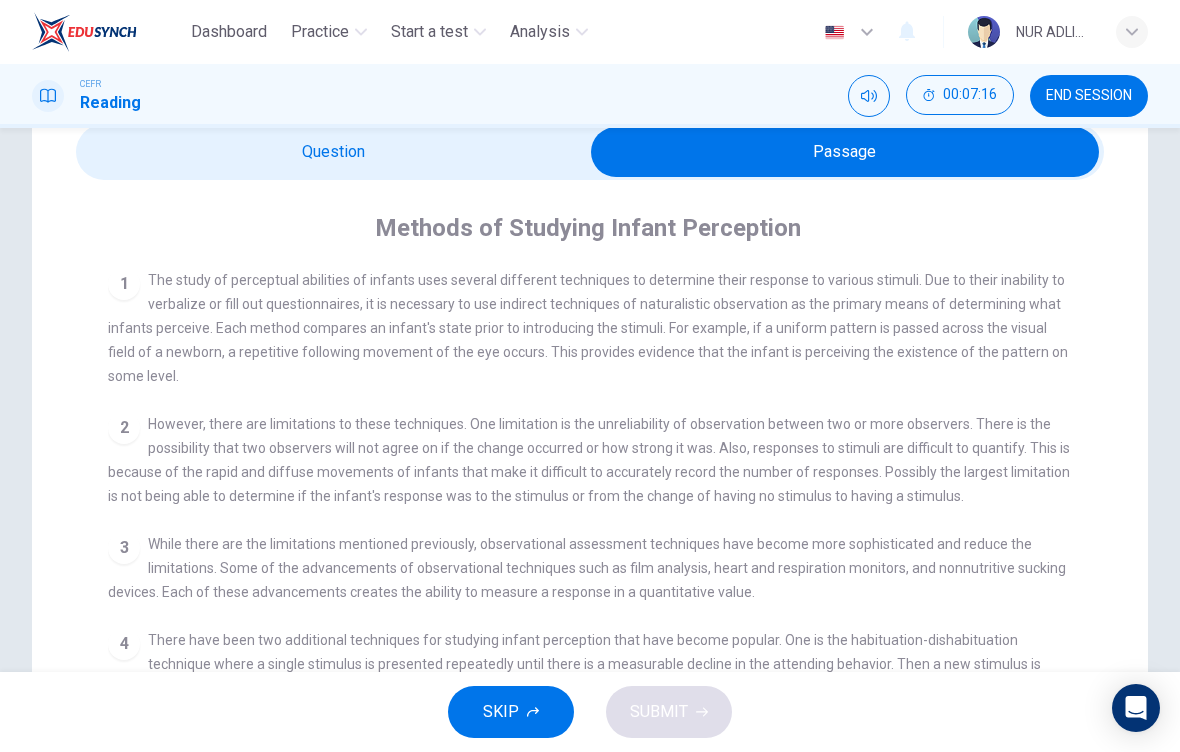 scroll, scrollTop: 86, scrollLeft: 0, axis: vertical 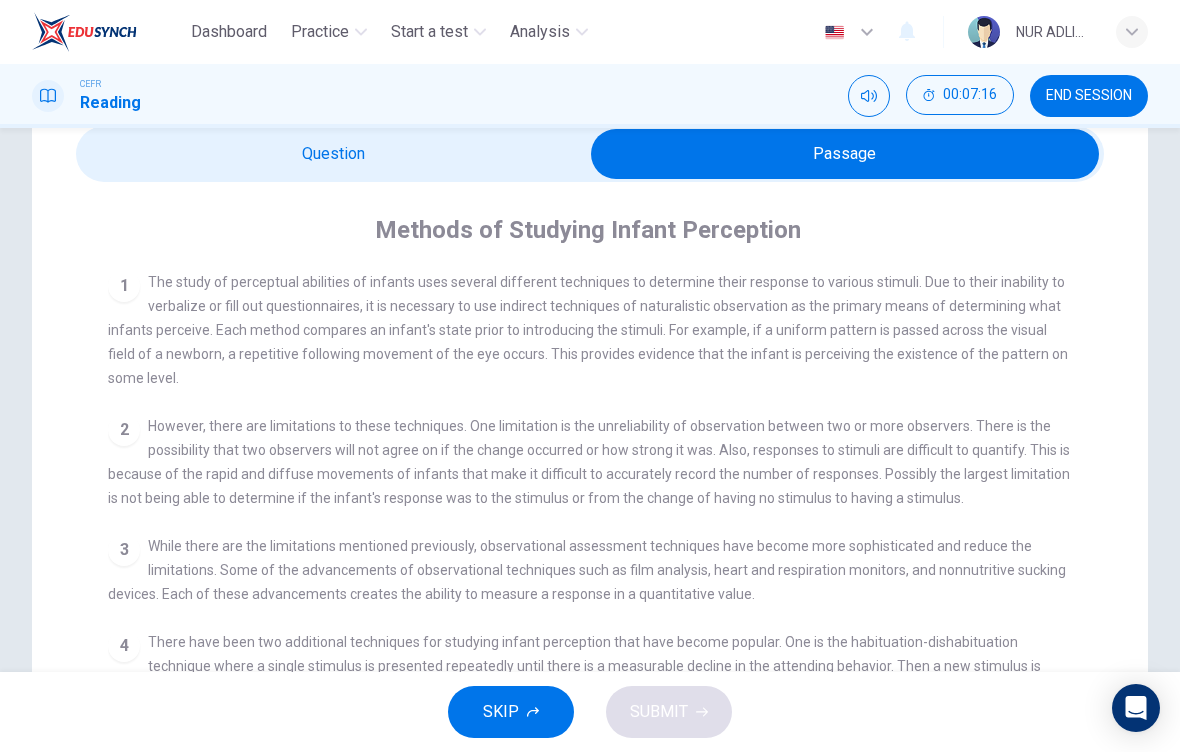 click at bounding box center [845, 154] 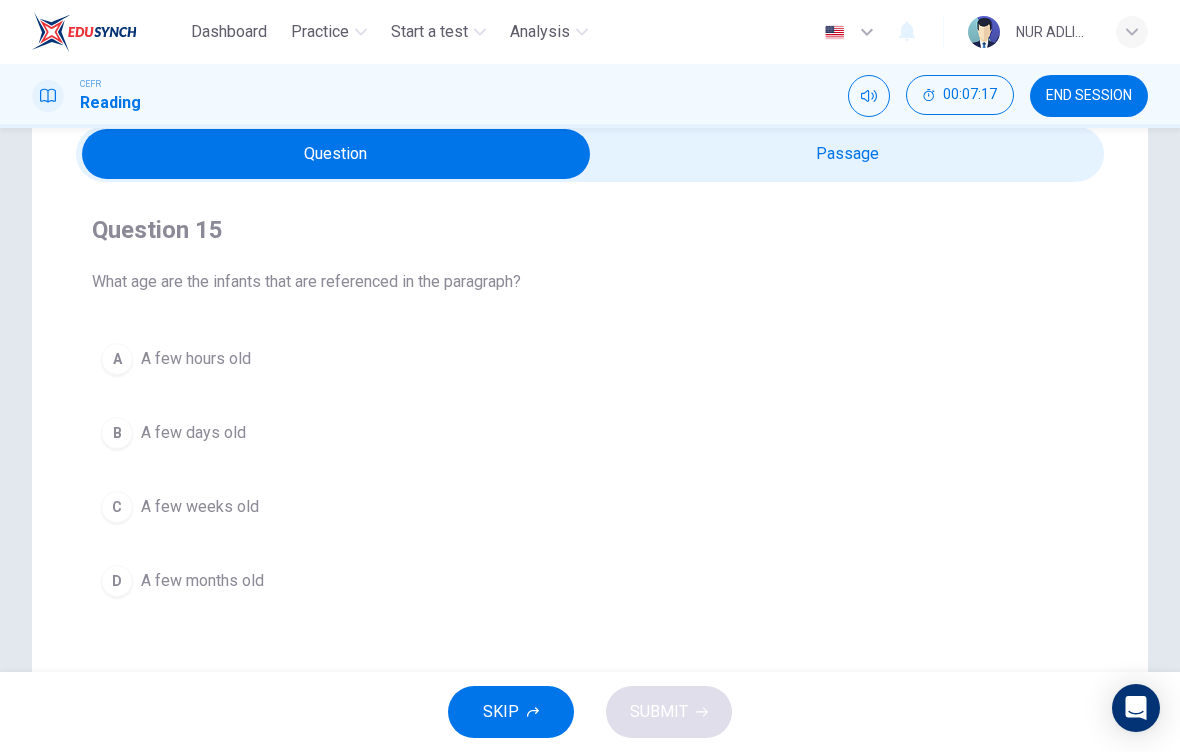 click on "B" at bounding box center (117, 433) 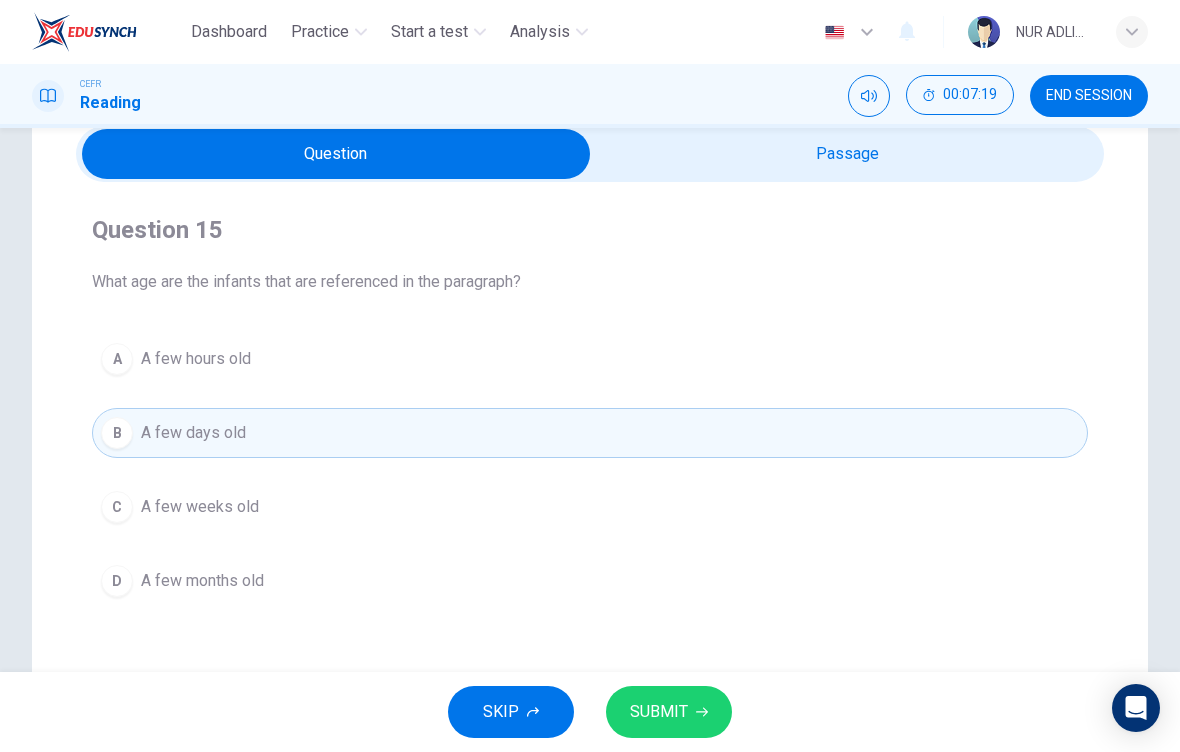 click on "SUBMIT" at bounding box center [669, 712] 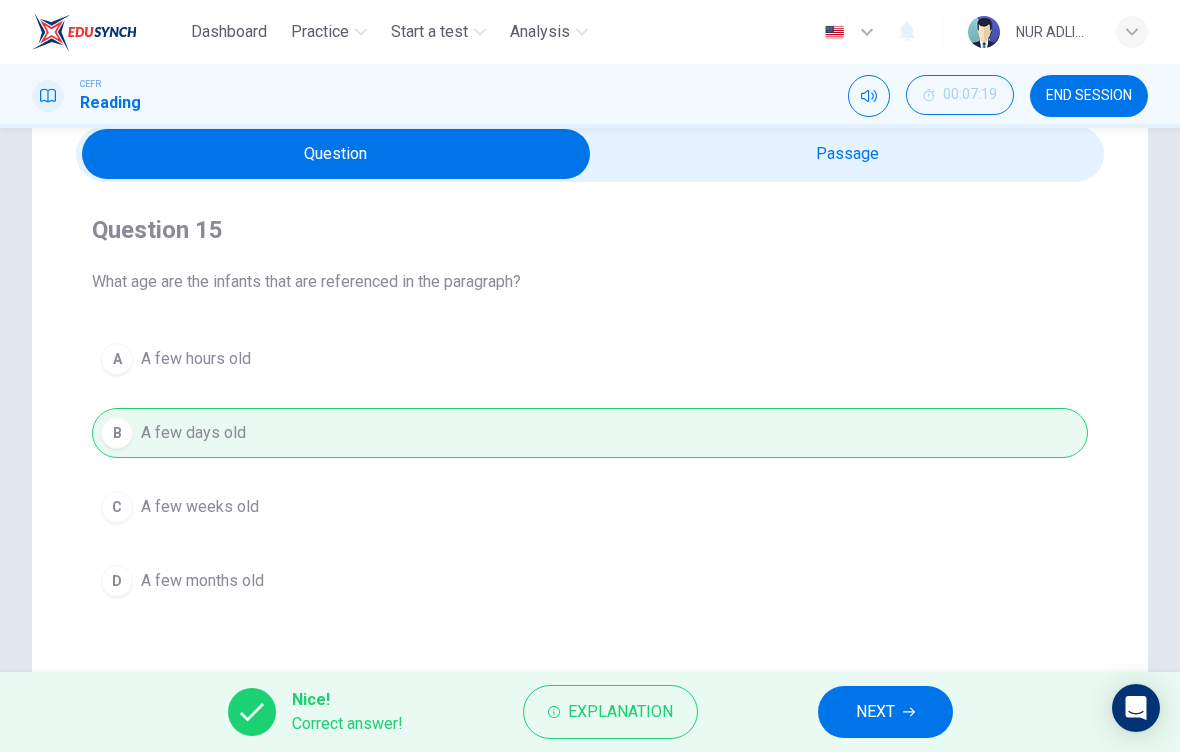 click on "NEXT" at bounding box center [885, 712] 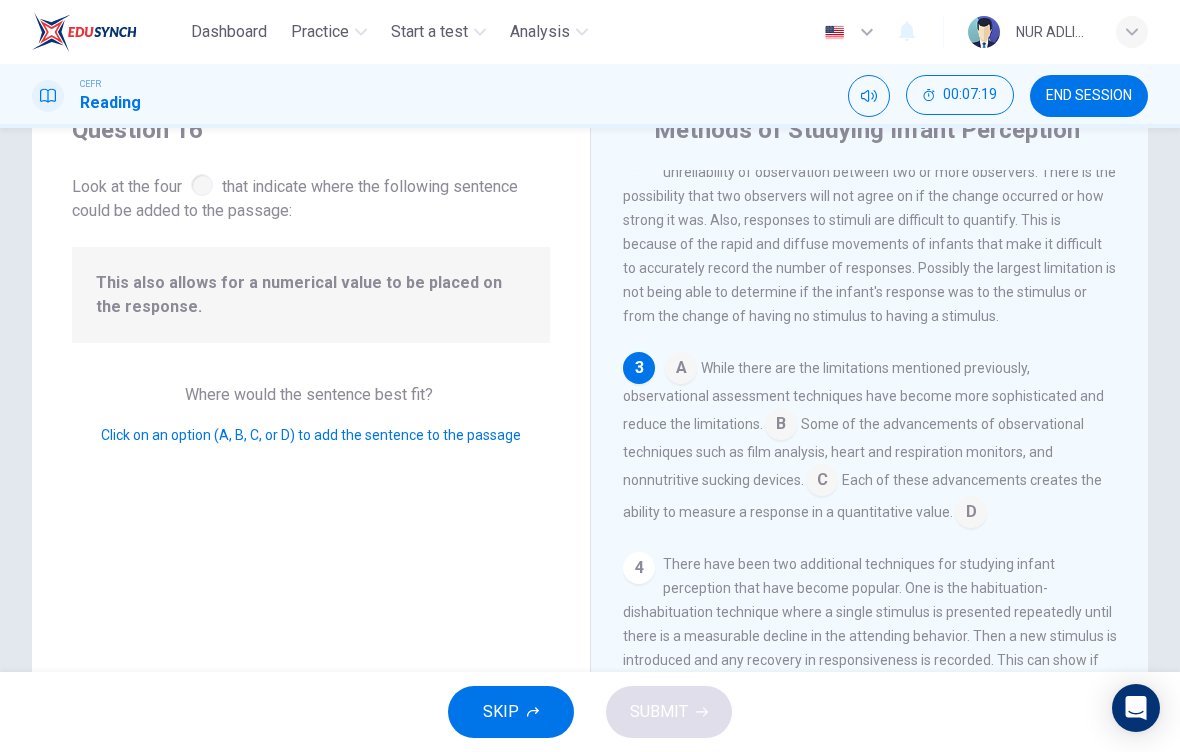 scroll, scrollTop: 274, scrollLeft: 0, axis: vertical 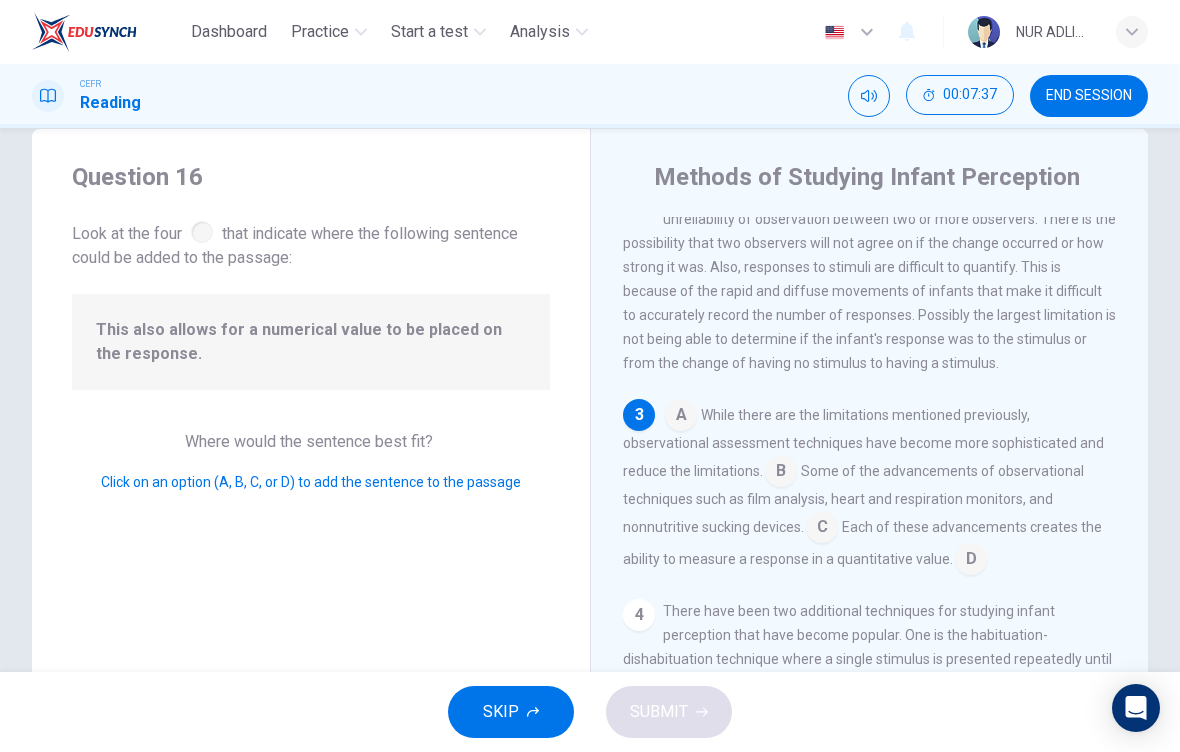 click at bounding box center (822, 529) 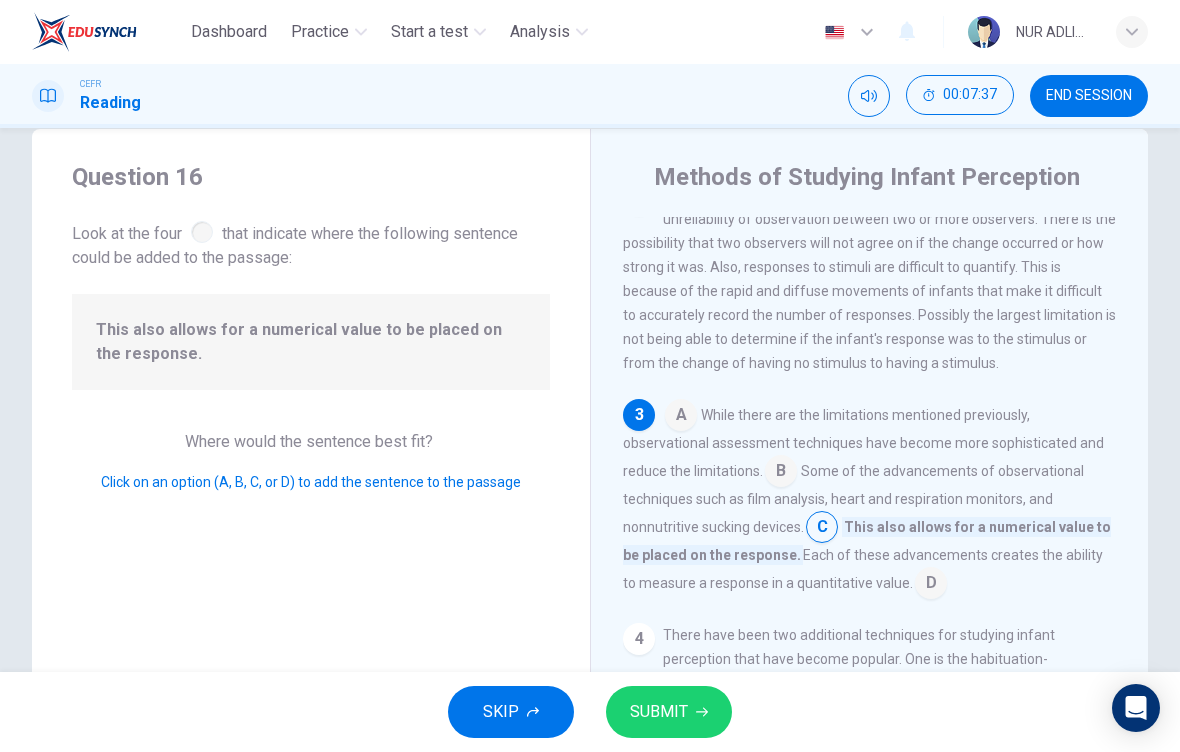 click on "SUBMIT" at bounding box center (669, 712) 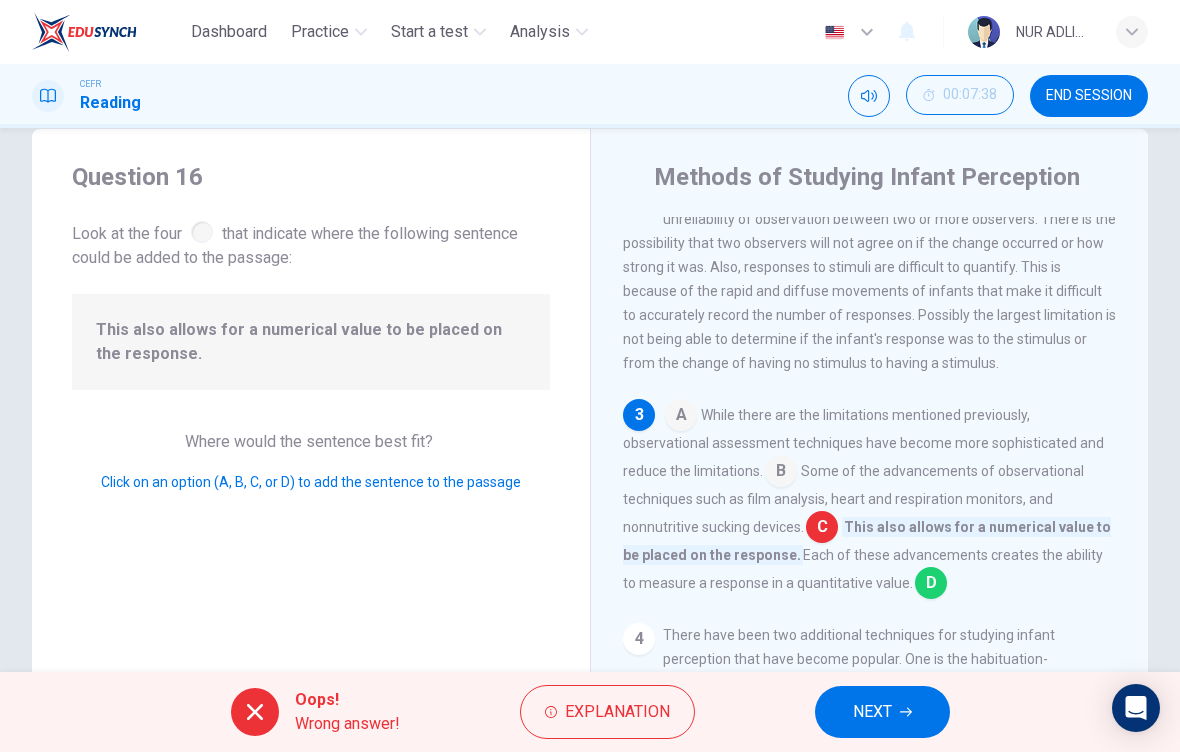 click on "Explanation" at bounding box center [617, 712] 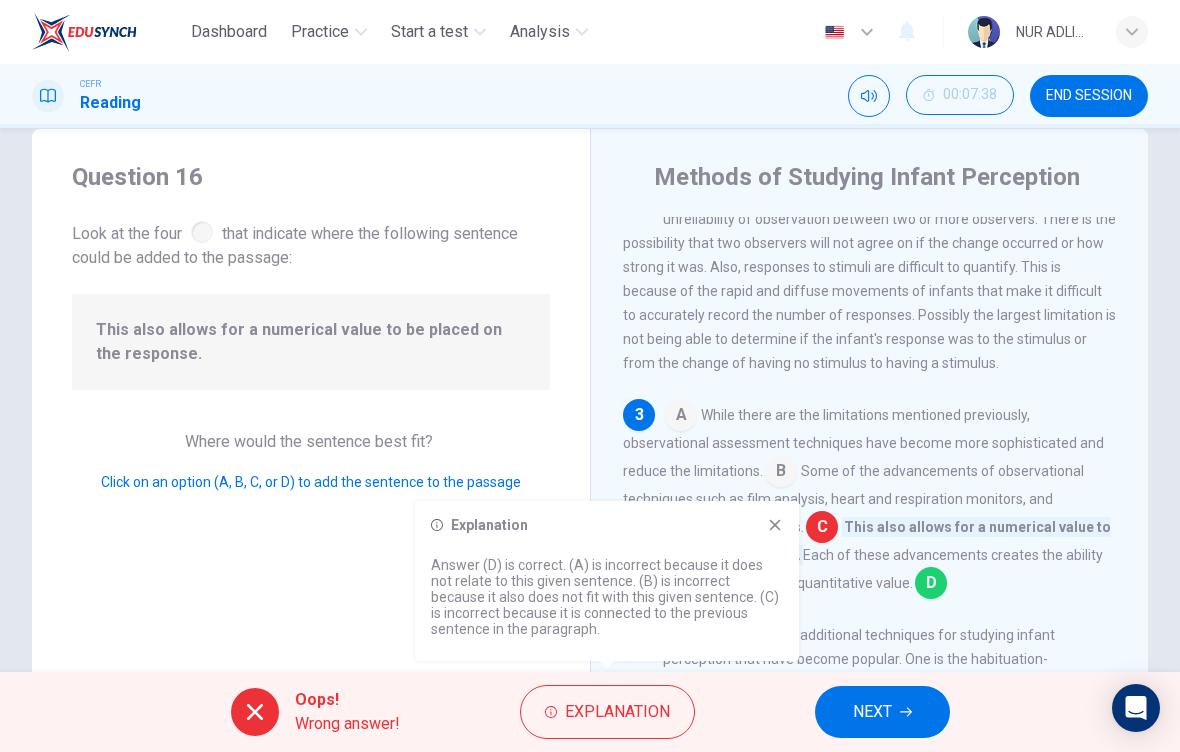 click on "Explanation Answer (D) is correct. (A) is incorrect because it does not relate to this given sentence. (B) is incorrect because it also does not fit with this given sentence. (C) is incorrect because it is connected to the previous sentence in the paragraph." at bounding box center [607, 581] 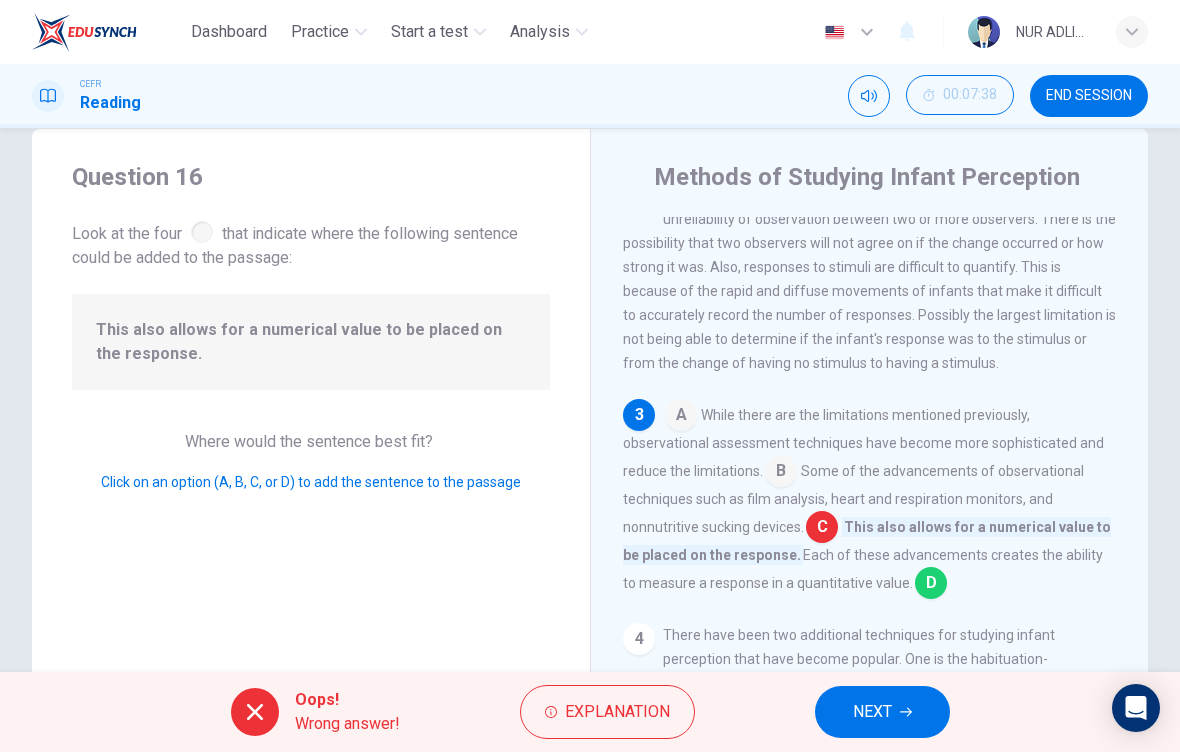click on "NEXT" at bounding box center (872, 712) 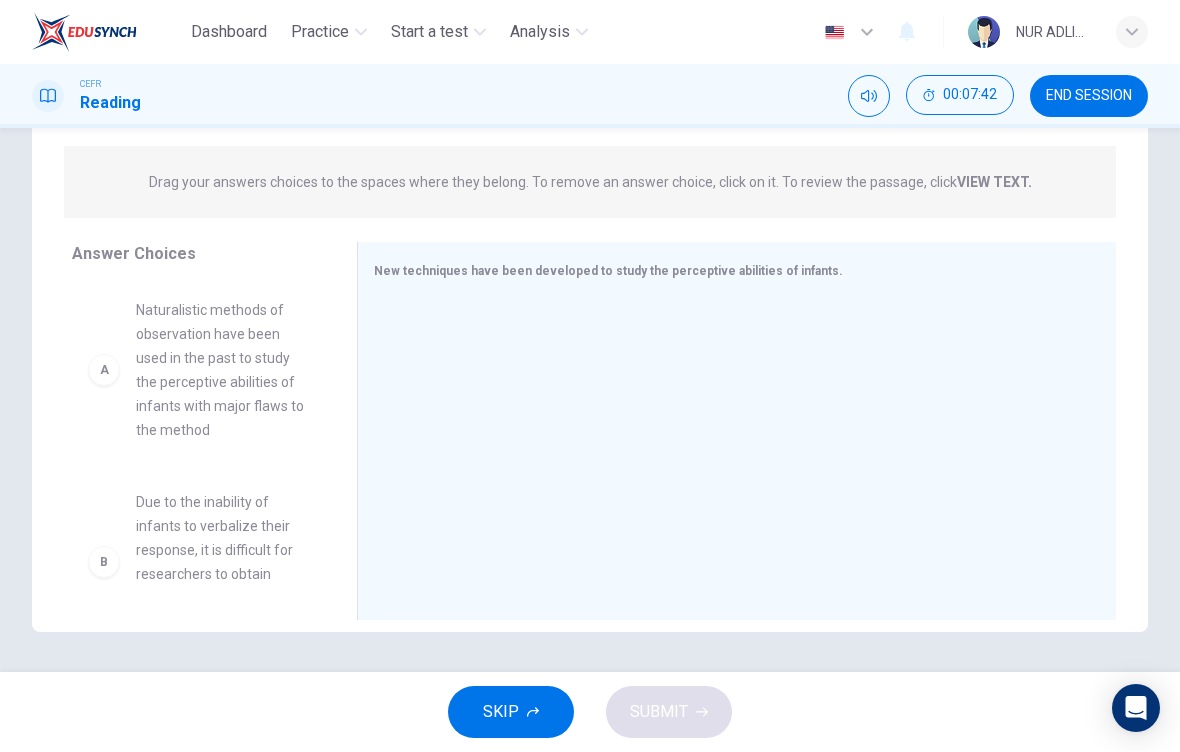 scroll, scrollTop: 231, scrollLeft: 0, axis: vertical 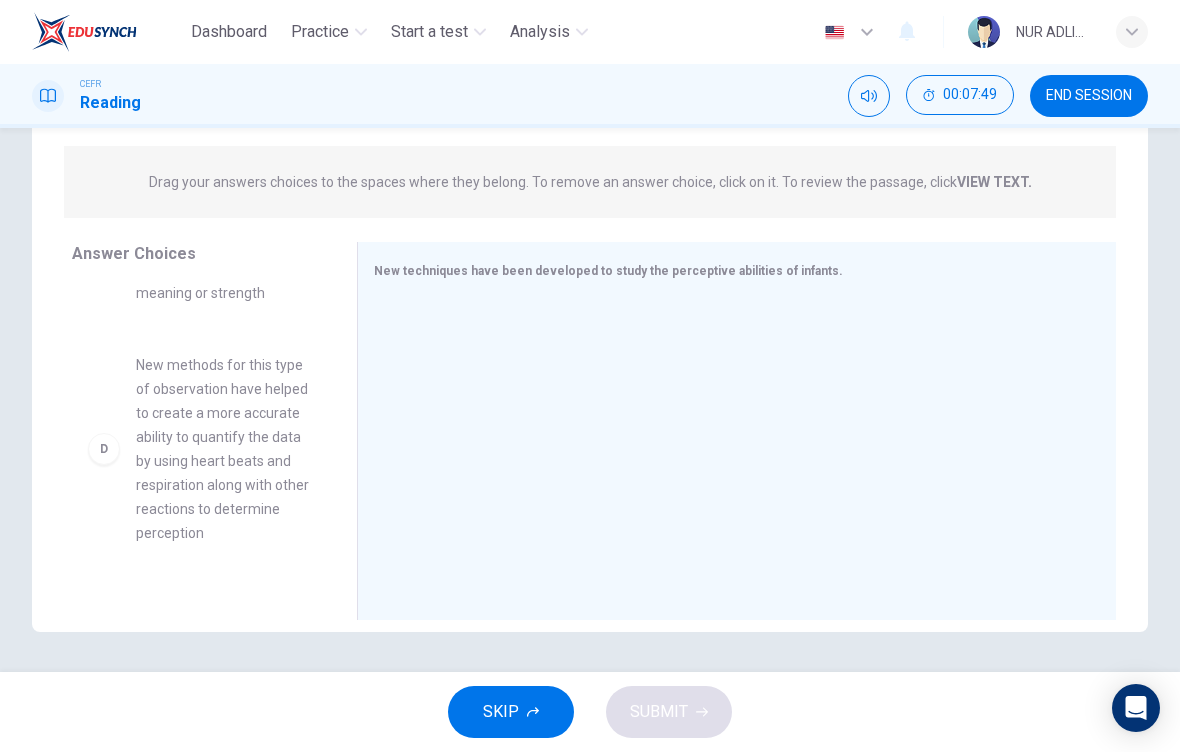 click on "New methods for this type of observation have helped to create a more accurate ability to quantify the data by using heart beats and respiration along with other reactions to determine perception" at bounding box center (222, 449) 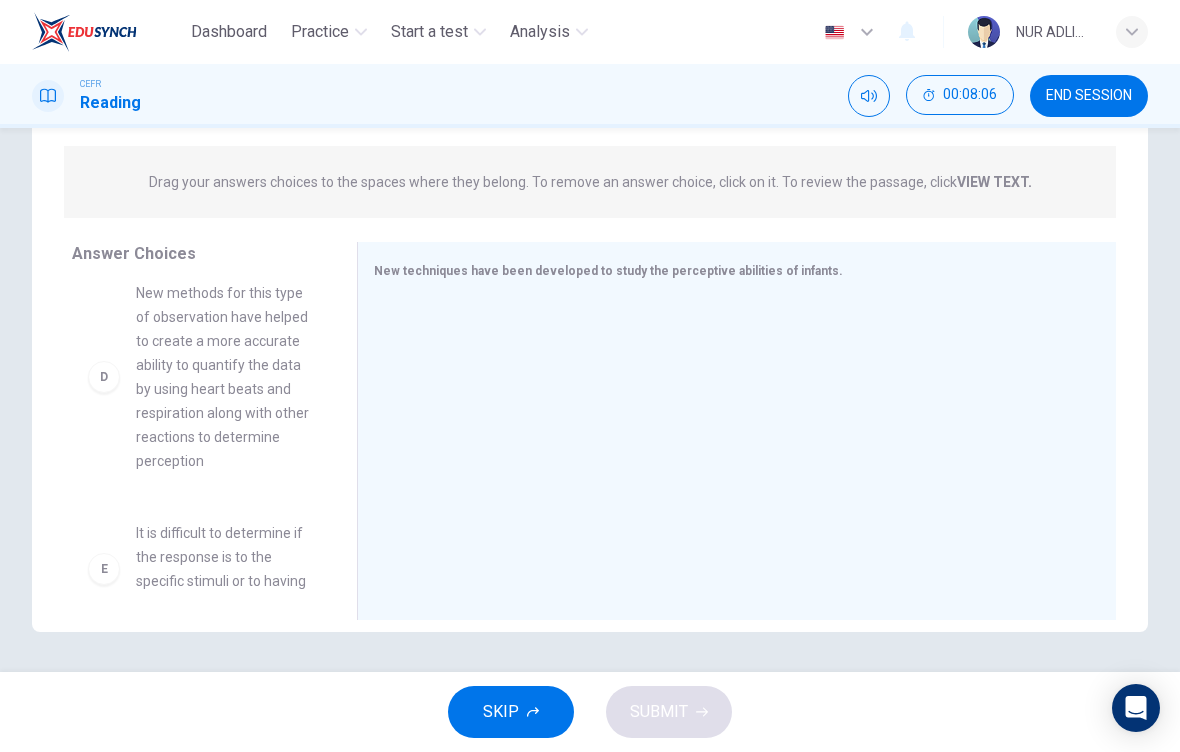 scroll, scrollTop: 637, scrollLeft: 0, axis: vertical 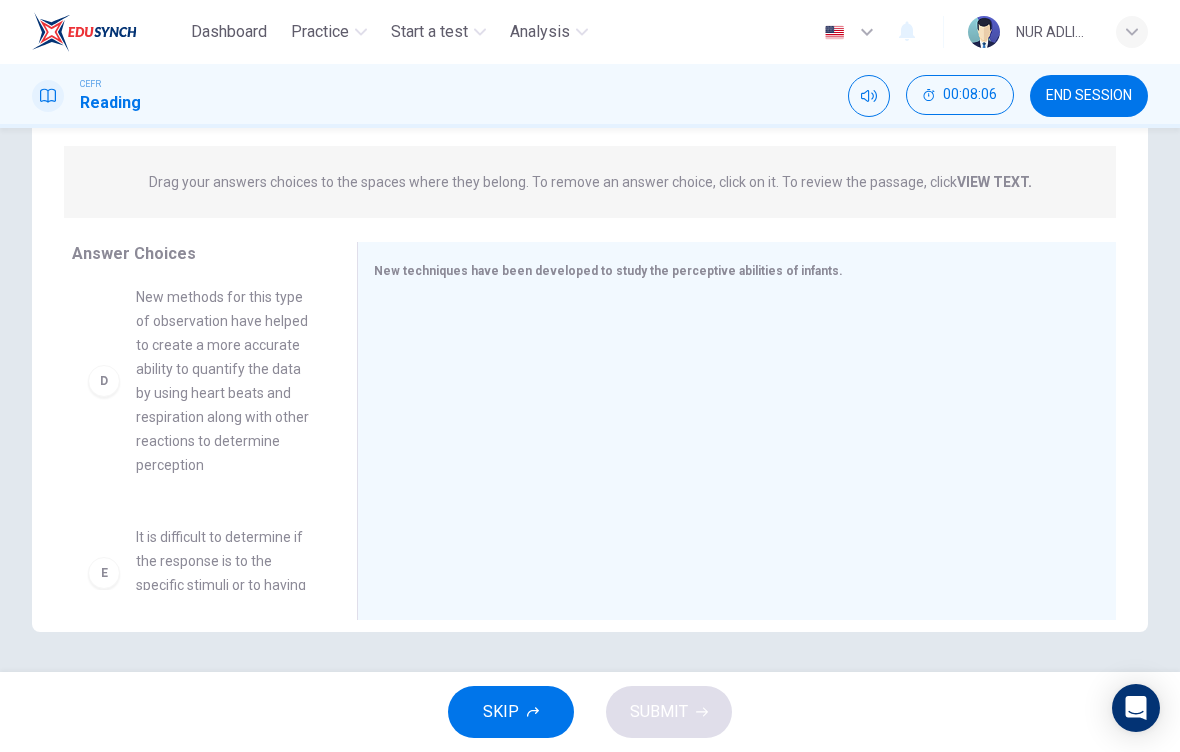 click on "New methods for this type of observation have helped to create a more accurate ability to quantify the data by using heart beats and respiration along with other reactions to determine perception" at bounding box center (222, 381) 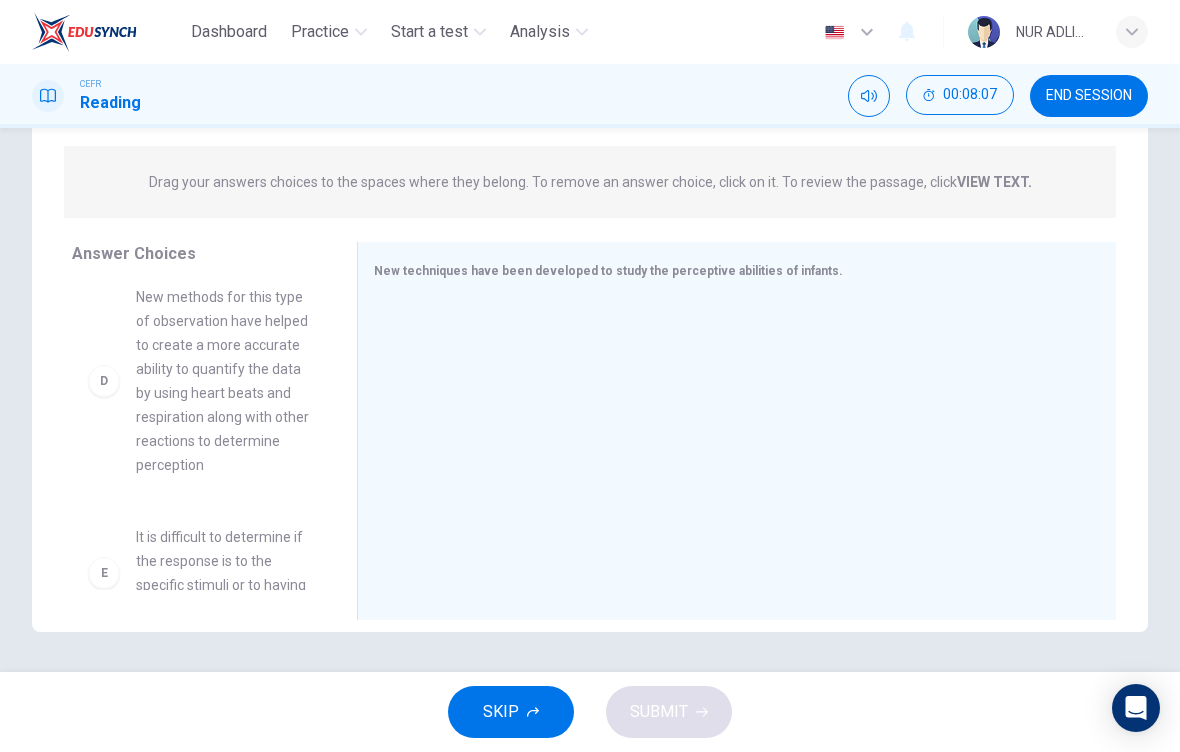 click at bounding box center (729, 433) 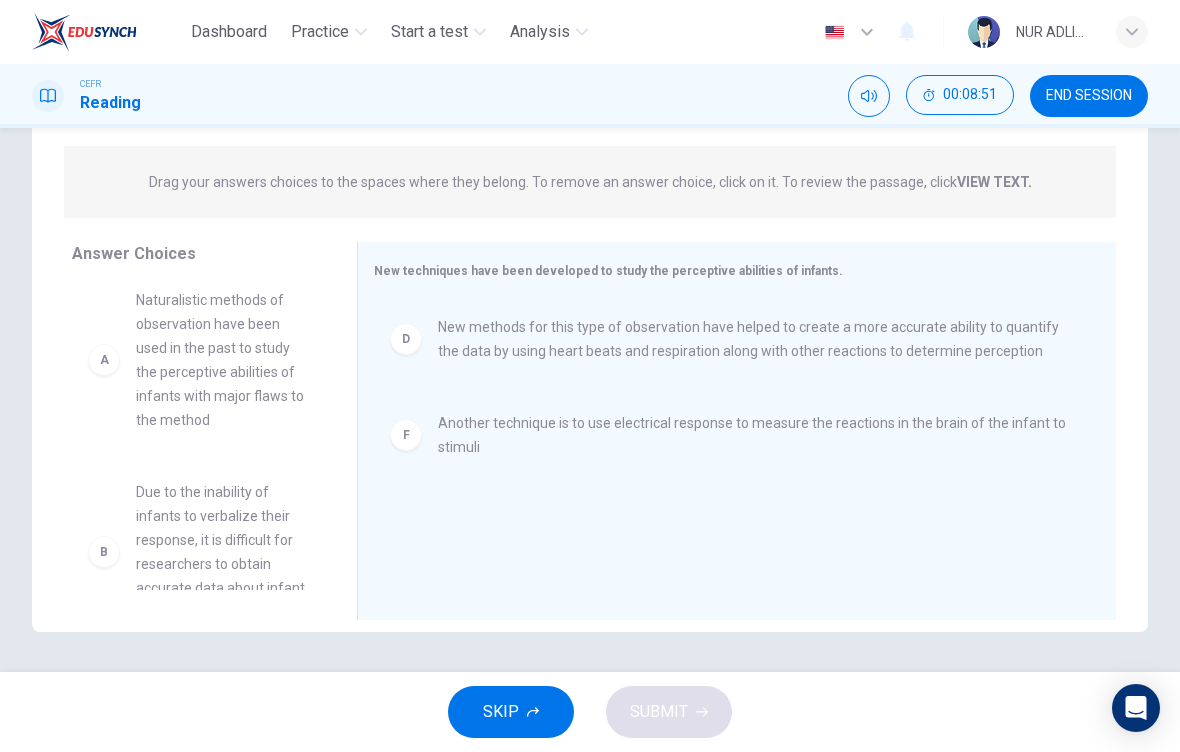 scroll, scrollTop: 8, scrollLeft: 0, axis: vertical 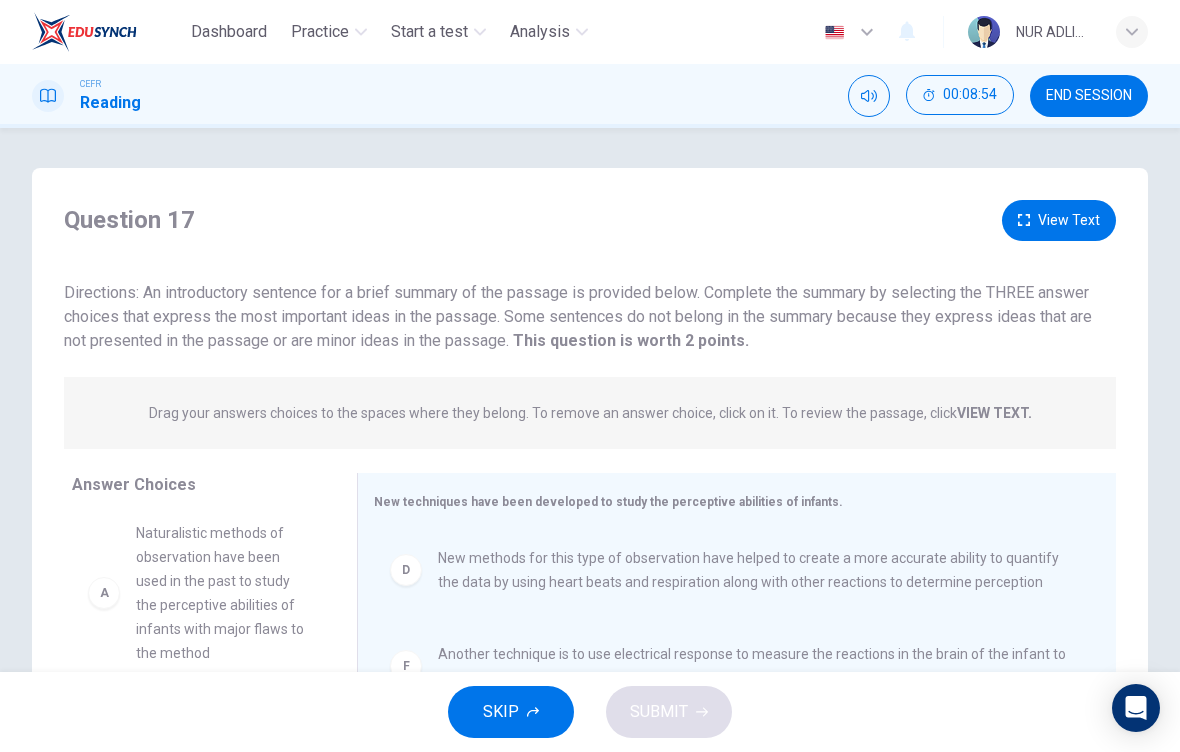 click on "View Text" at bounding box center [1059, 220] 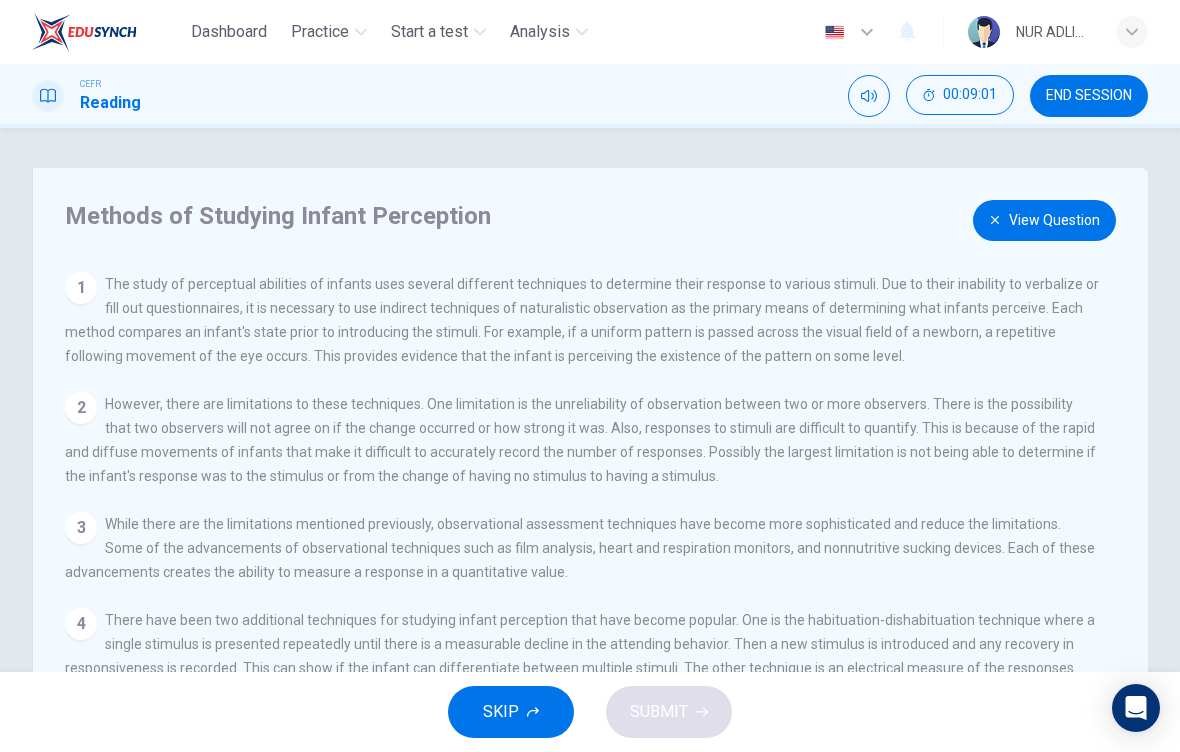 click on "View Question" at bounding box center [1044, 220] 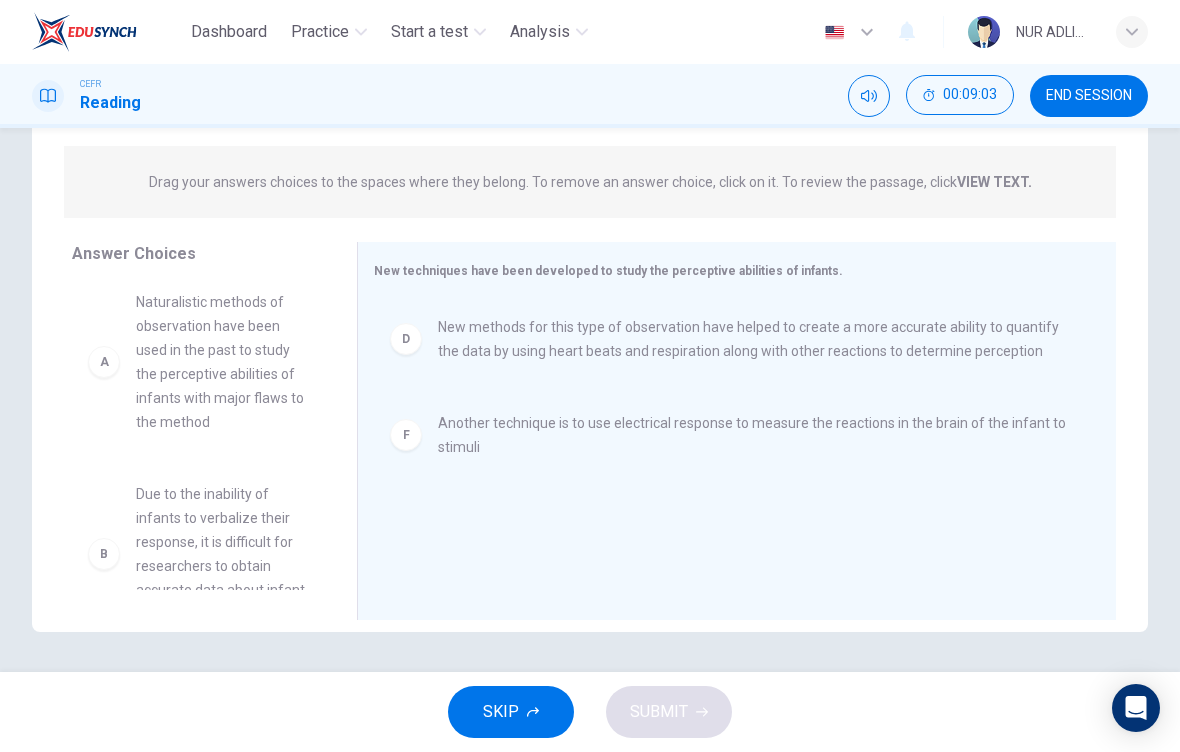 scroll, scrollTop: 231, scrollLeft: 0, axis: vertical 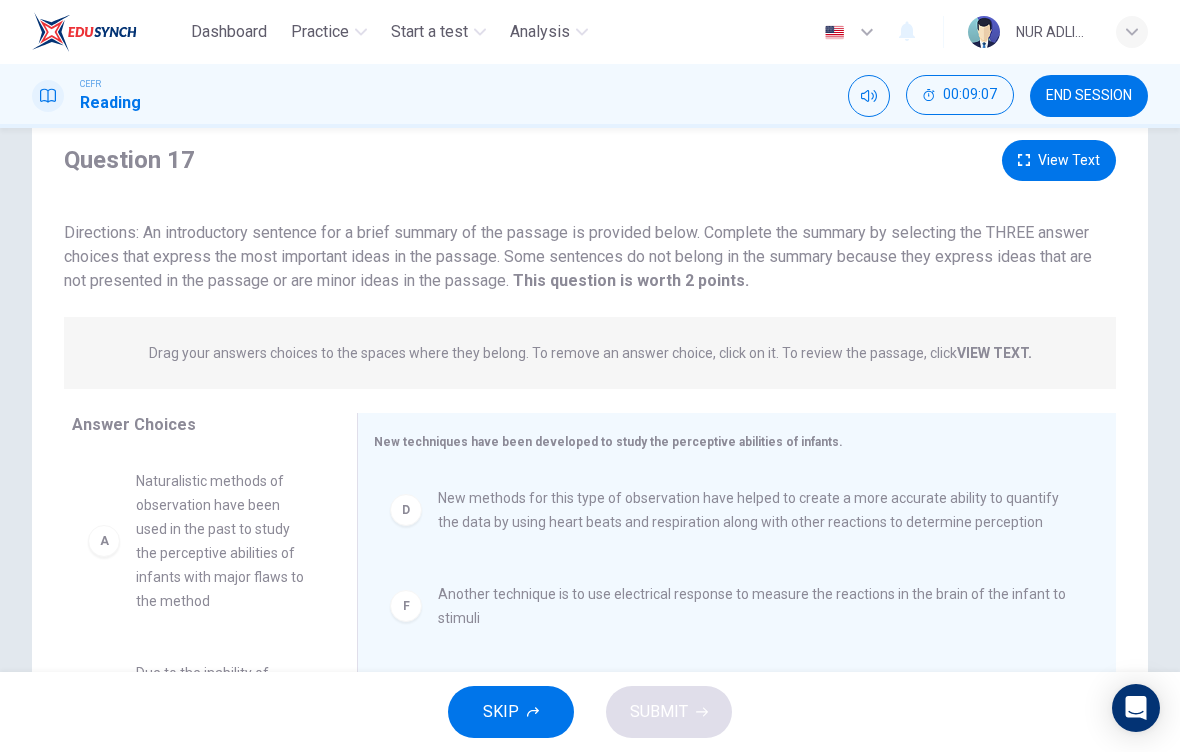 click on "View Text" at bounding box center (1059, 160) 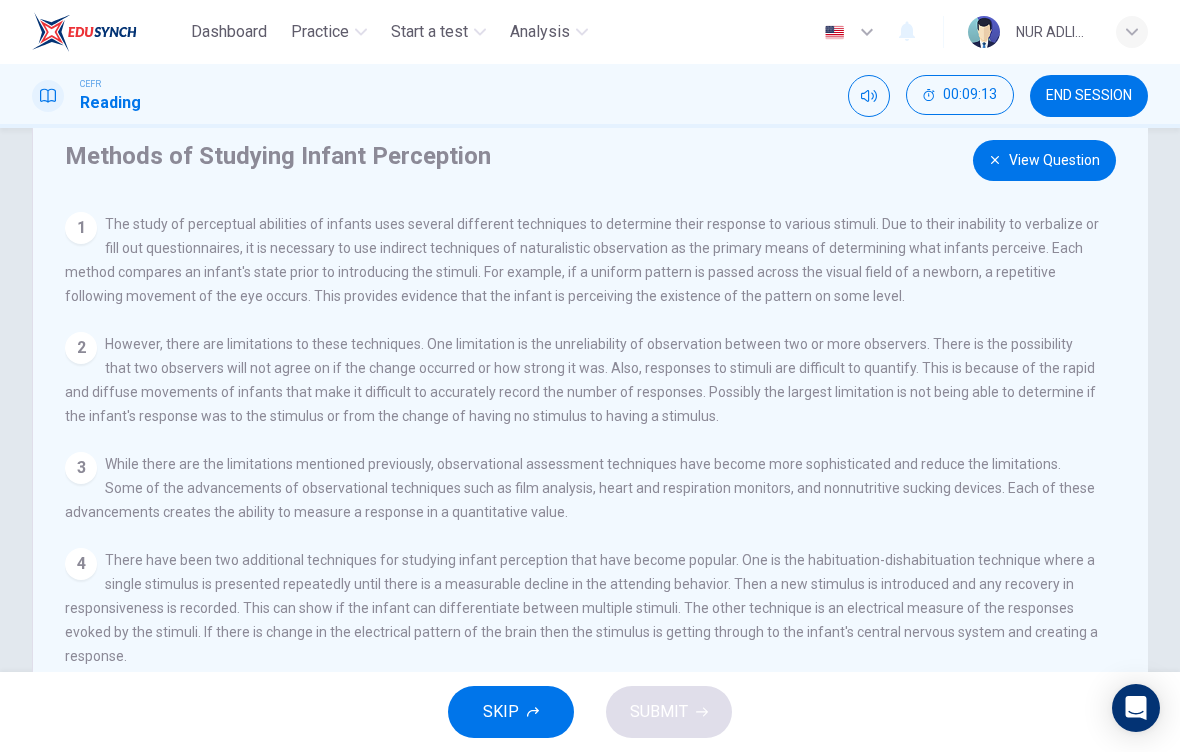 click on "View Question" at bounding box center (1044, 160) 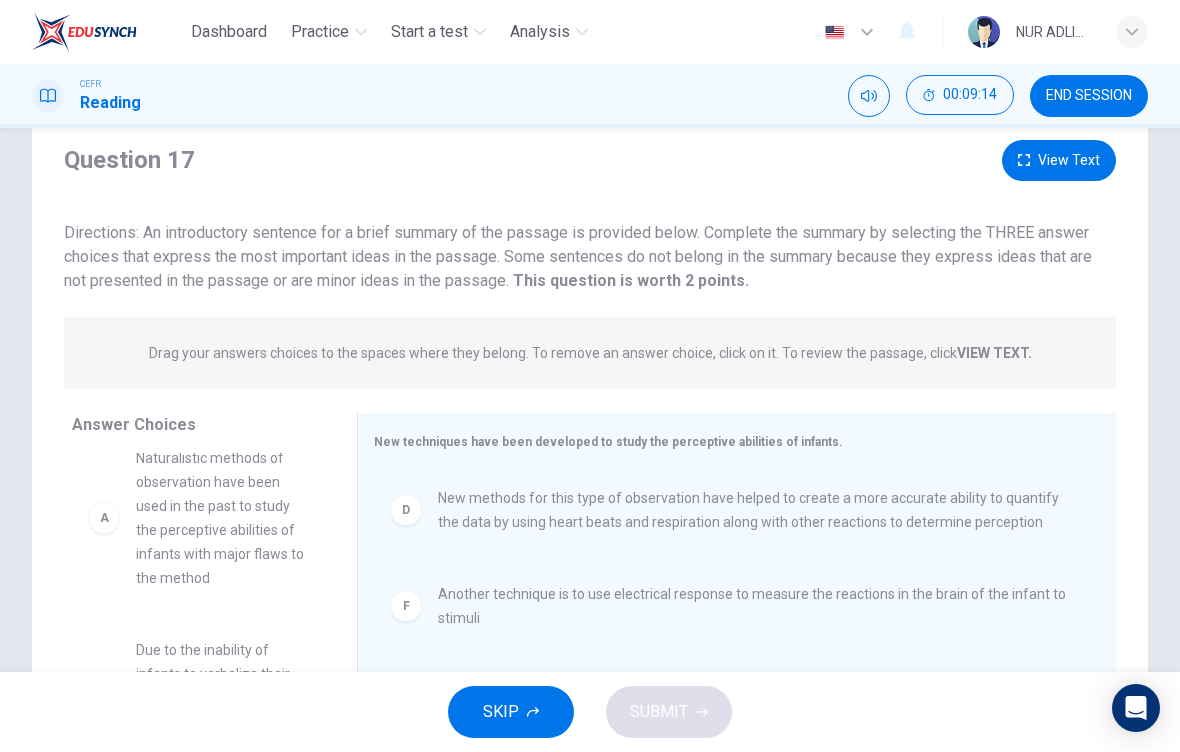 scroll, scrollTop: 24, scrollLeft: 0, axis: vertical 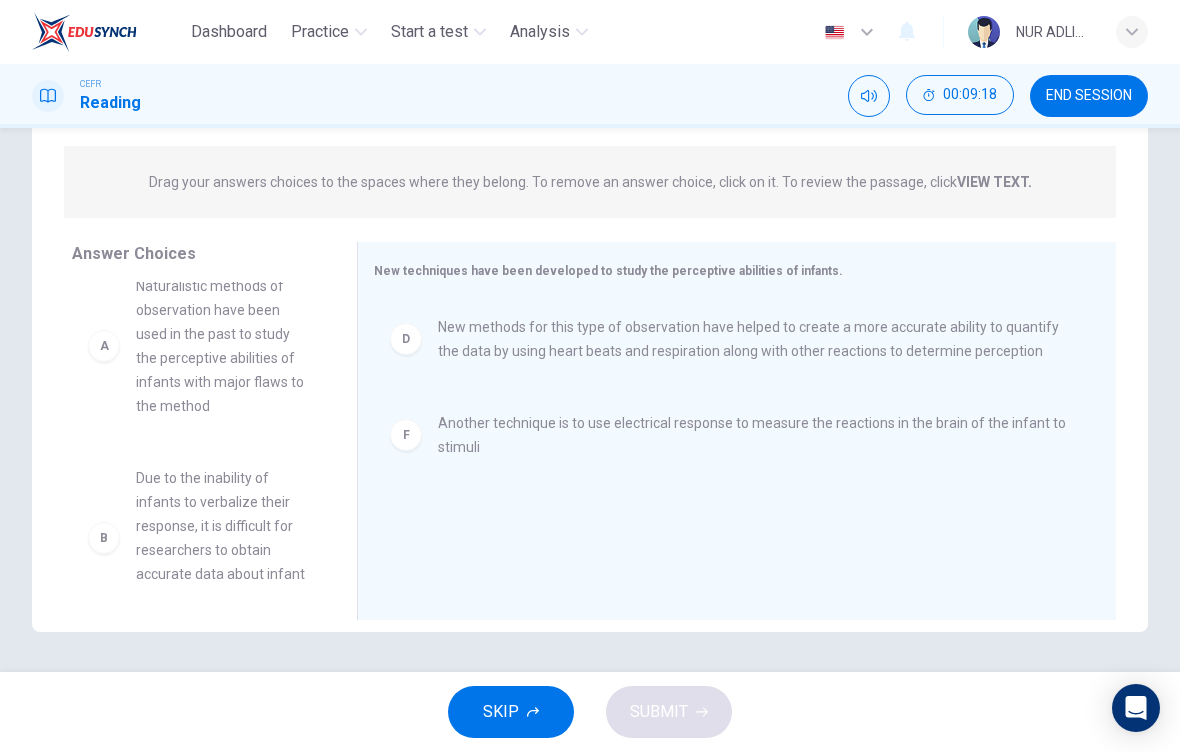 click on "B Due to the inability of infants to verbalize their response, it is difficult for researchers to obtain accurate data about infant perception" at bounding box center (198, 538) 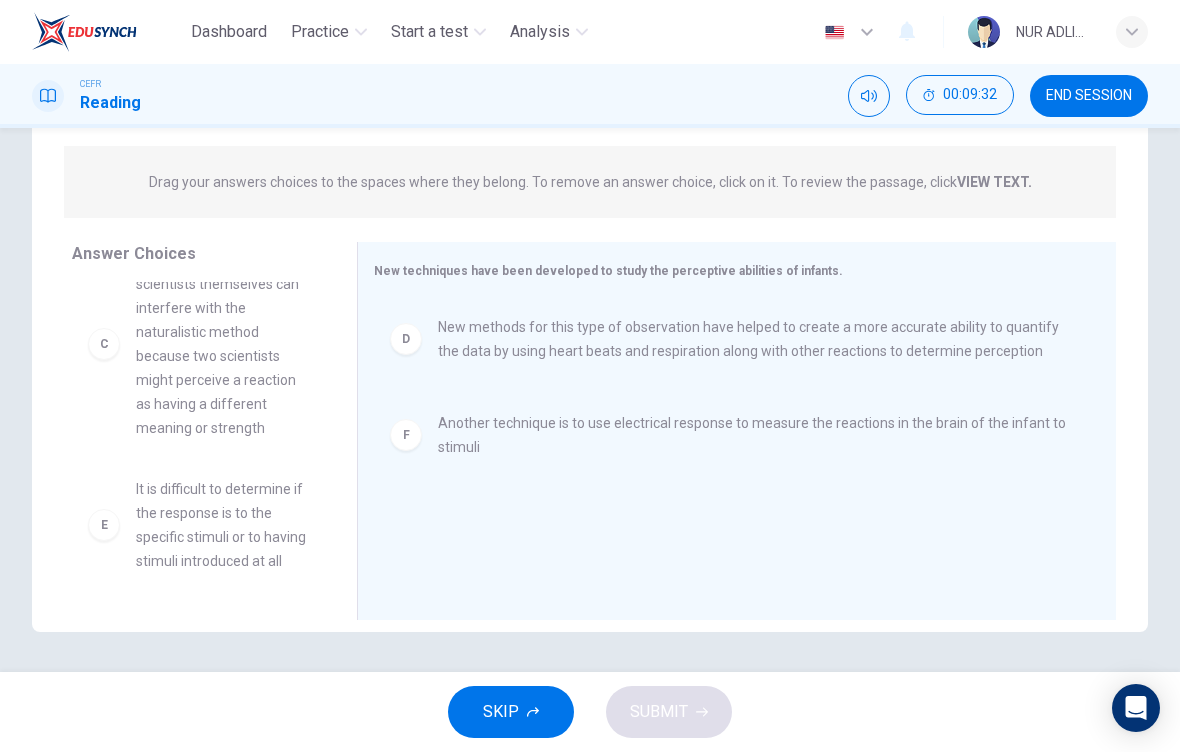 scroll, scrollTop: 444, scrollLeft: 0, axis: vertical 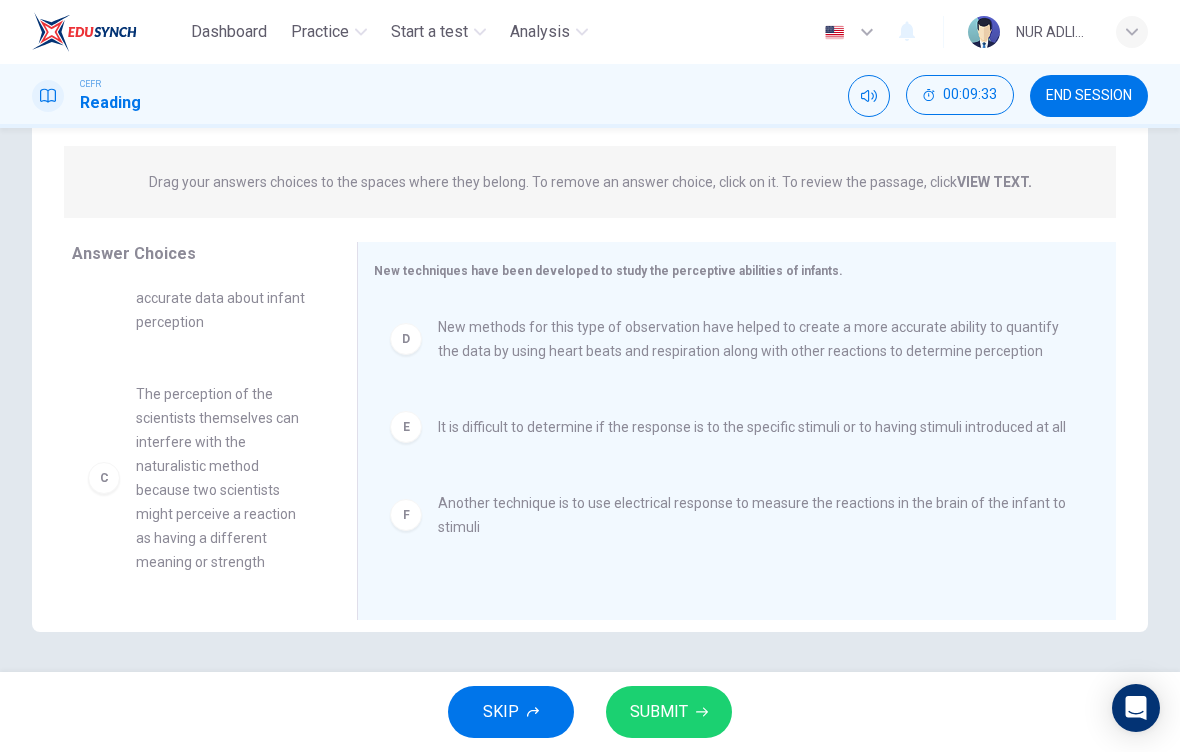 click on "SUBMIT" at bounding box center (659, 712) 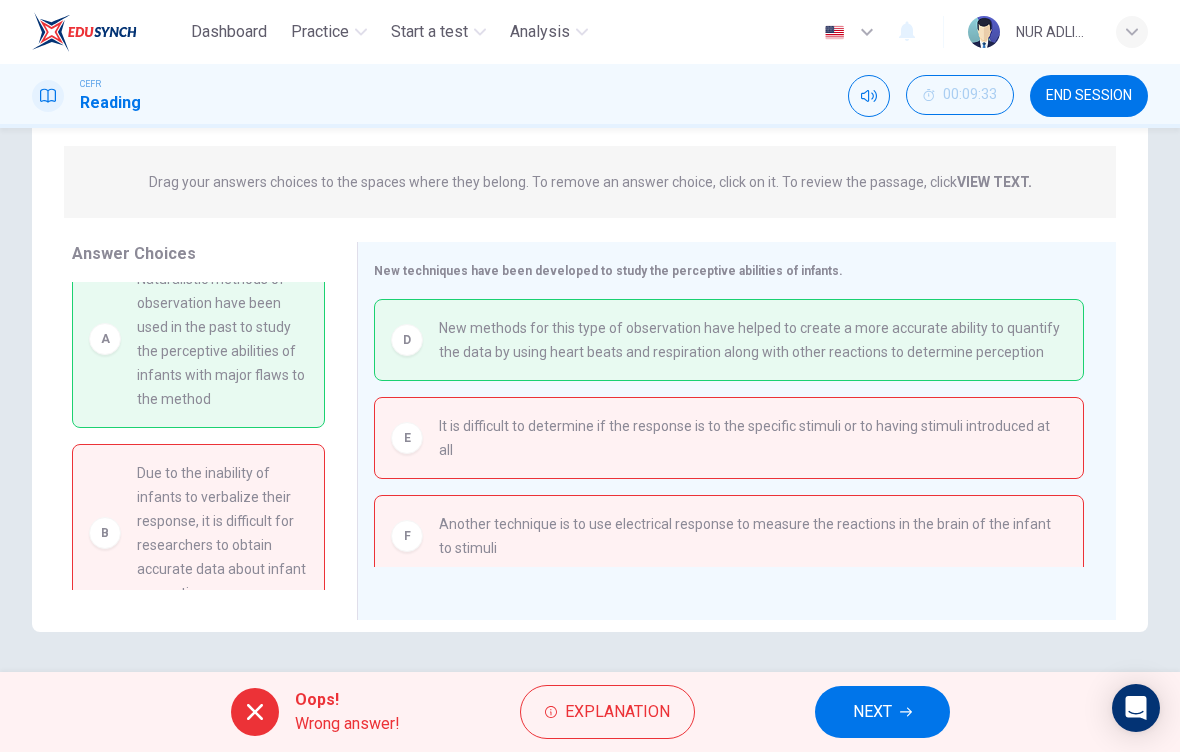 scroll, scrollTop: 35, scrollLeft: 0, axis: vertical 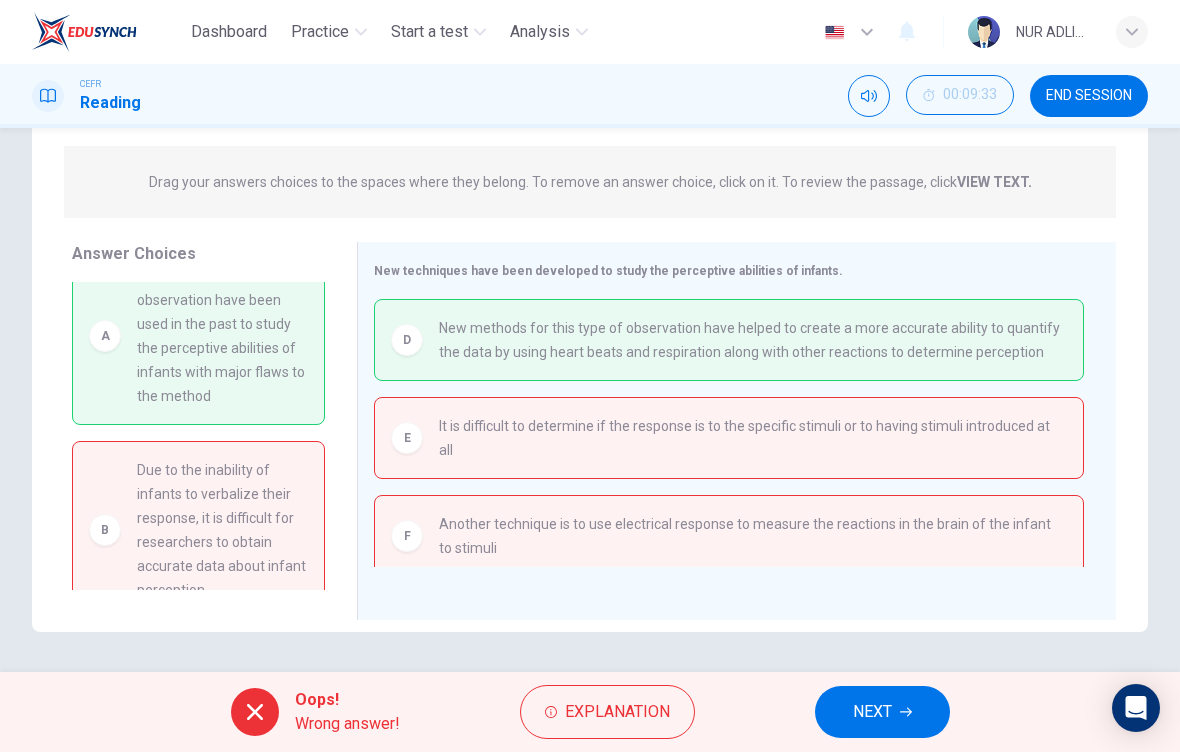 click on "NEXT" at bounding box center (882, 712) 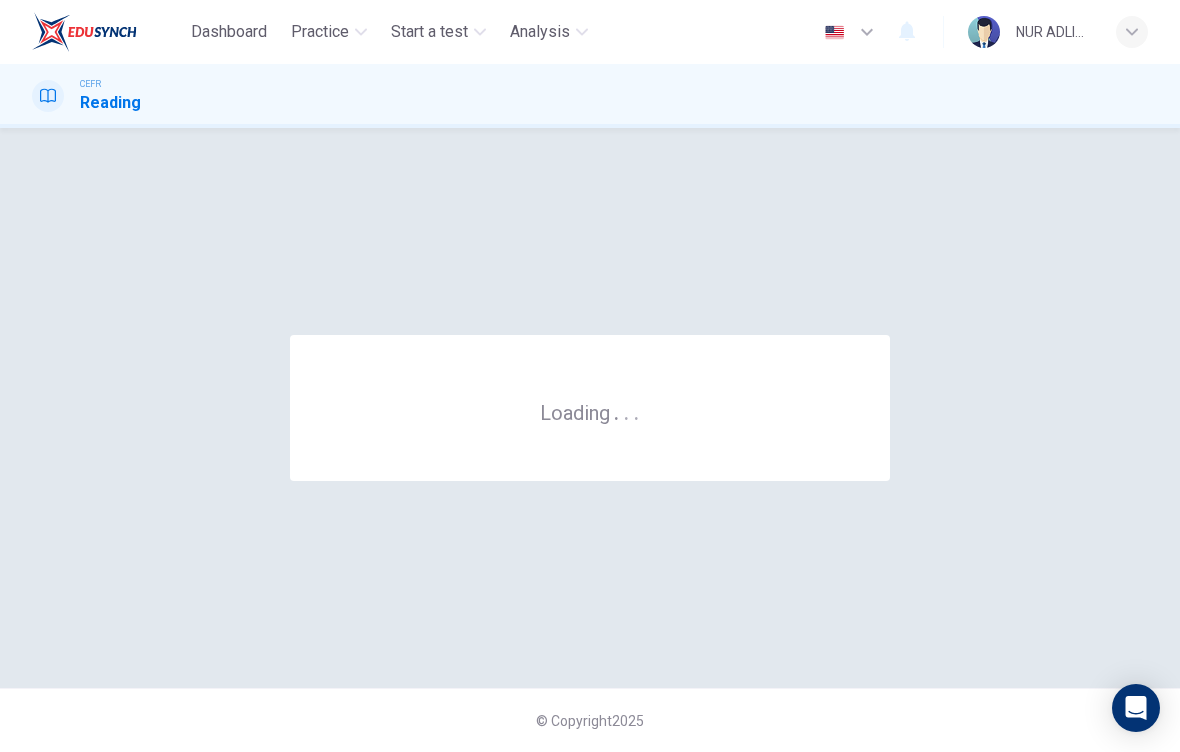 scroll, scrollTop: 0, scrollLeft: 0, axis: both 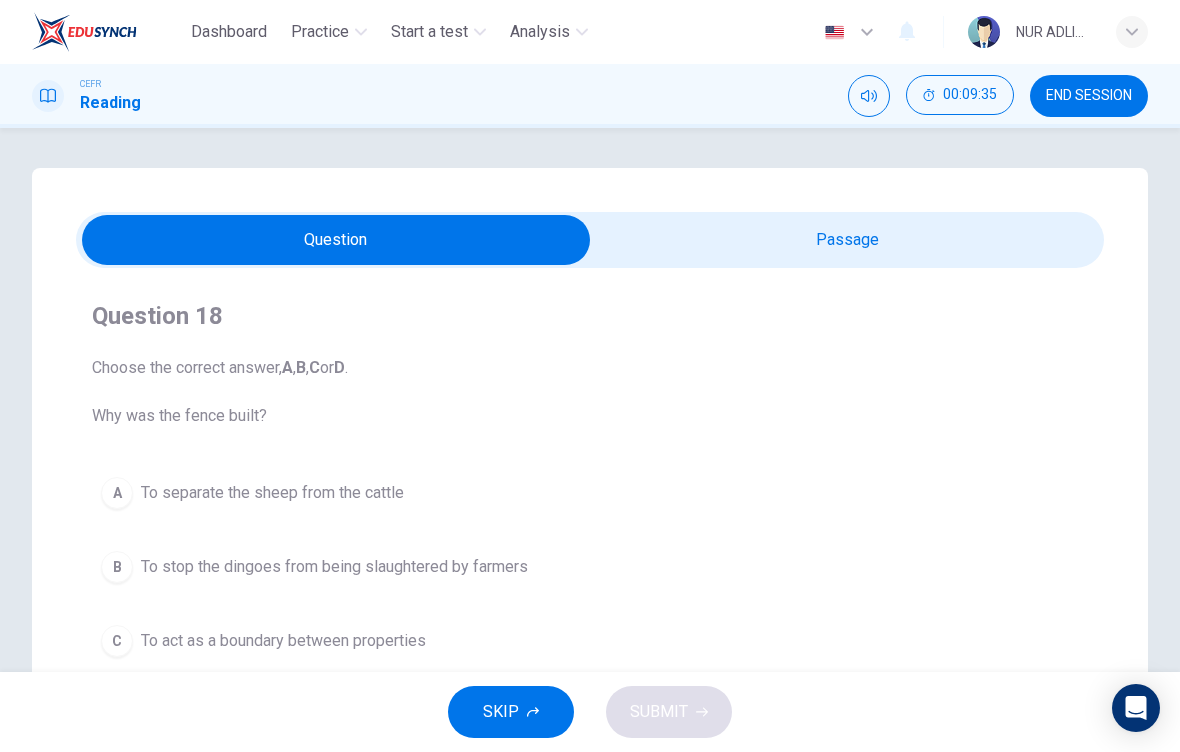 click at bounding box center [336, 240] 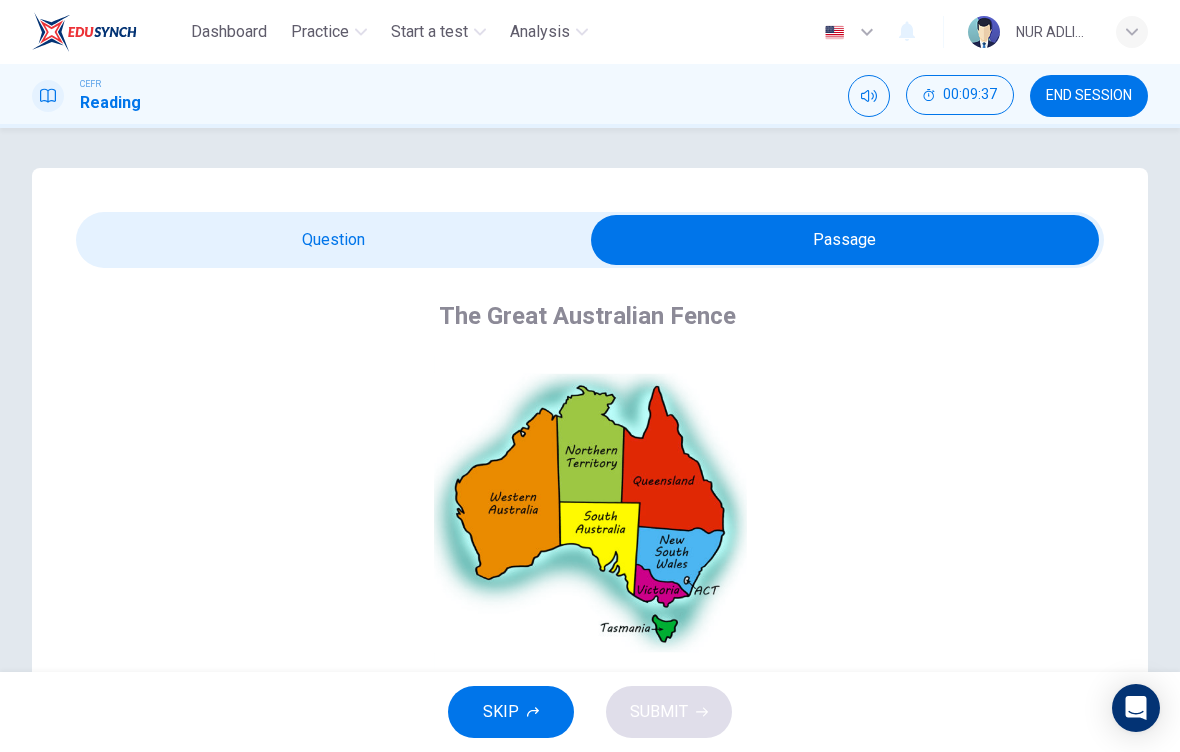 click at bounding box center (845, 240) 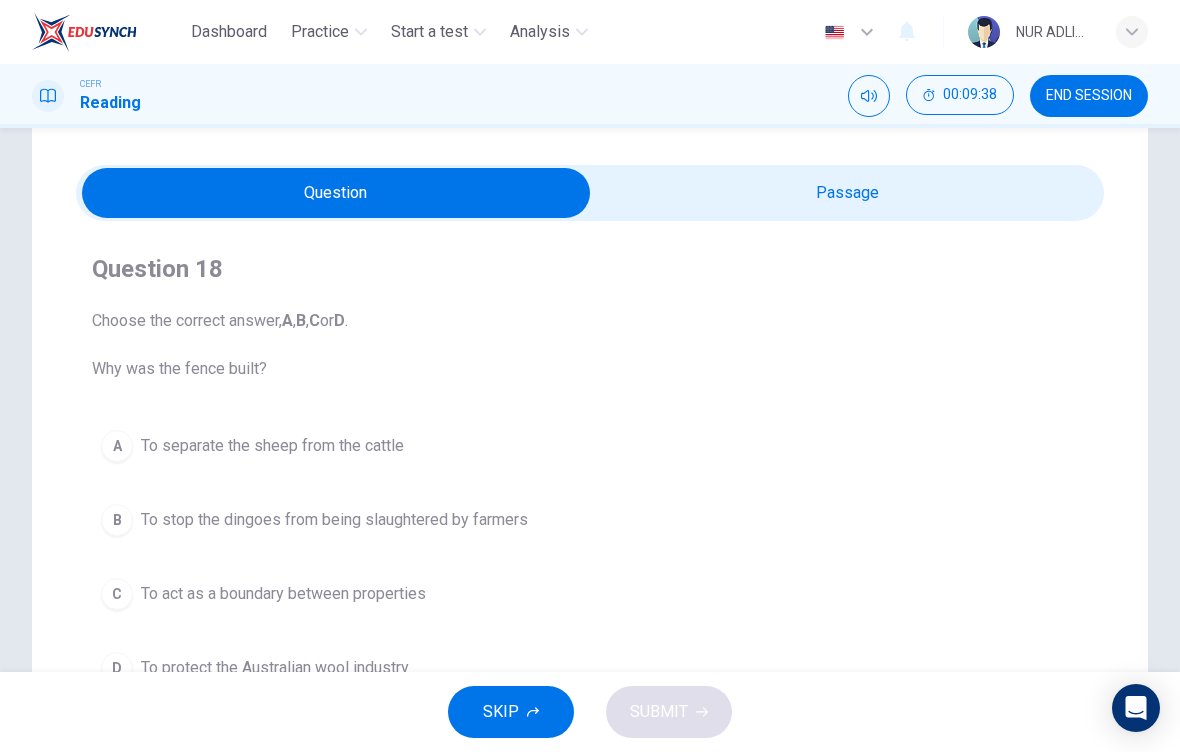 scroll, scrollTop: 61, scrollLeft: 0, axis: vertical 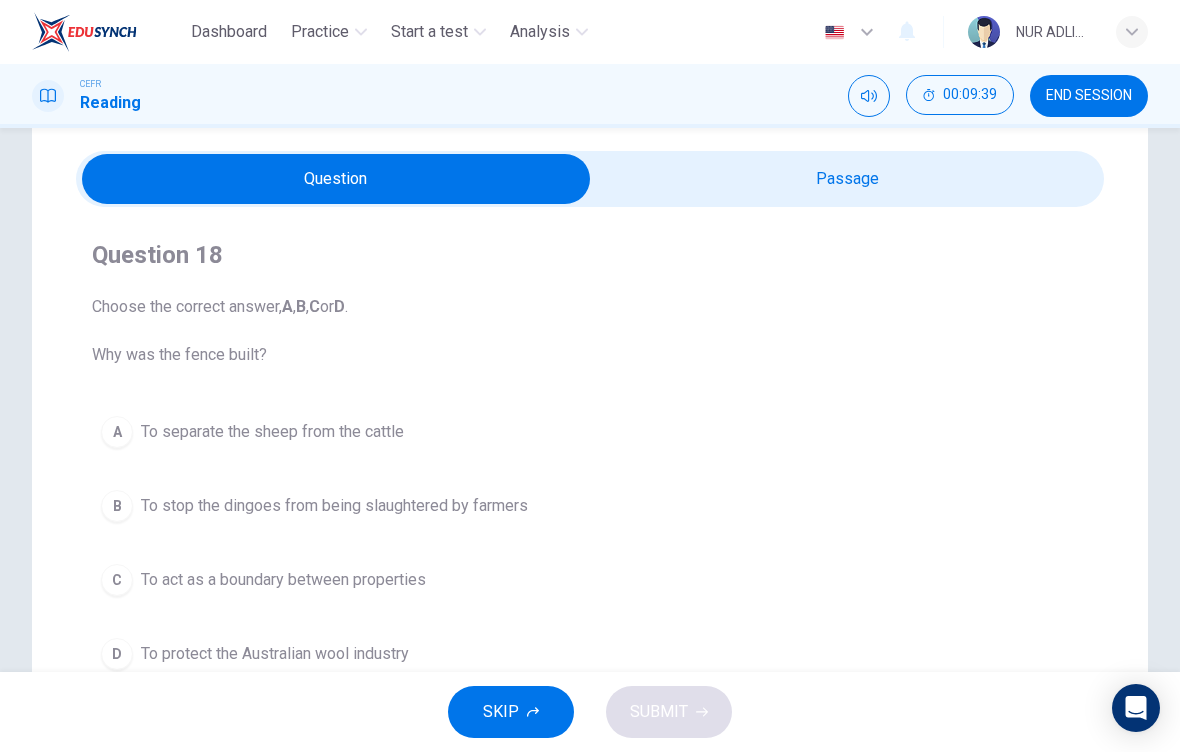 click on "To act as a boundary between properties" at bounding box center (283, 580) 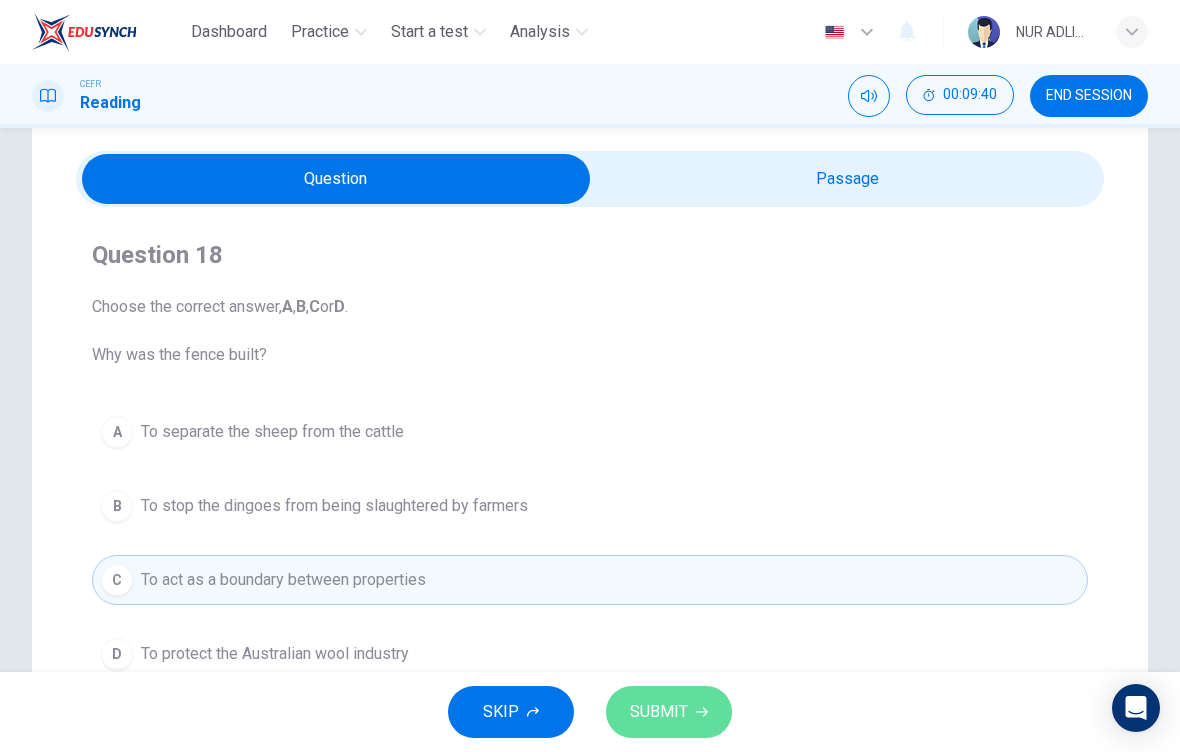 click on "SUBMIT" at bounding box center [659, 712] 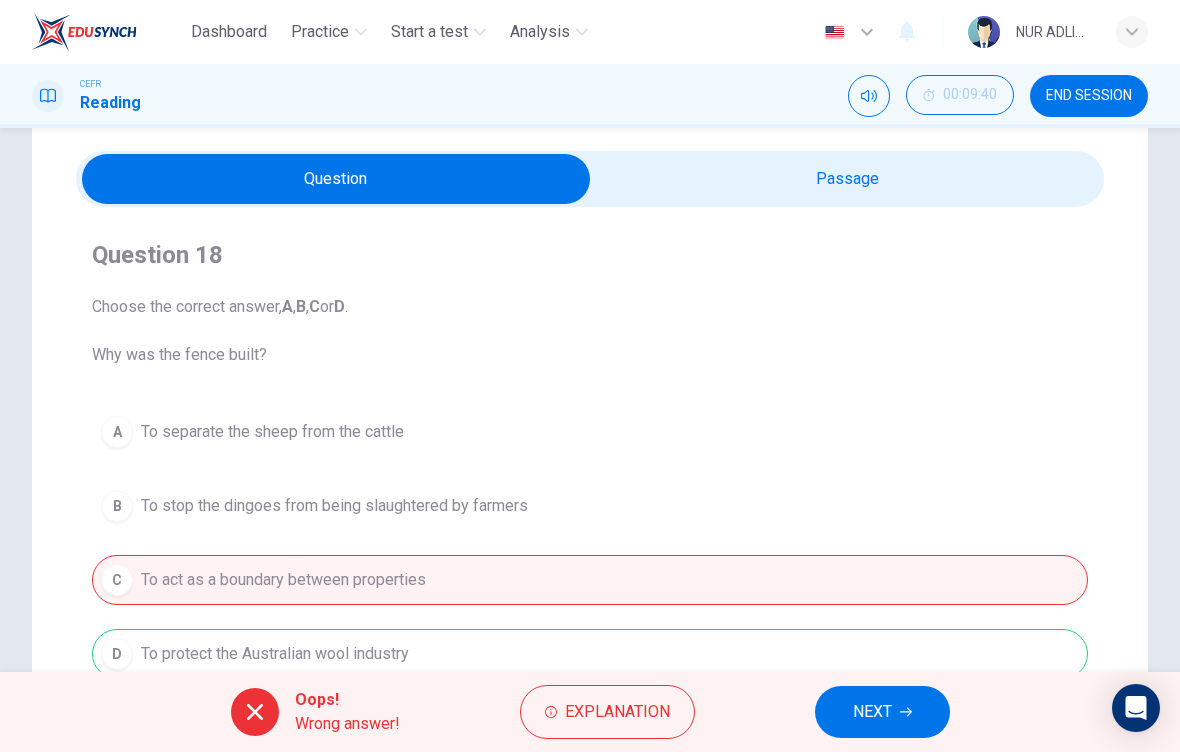 click on "NEXT" at bounding box center (872, 712) 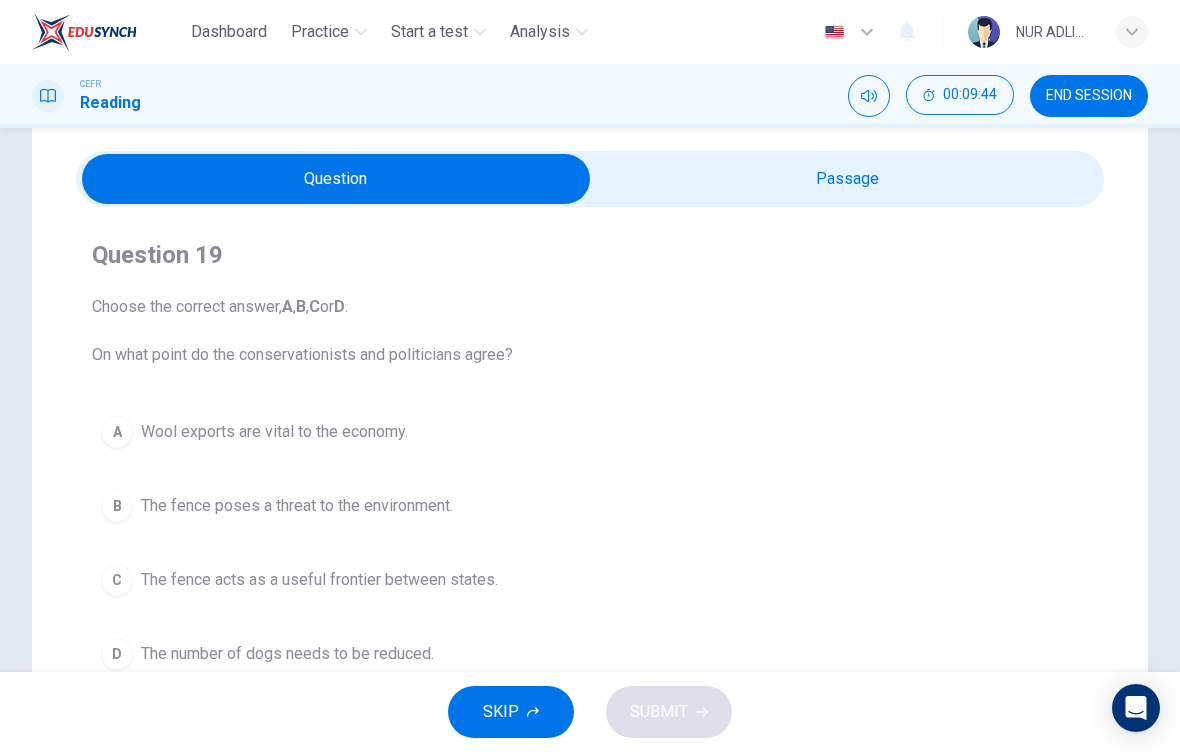 click on "B The fence poses a threat to the environment." at bounding box center (590, 506) 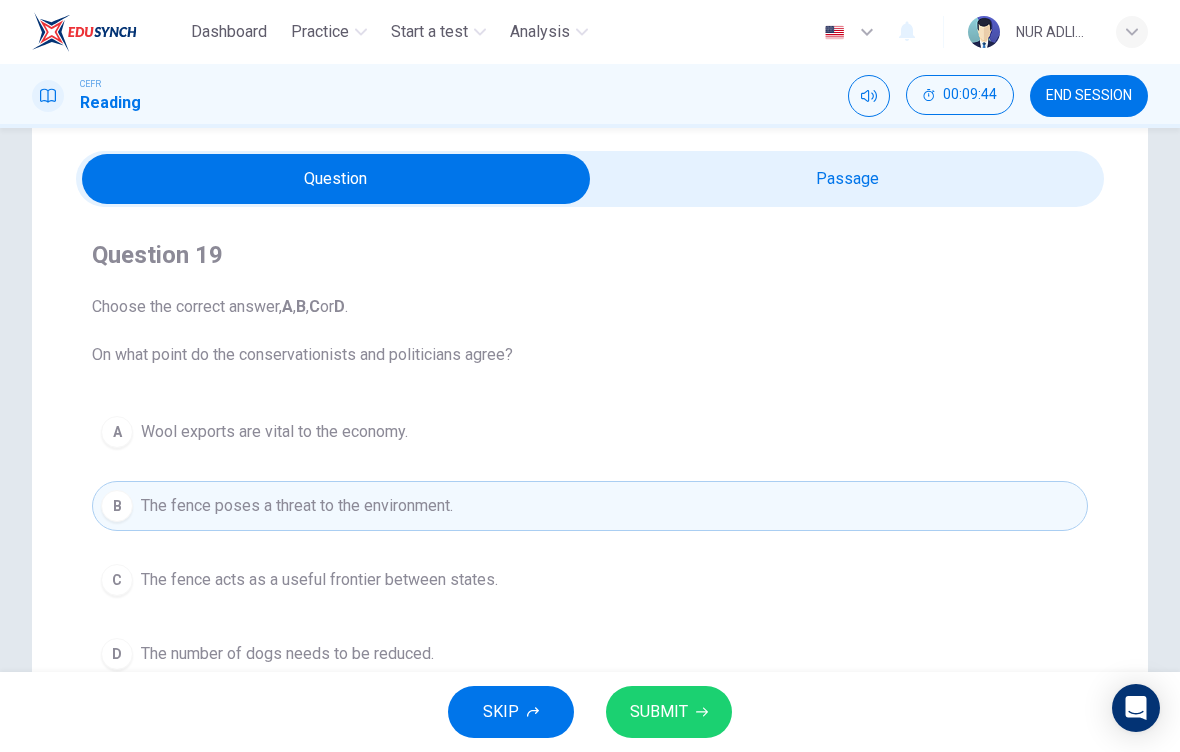 click on "D The number of dogs needs to be reduced." at bounding box center (590, 654) 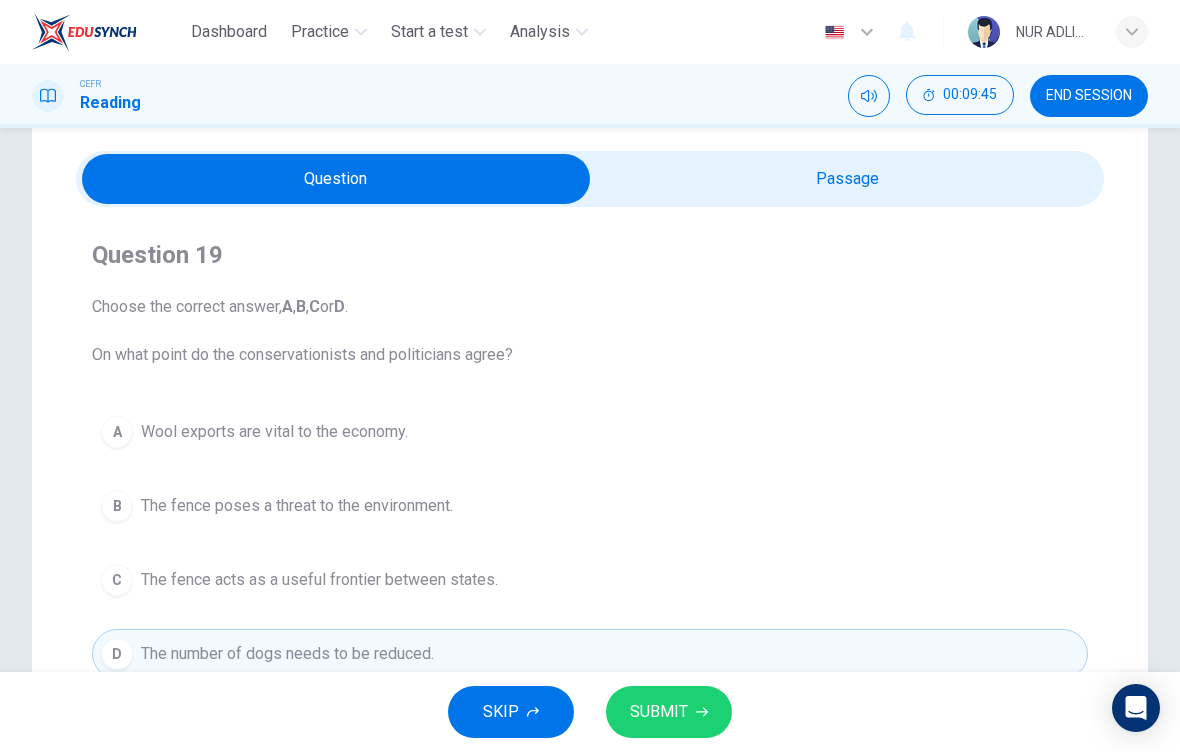 click on "SKIP SUBMIT" at bounding box center (590, 712) 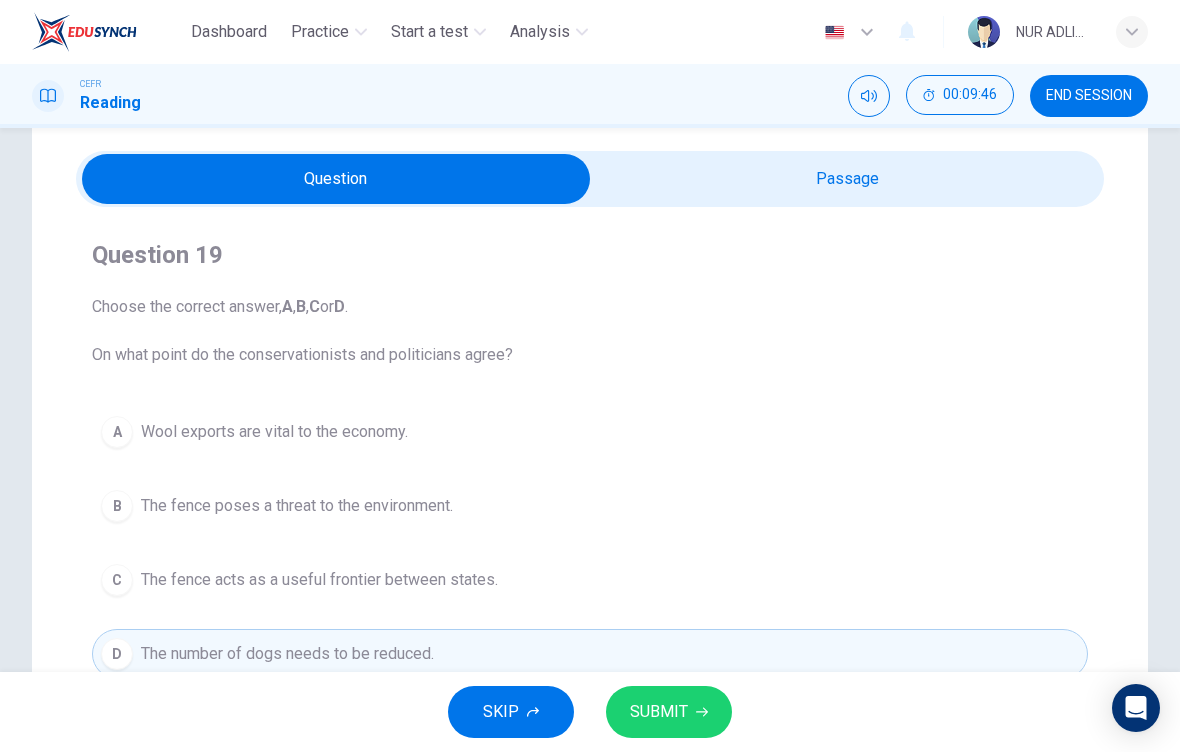 click on "A Wool exports are vital to the economy. B The fence poses a threat to the environment. C The fence acts as a useful frontier between states. D The number of dogs needs to be reduced." at bounding box center (590, 543) 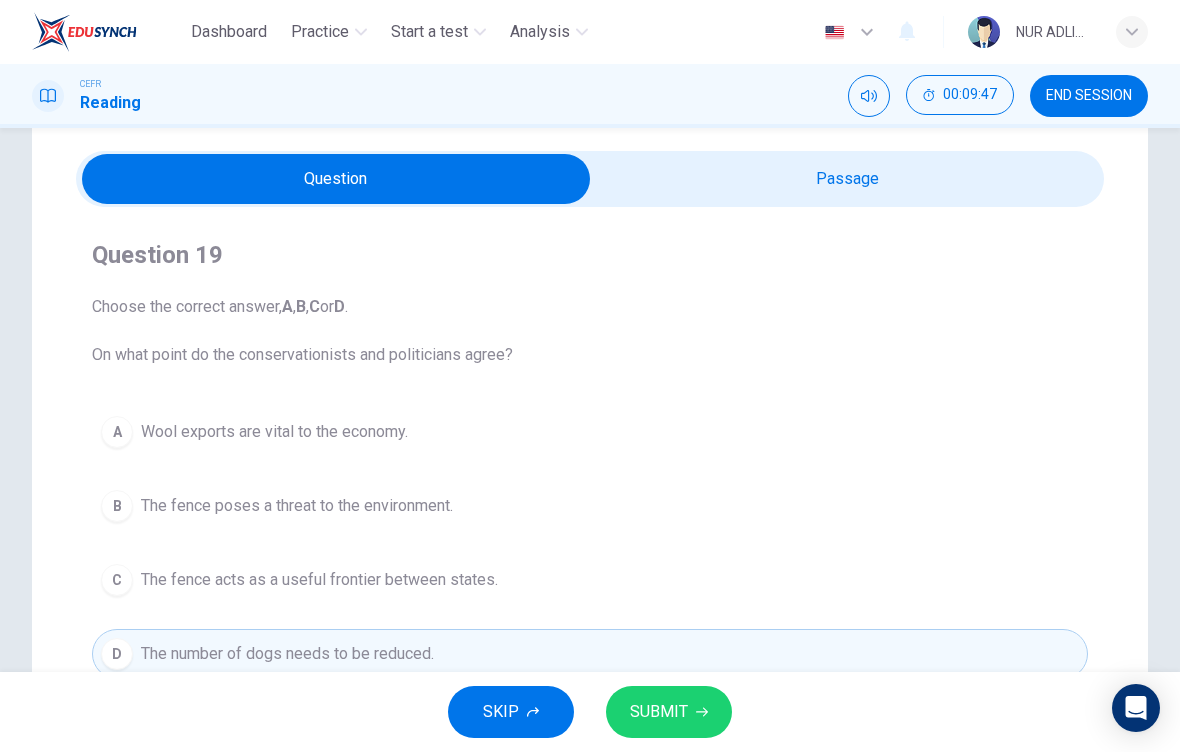 click on "B The fence poses a threat to the environment." at bounding box center (590, 506) 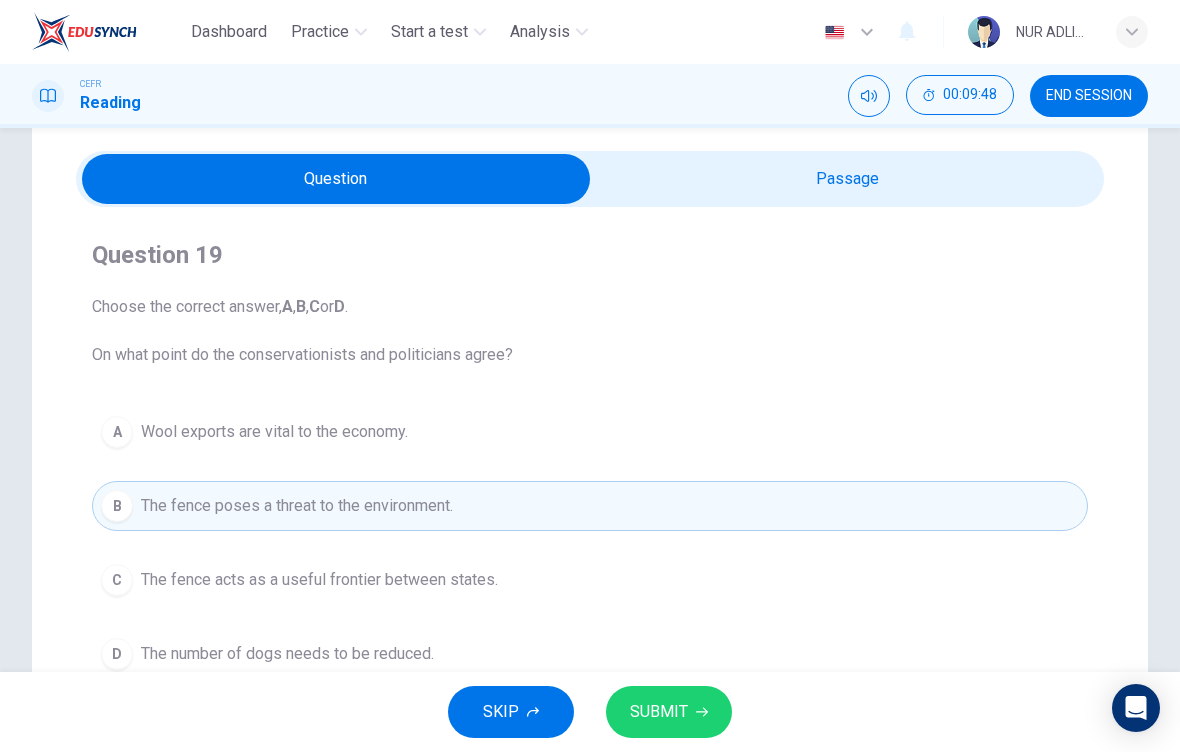 click on "SUBMIT" at bounding box center (669, 712) 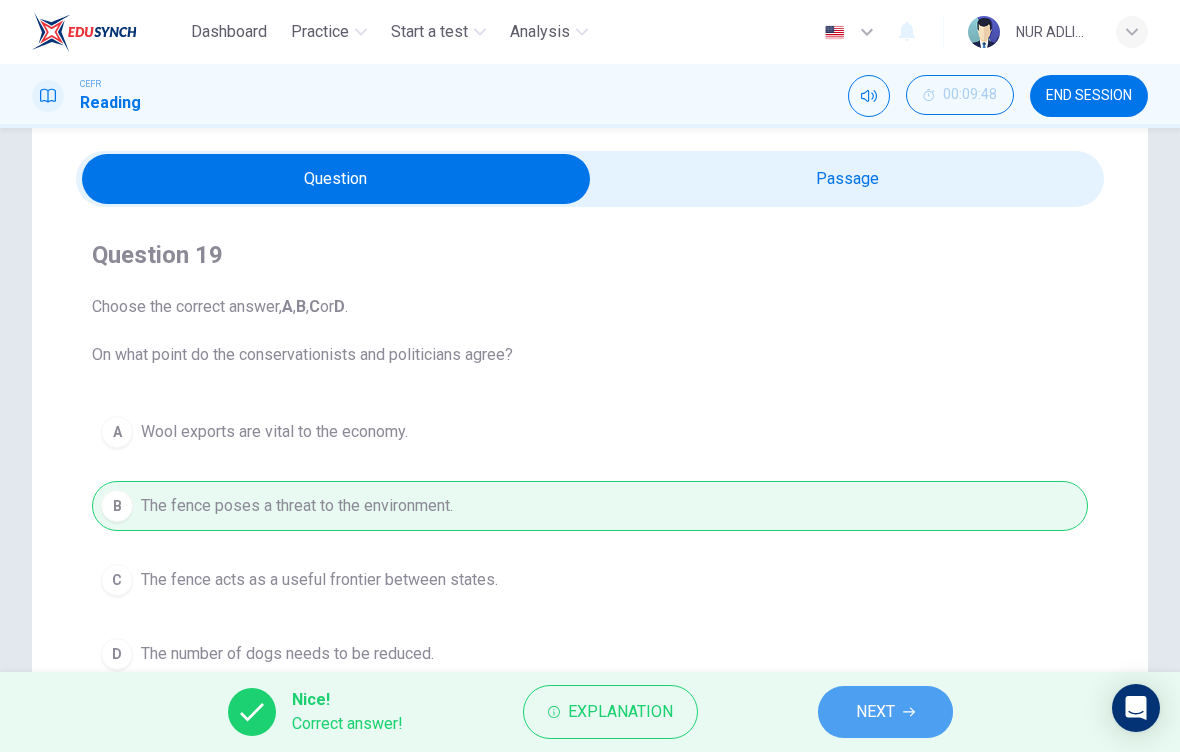 click on "NEXT" at bounding box center [885, 712] 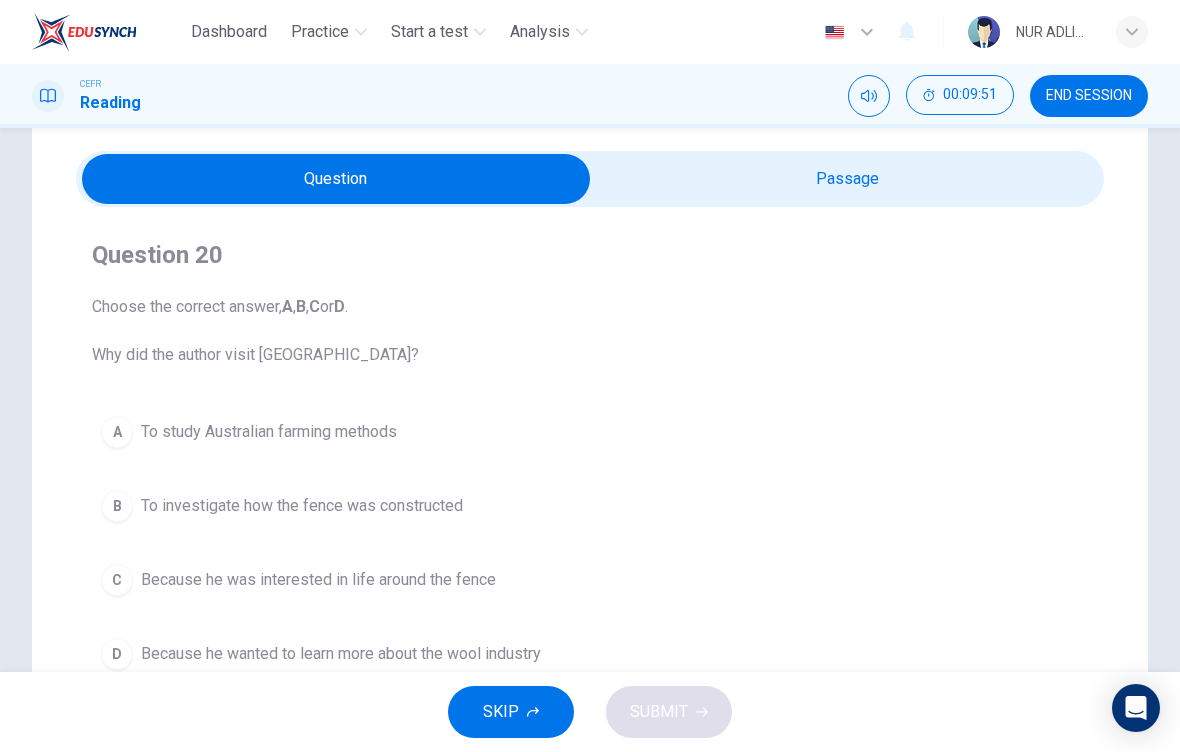 click on "Because he was interested in life around the fence" at bounding box center [318, 580] 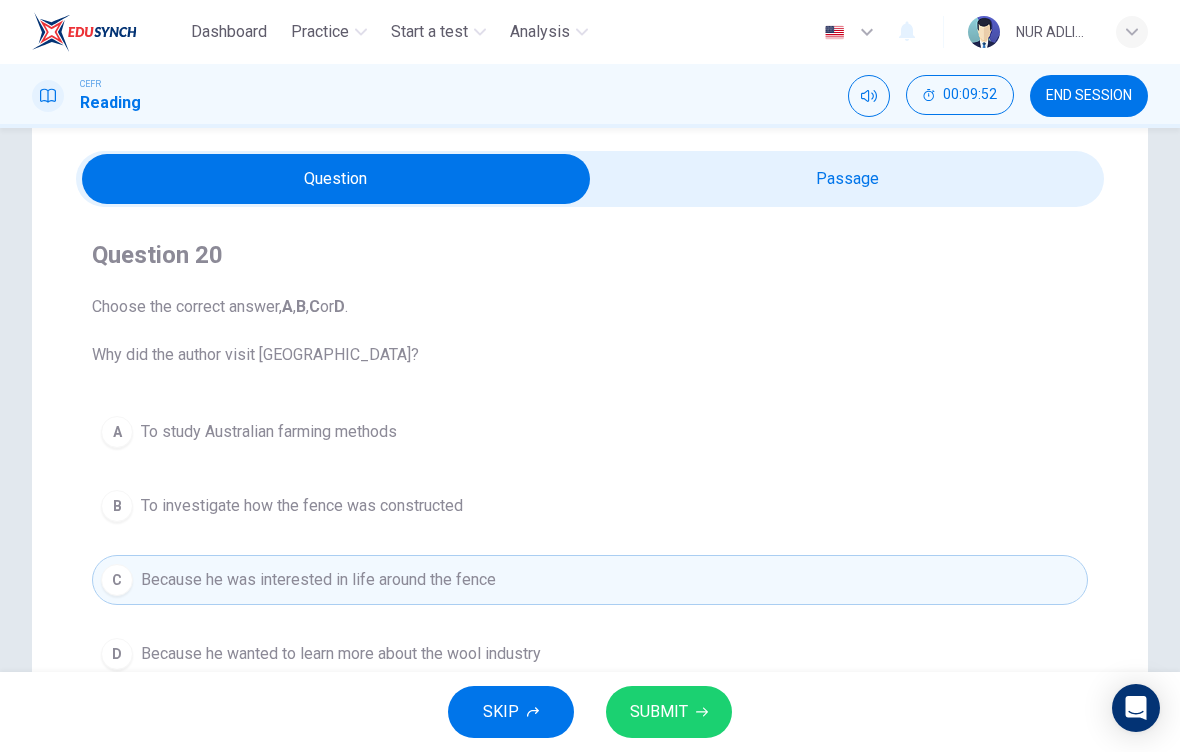 click on "SUBMIT" at bounding box center (669, 712) 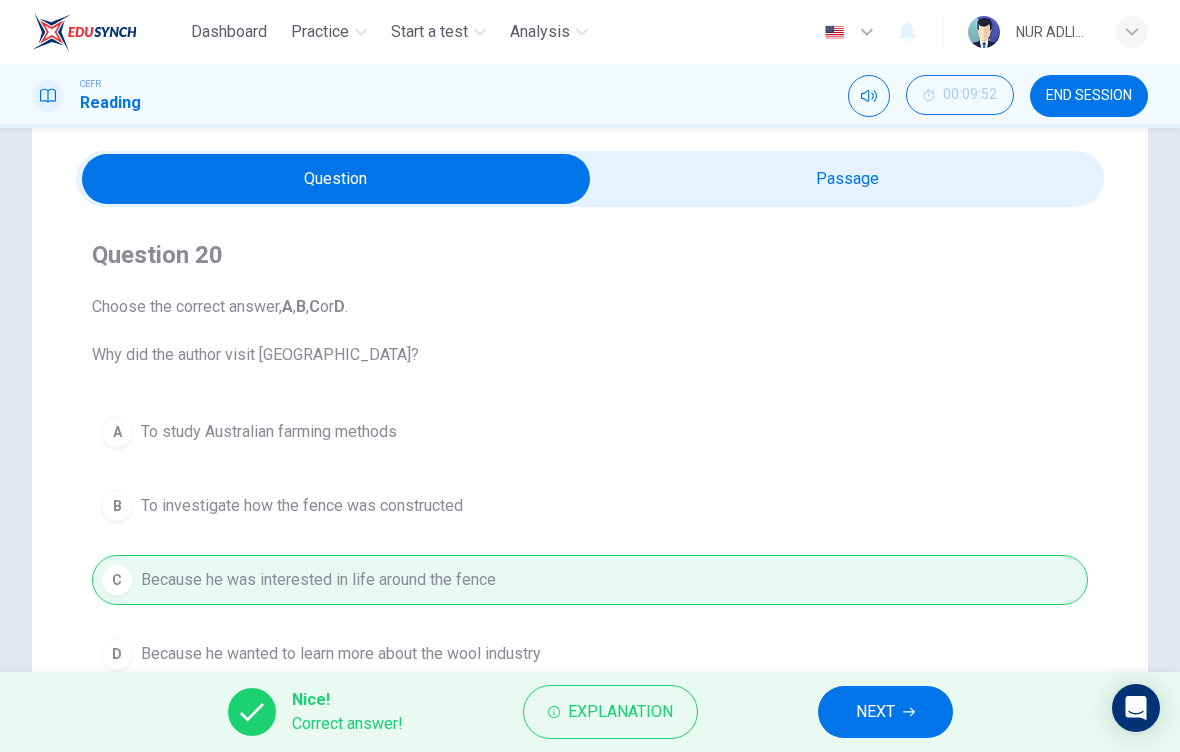 click on "NEXT" at bounding box center [875, 712] 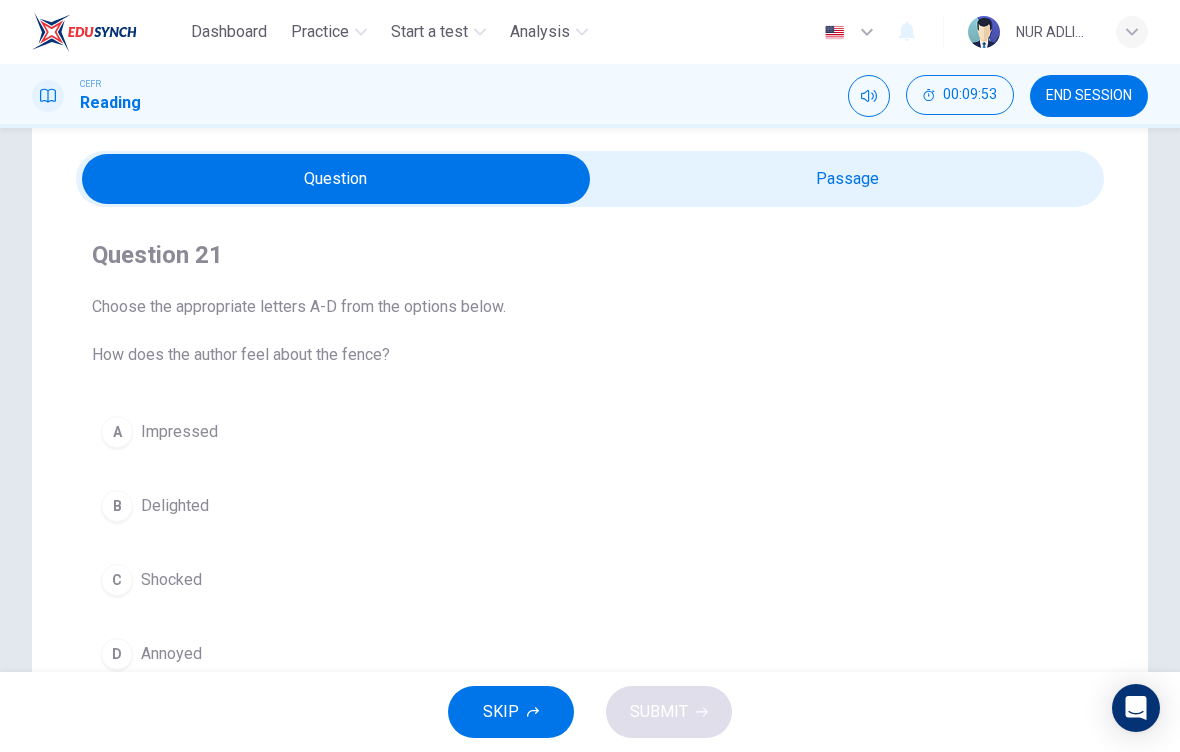 click on "Impressed" at bounding box center [179, 432] 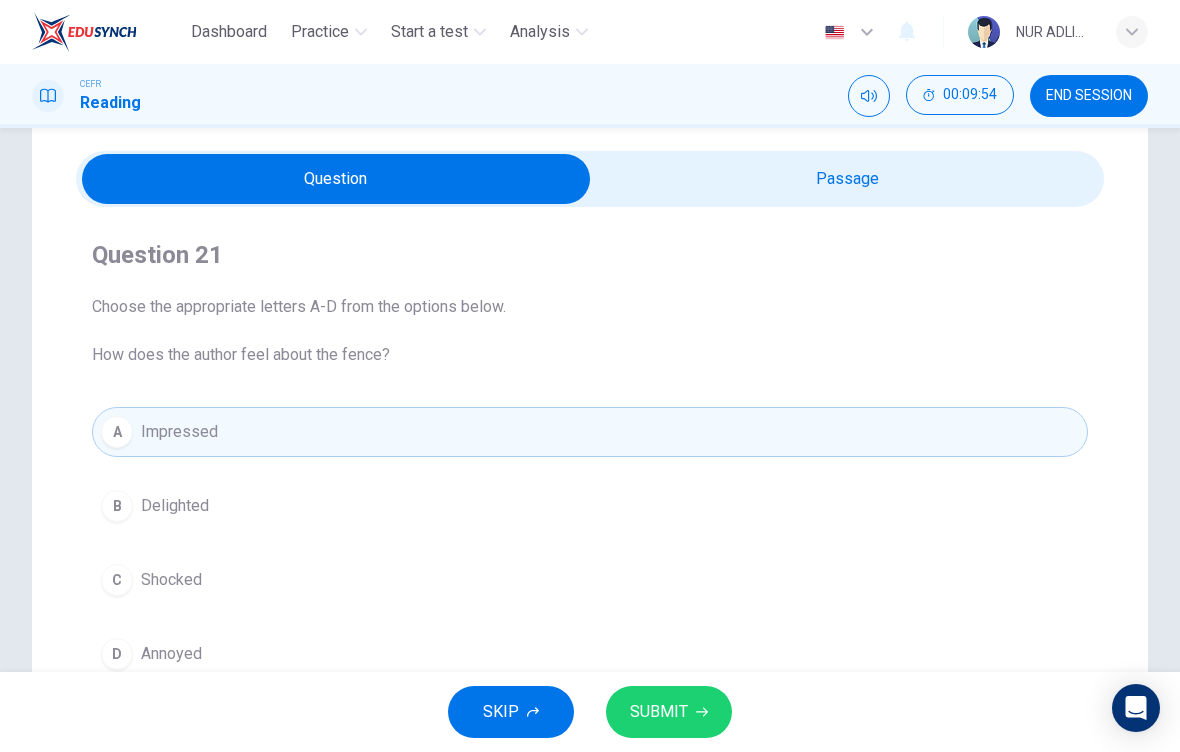 click on "SUBMIT" at bounding box center (659, 712) 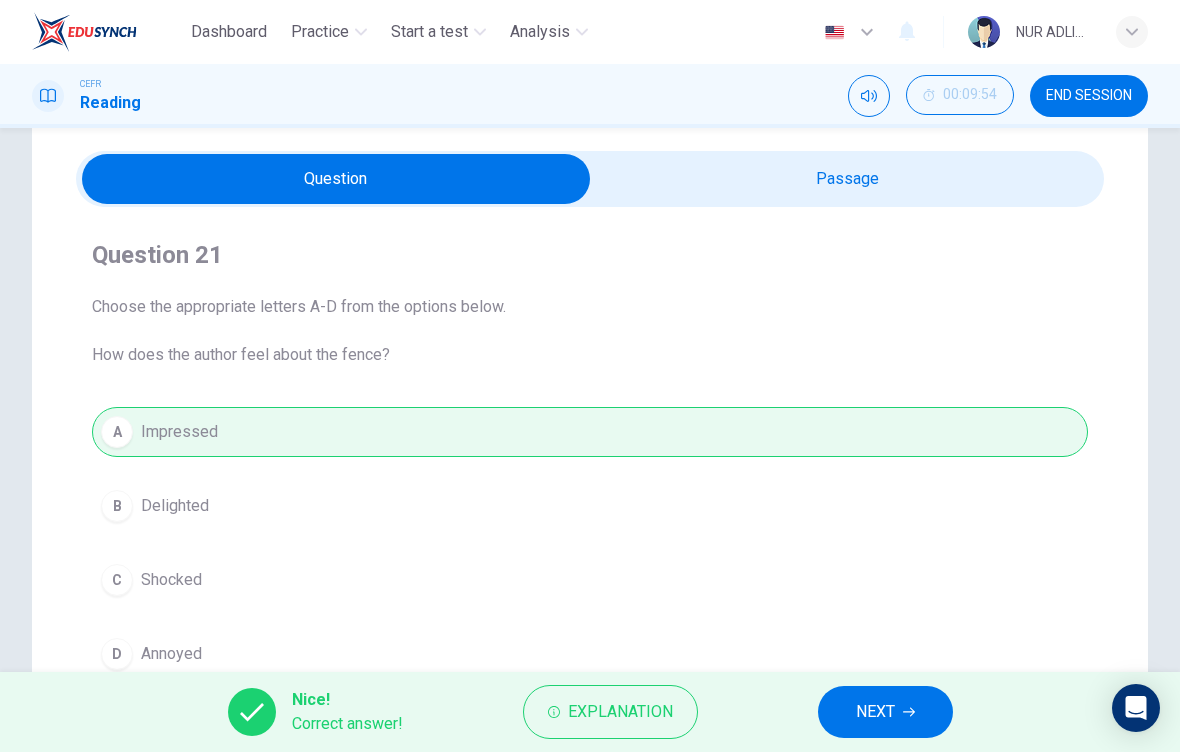 click on "NEXT" at bounding box center (875, 712) 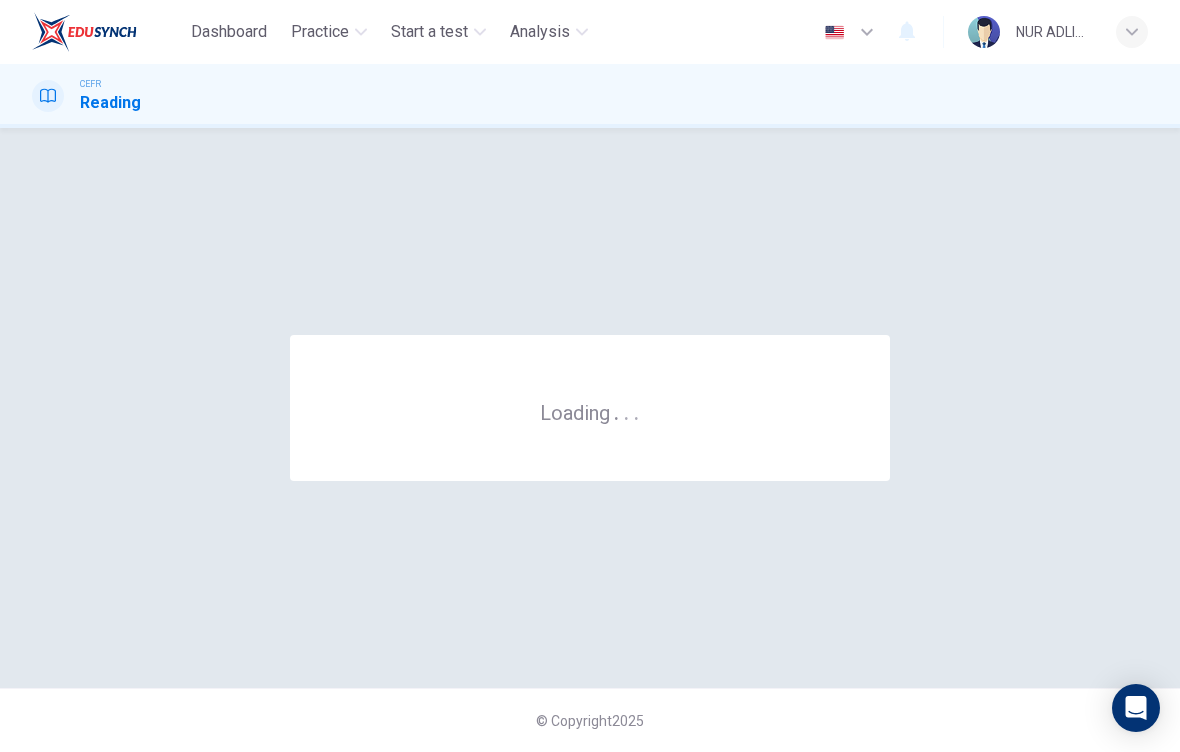 scroll, scrollTop: 0, scrollLeft: 0, axis: both 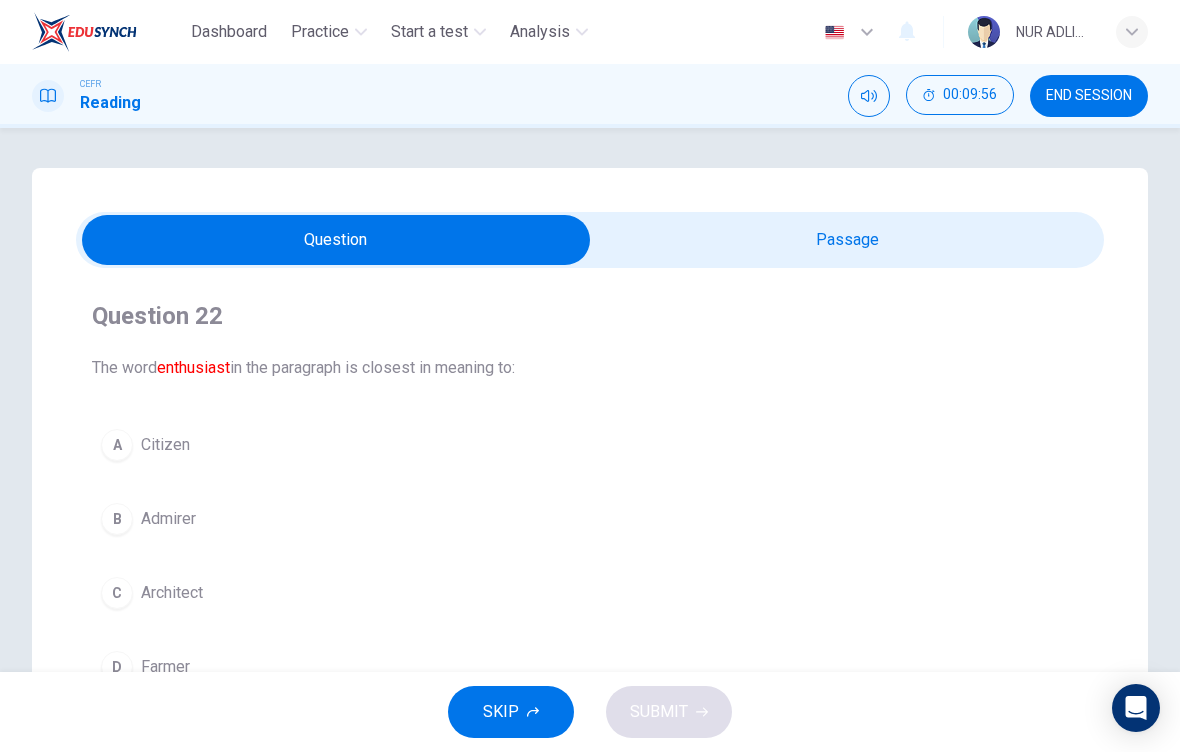 click on "Admirer" at bounding box center (168, 519) 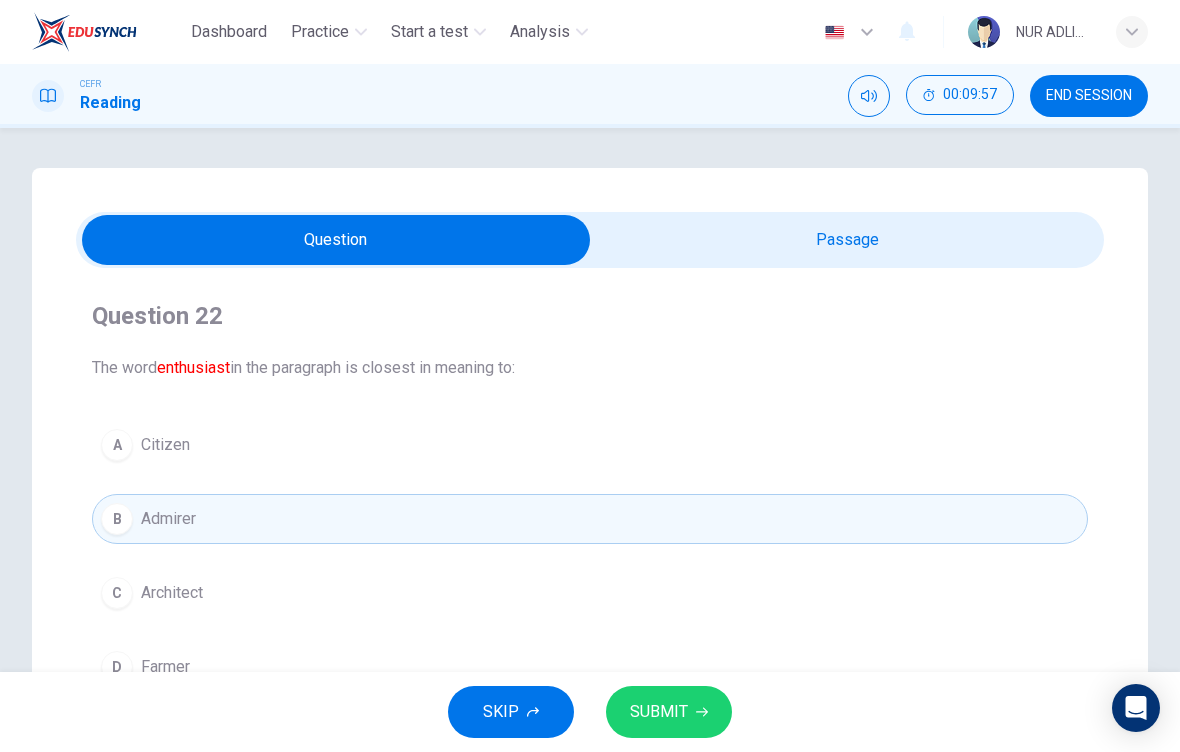 click on "SUBMIT" at bounding box center [669, 712] 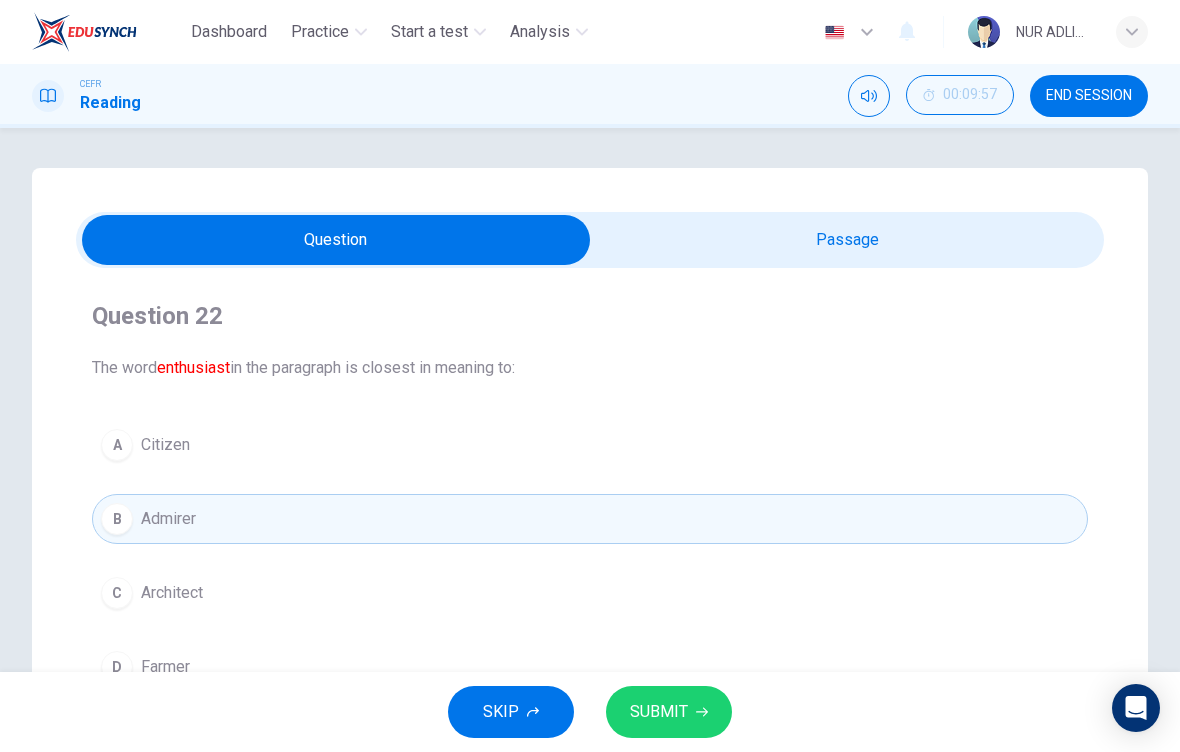 click at bounding box center [336, 240] 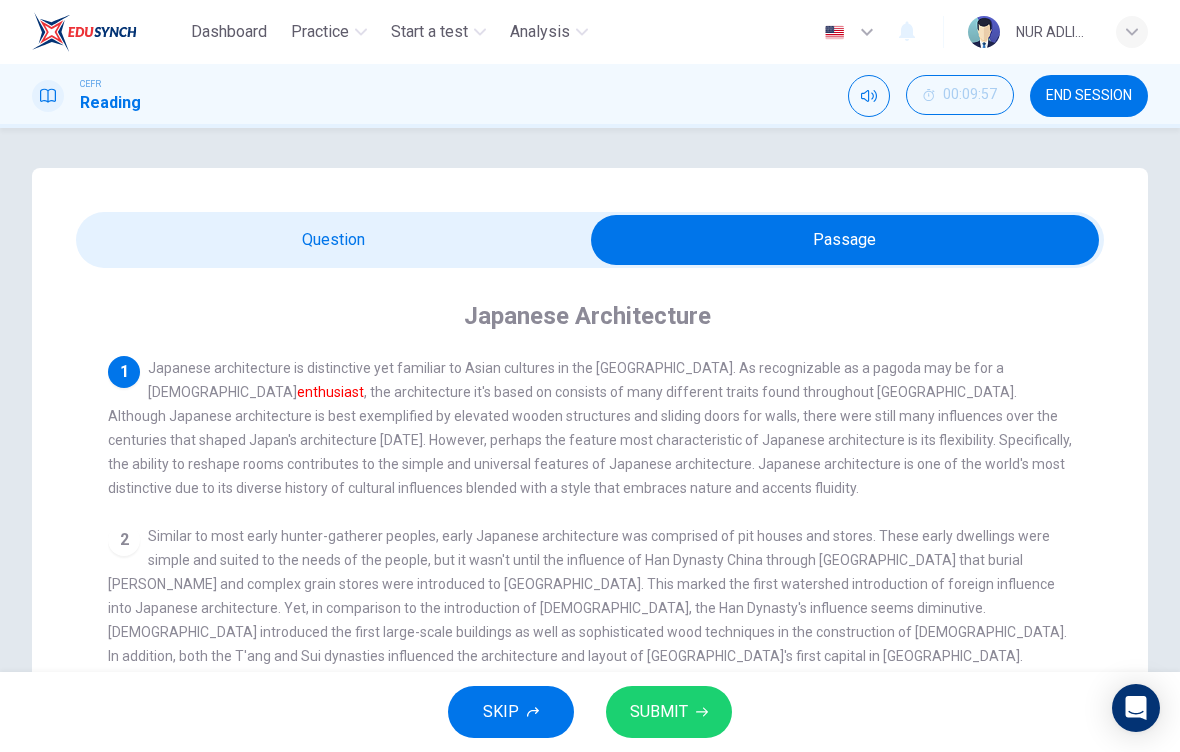 scroll, scrollTop: 0, scrollLeft: 0, axis: both 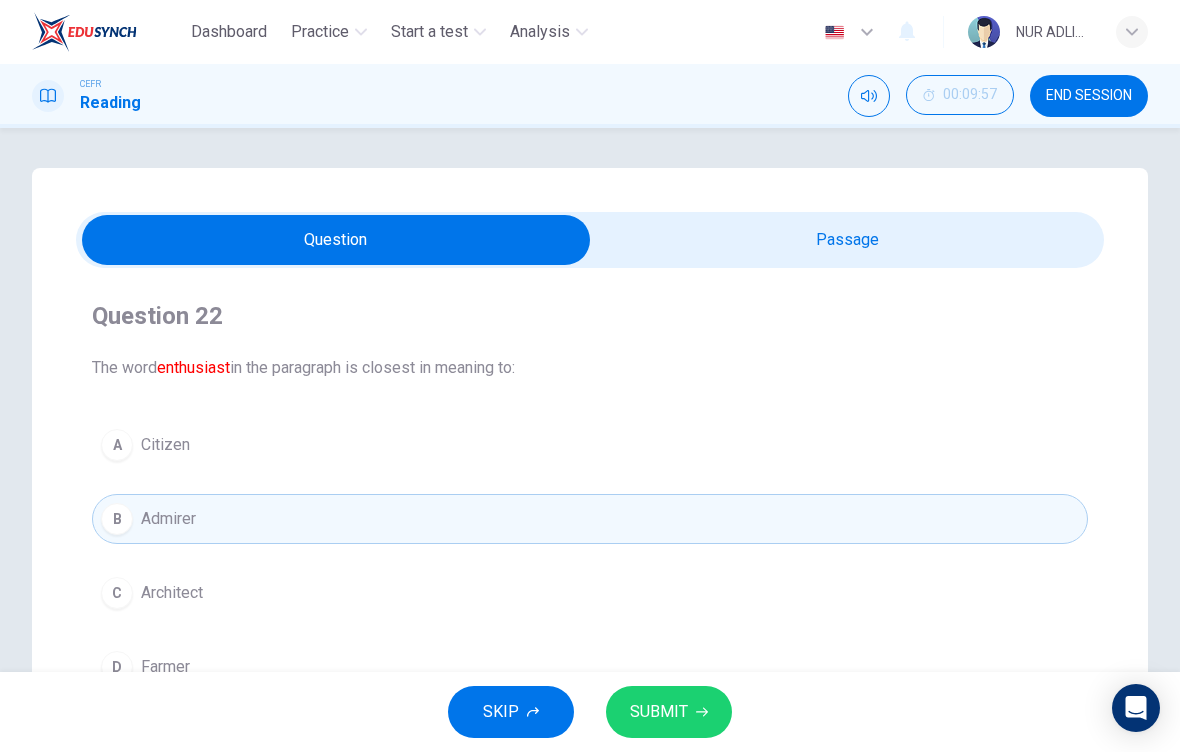click on "C Architect" at bounding box center [590, 593] 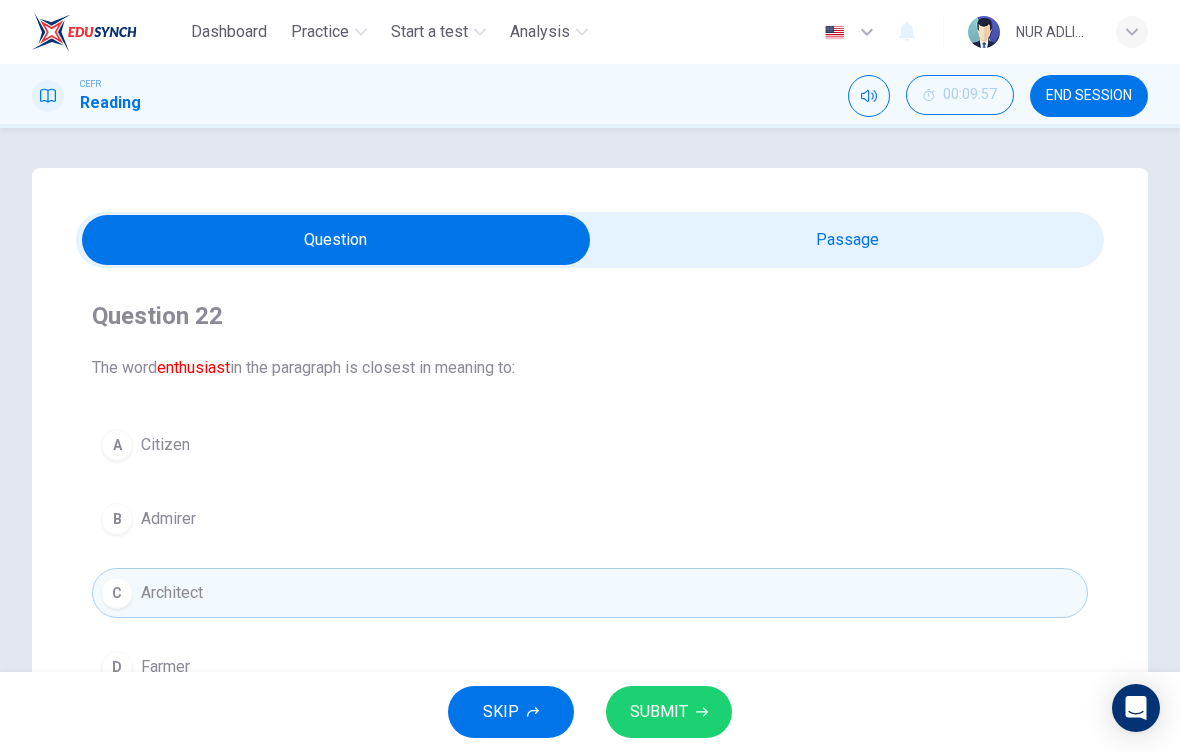 click on "B Admirer" at bounding box center [590, 519] 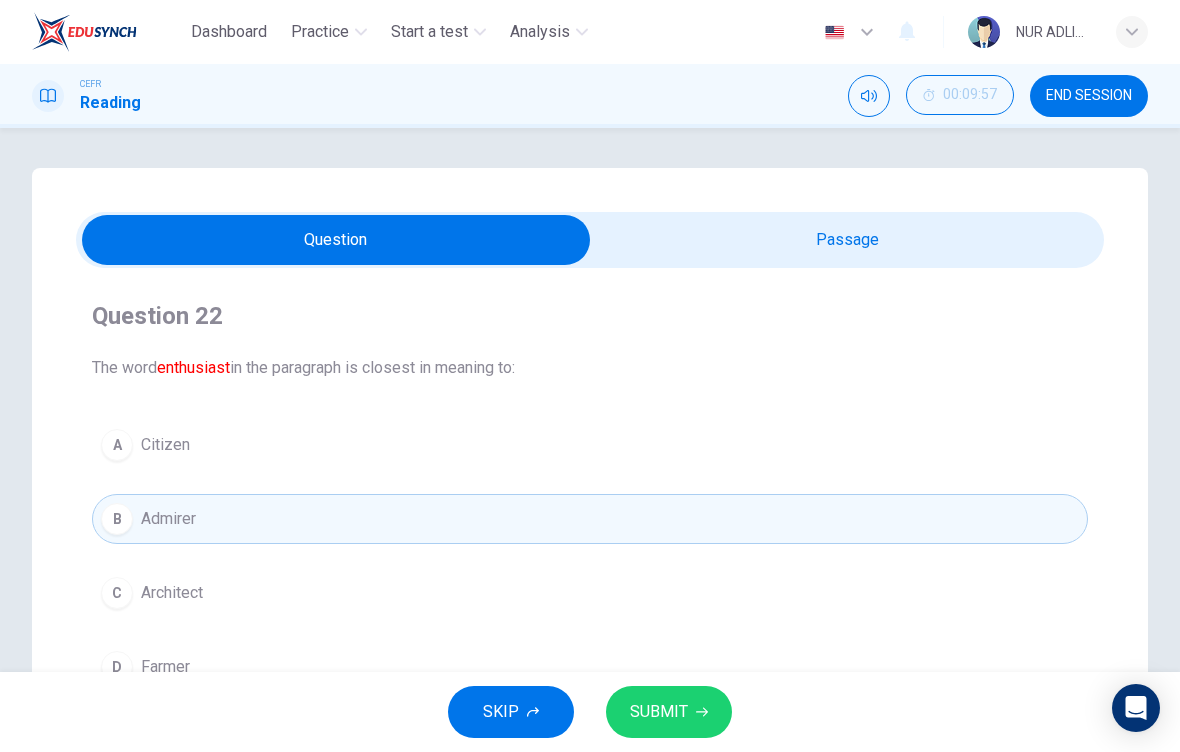 click on "SUBMIT" at bounding box center (659, 712) 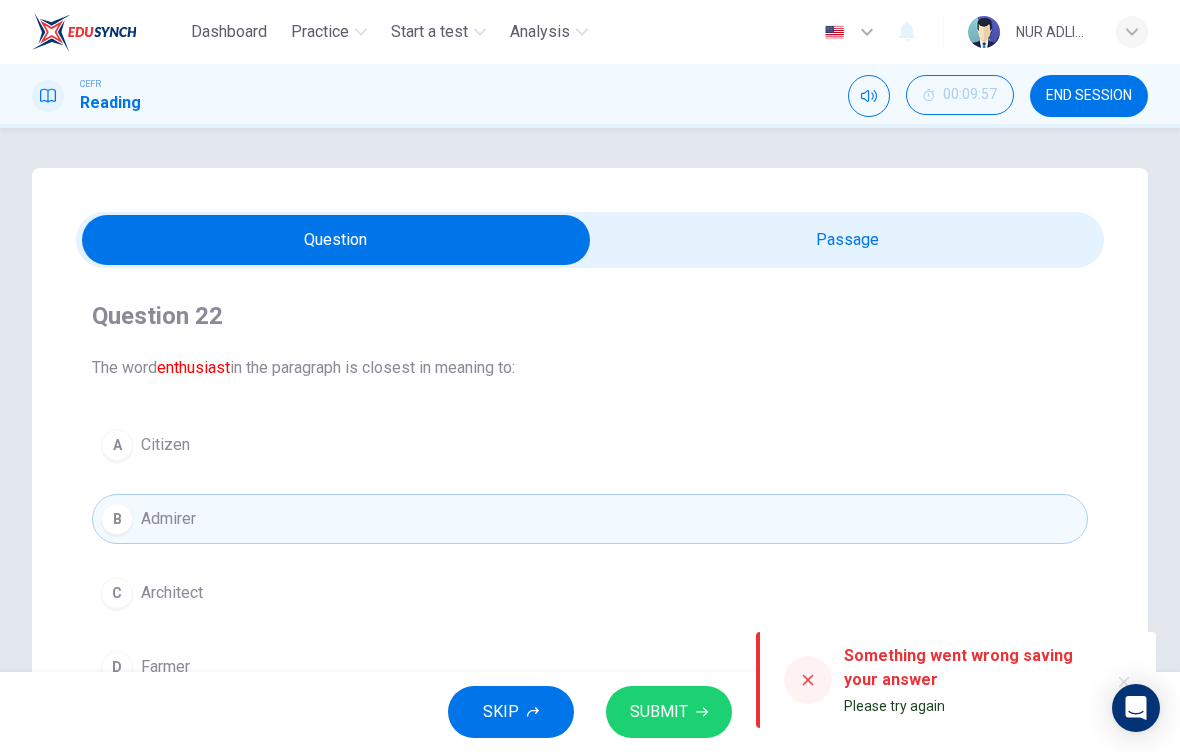 click 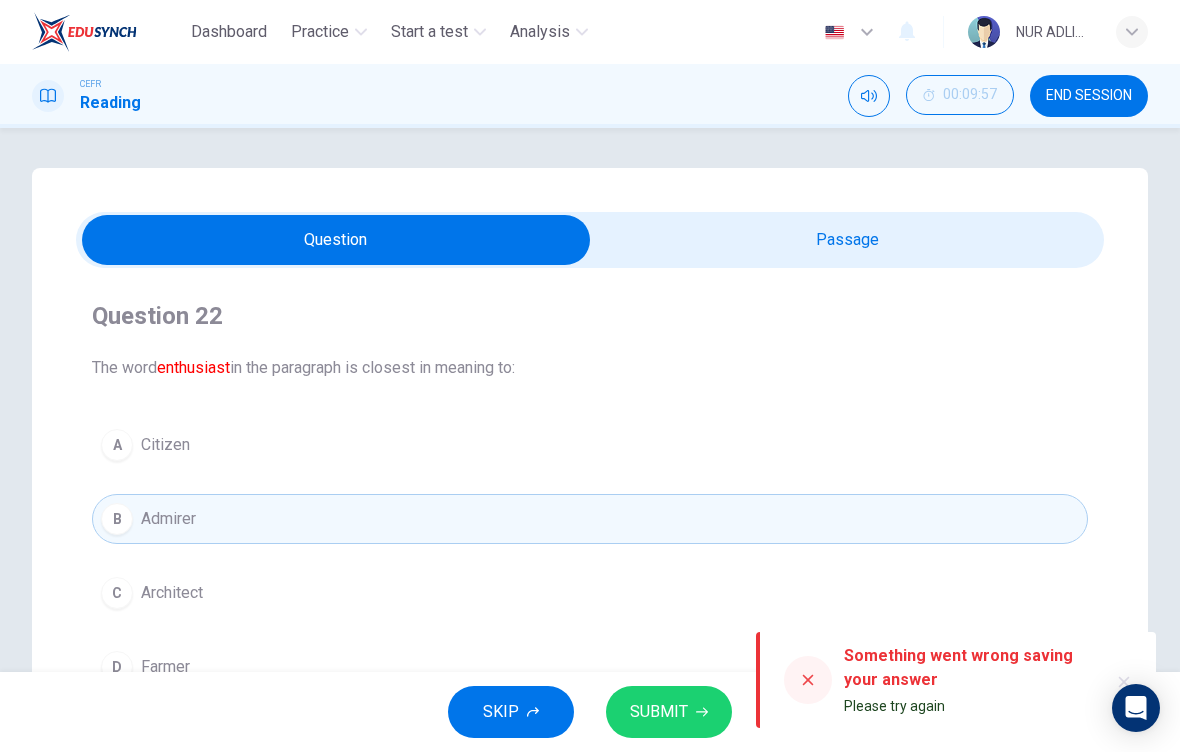 click 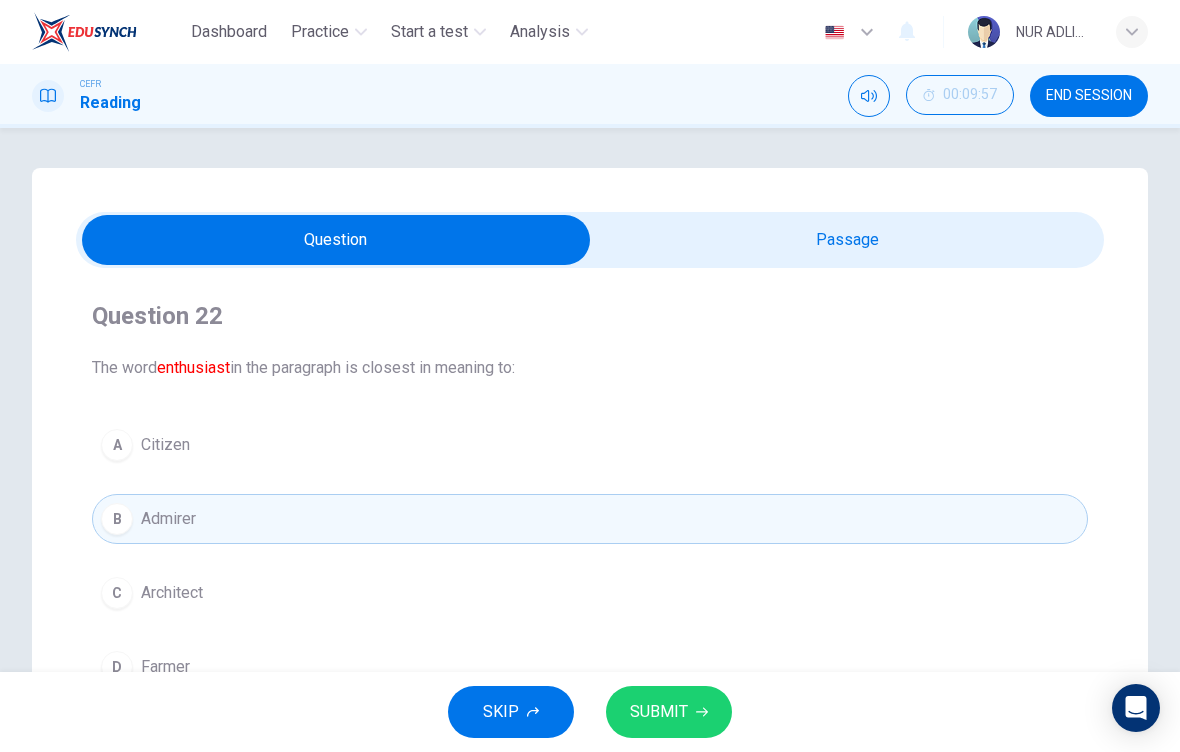 click on "A Citizen" at bounding box center [590, 445] 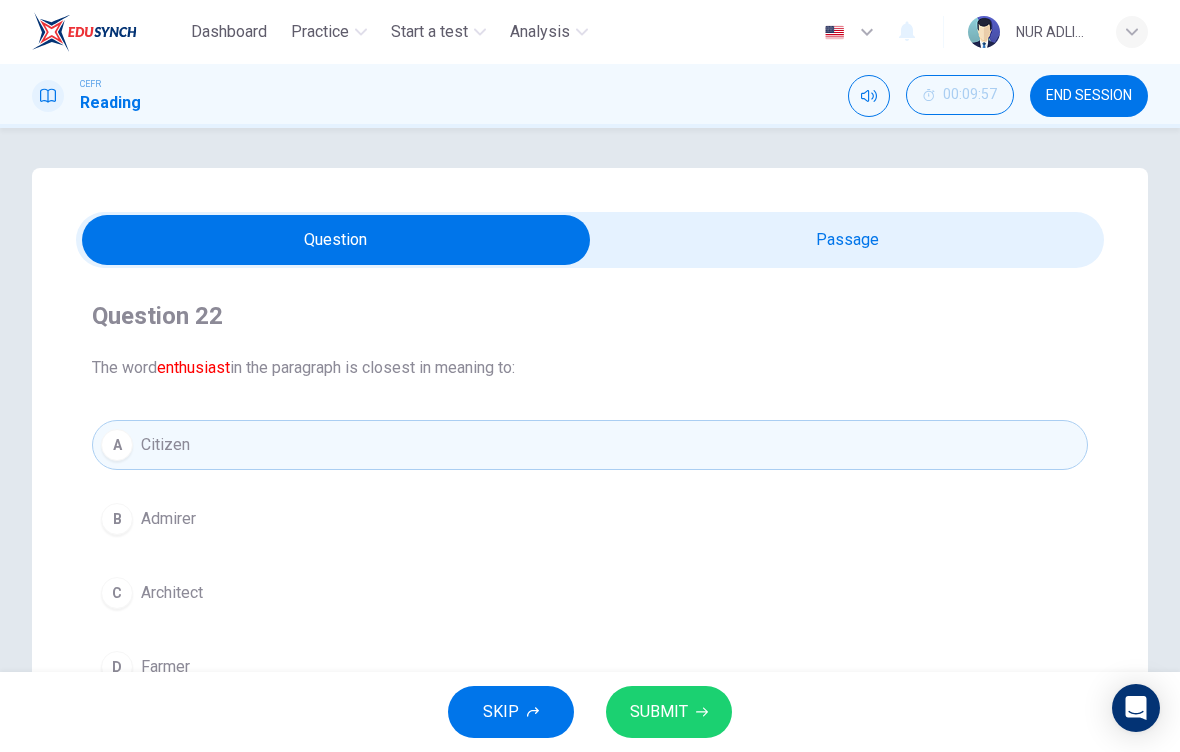 click on "SUBMIT" at bounding box center (669, 712) 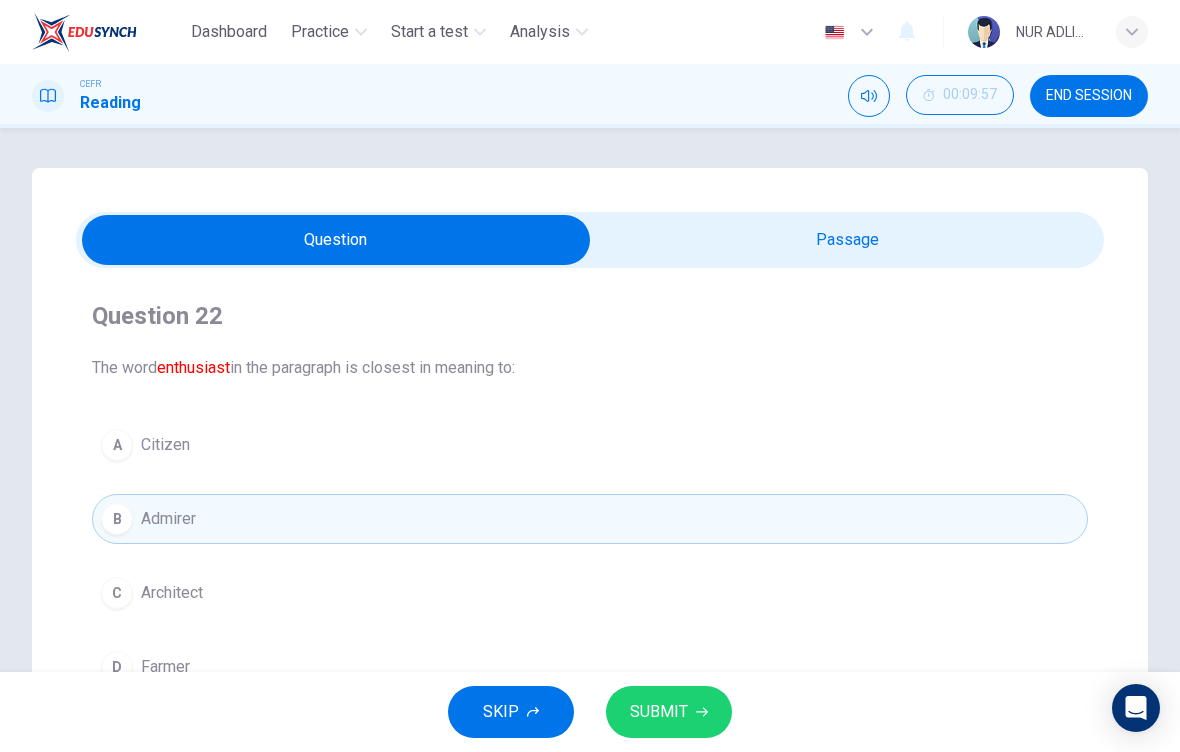 click on "00:09:57" at bounding box center [960, 95] 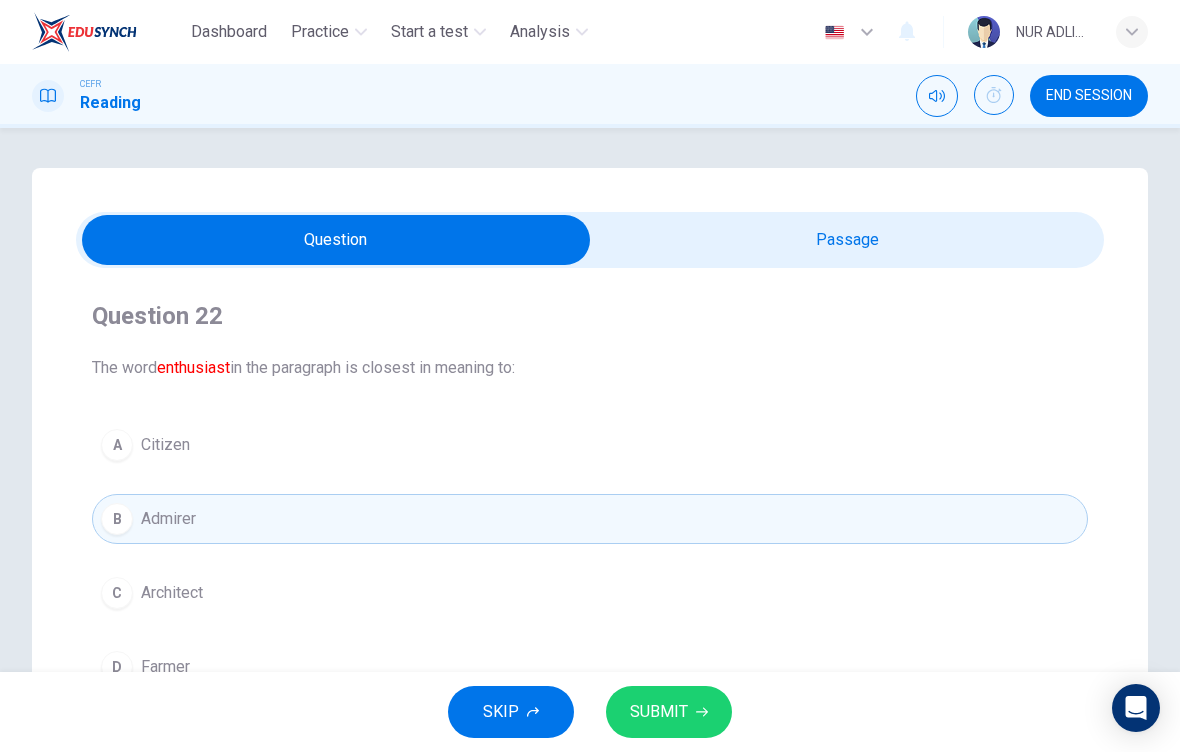 click on "SUBMIT" at bounding box center (669, 712) 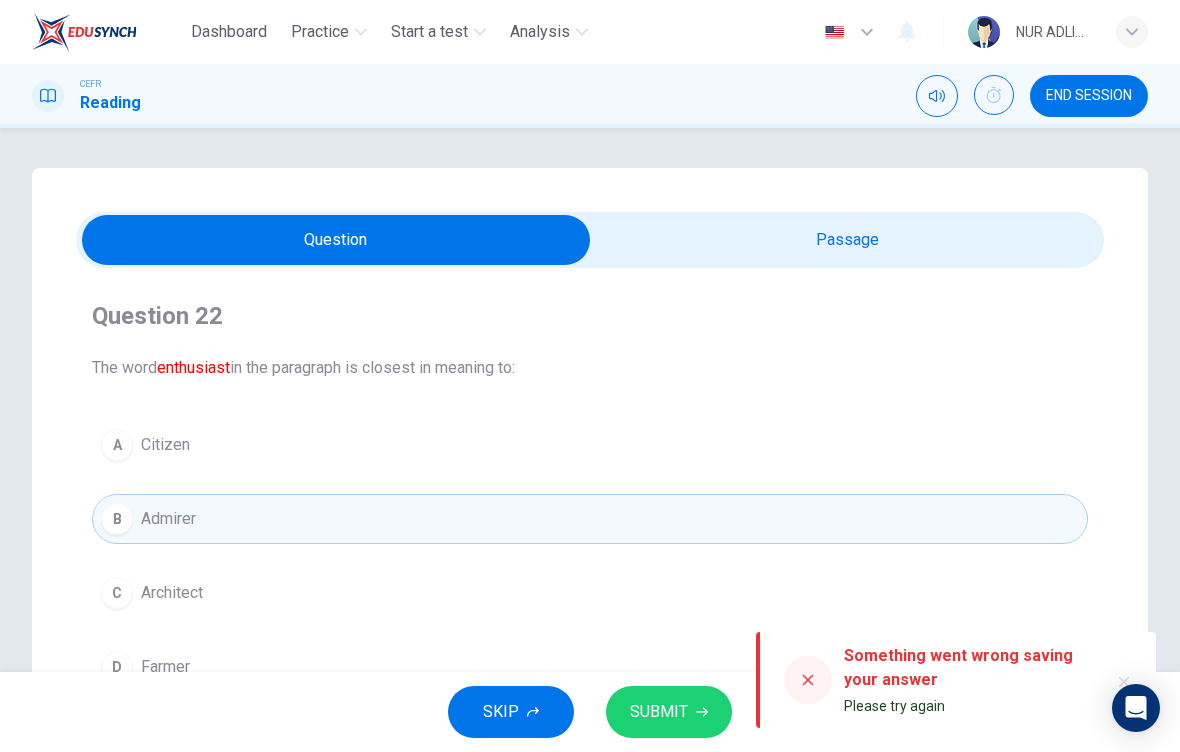 click at bounding box center (336, 240) 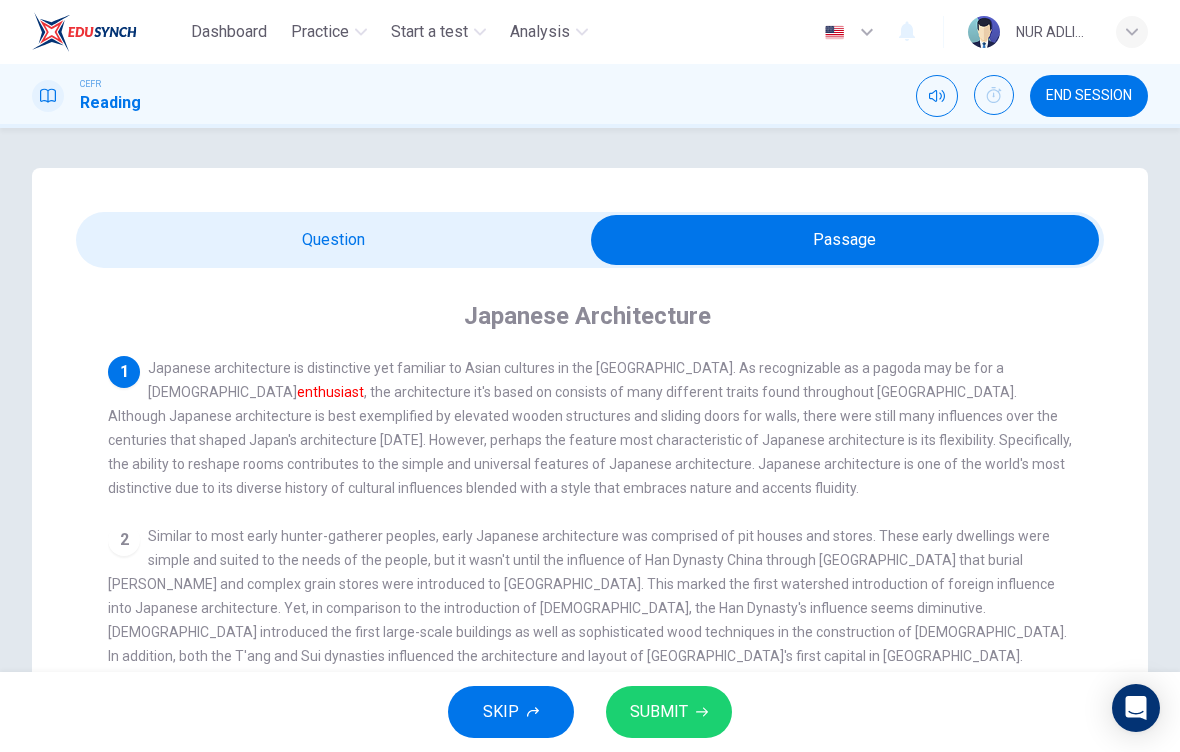 click on "END SESSION" at bounding box center [1089, 96] 